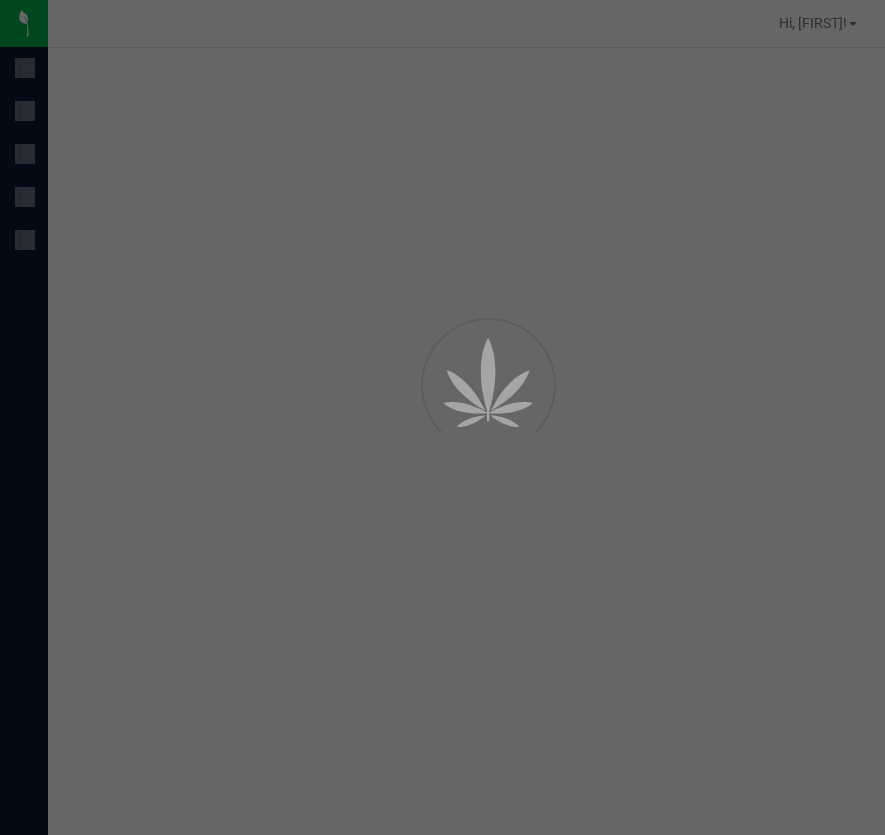 scroll, scrollTop: 0, scrollLeft: 0, axis: both 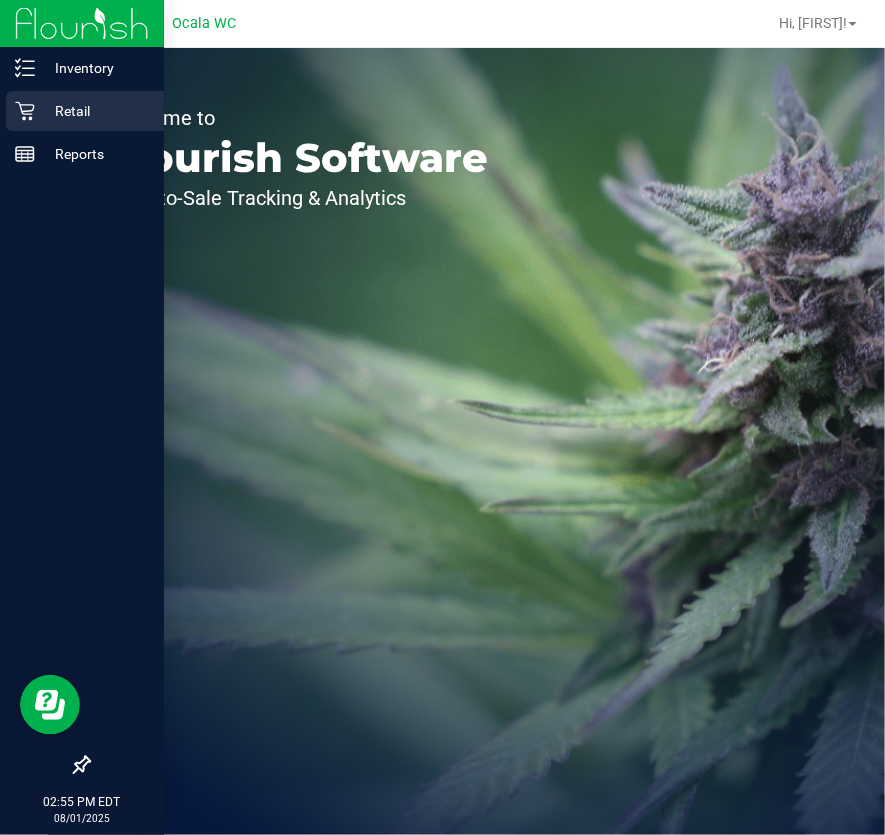 click on "Retail" at bounding box center (95, 111) 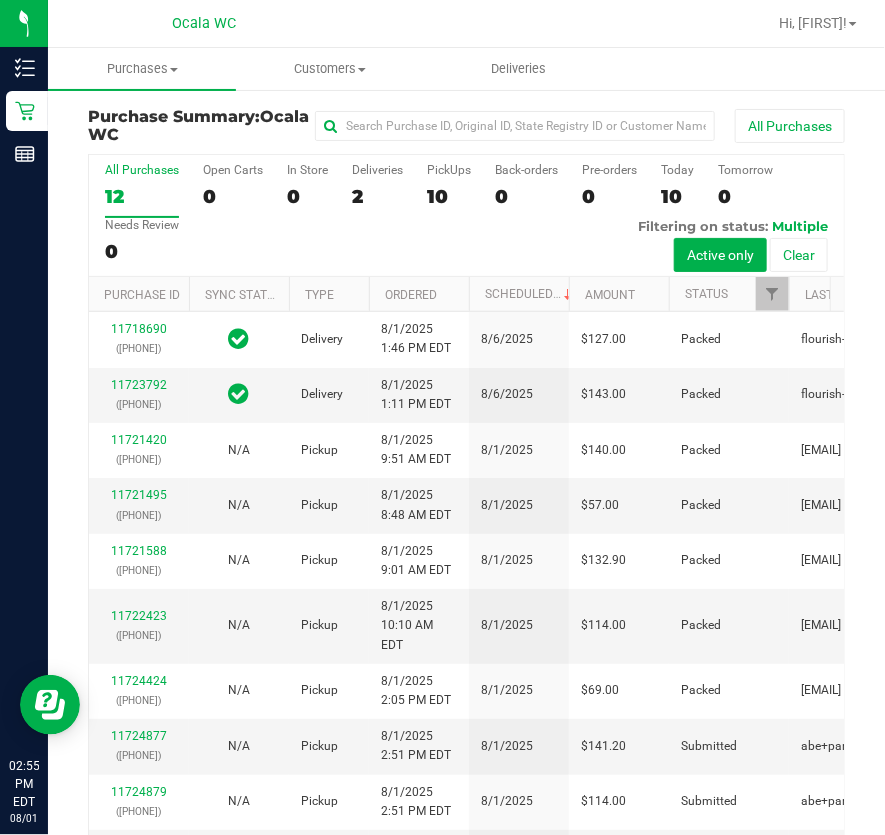 scroll, scrollTop: 76, scrollLeft: 0, axis: vertical 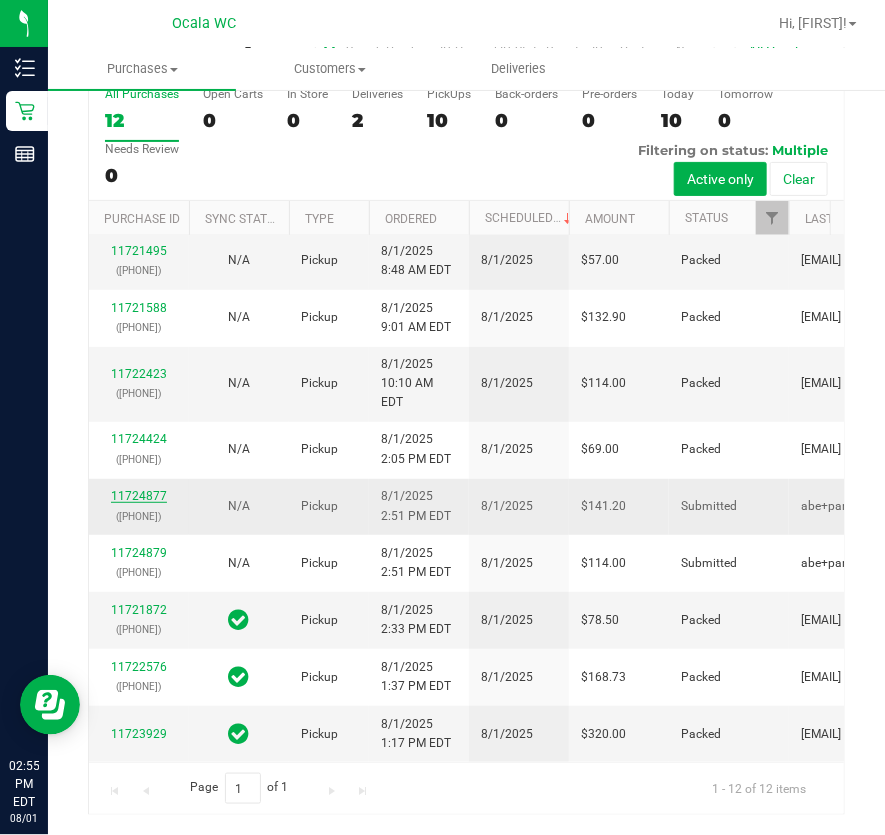 click on "11724877" at bounding box center (139, 496) 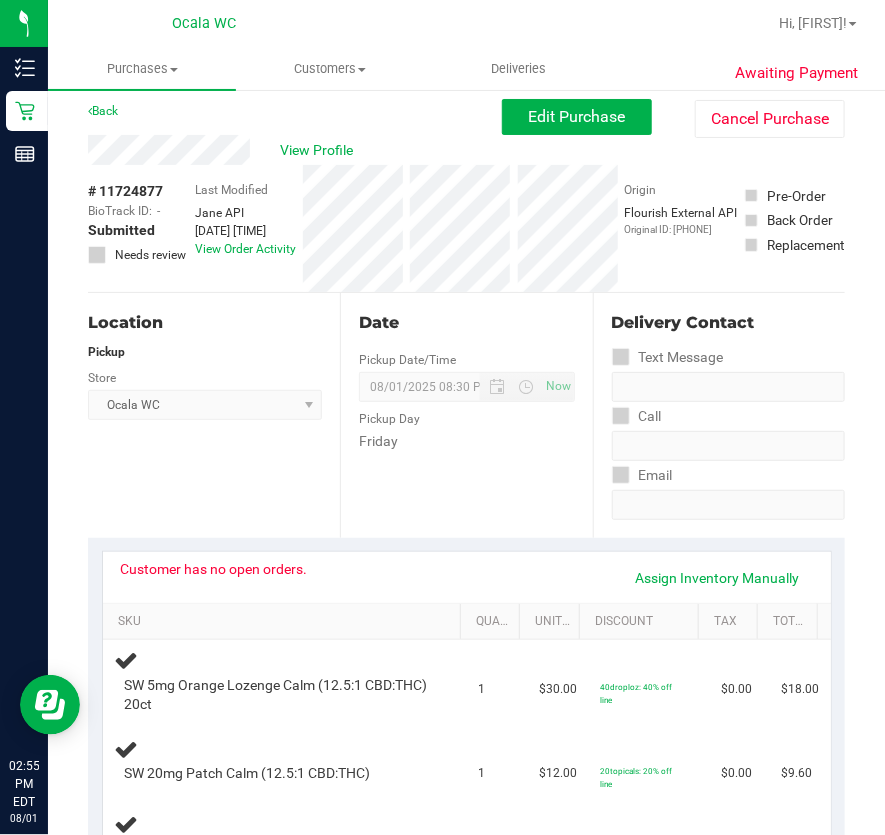 scroll, scrollTop: 0, scrollLeft: 0, axis: both 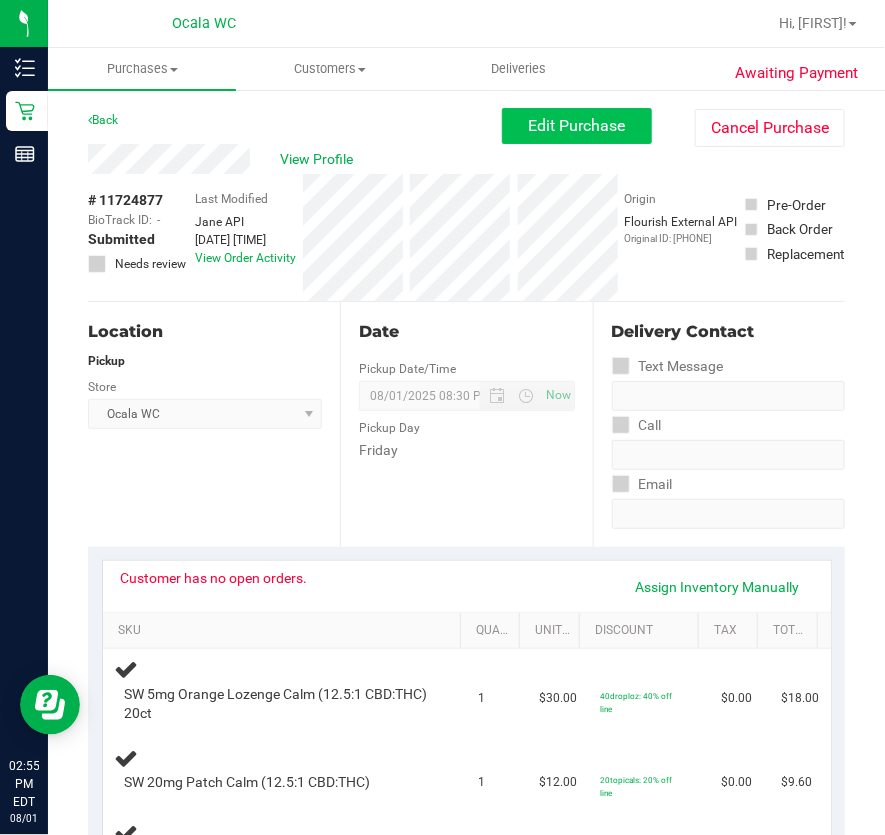 click on "Back
Edit Purchase
Cancel Purchase" at bounding box center [466, 126] 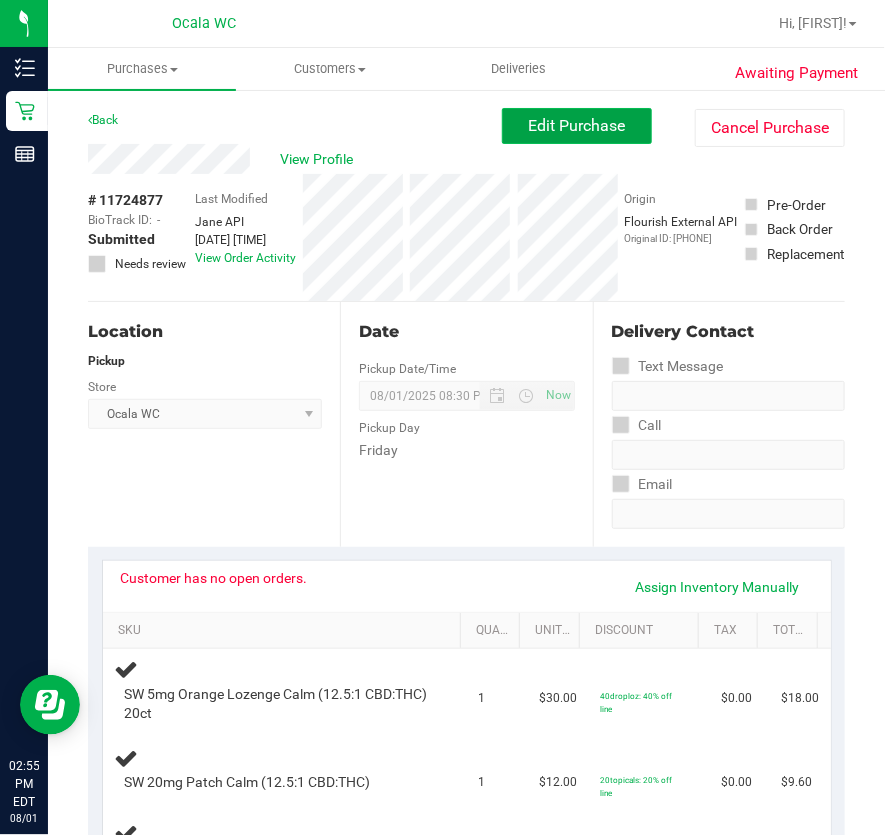 click on "Edit Purchase" at bounding box center [577, 125] 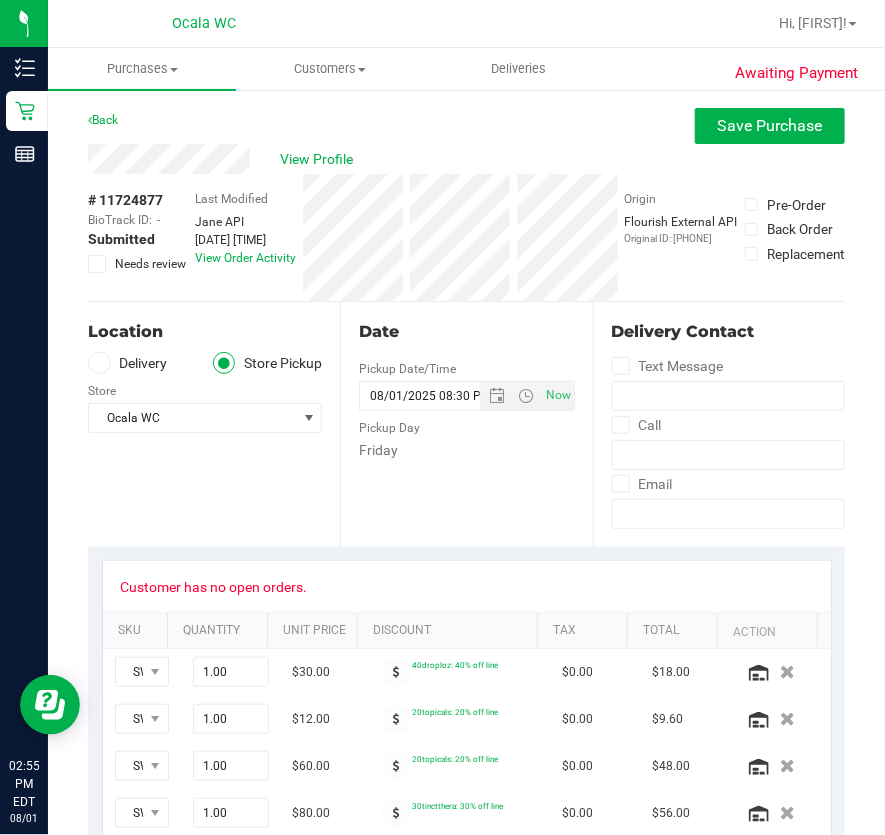 click on "Needs review" at bounding box center [150, 264] 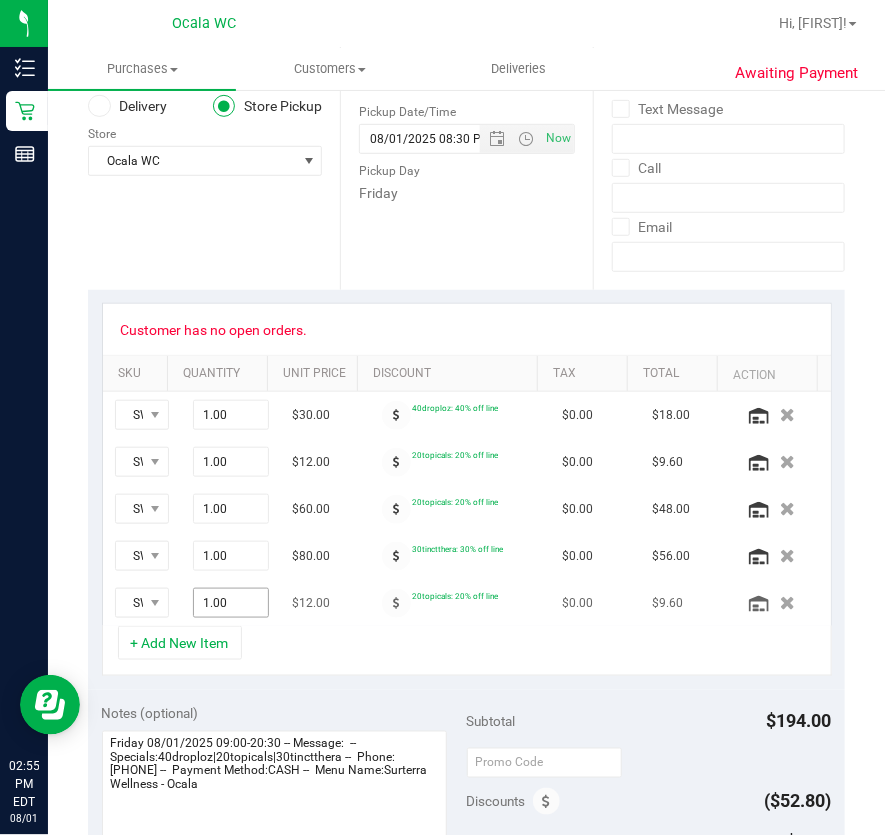 scroll, scrollTop: 454, scrollLeft: 0, axis: vertical 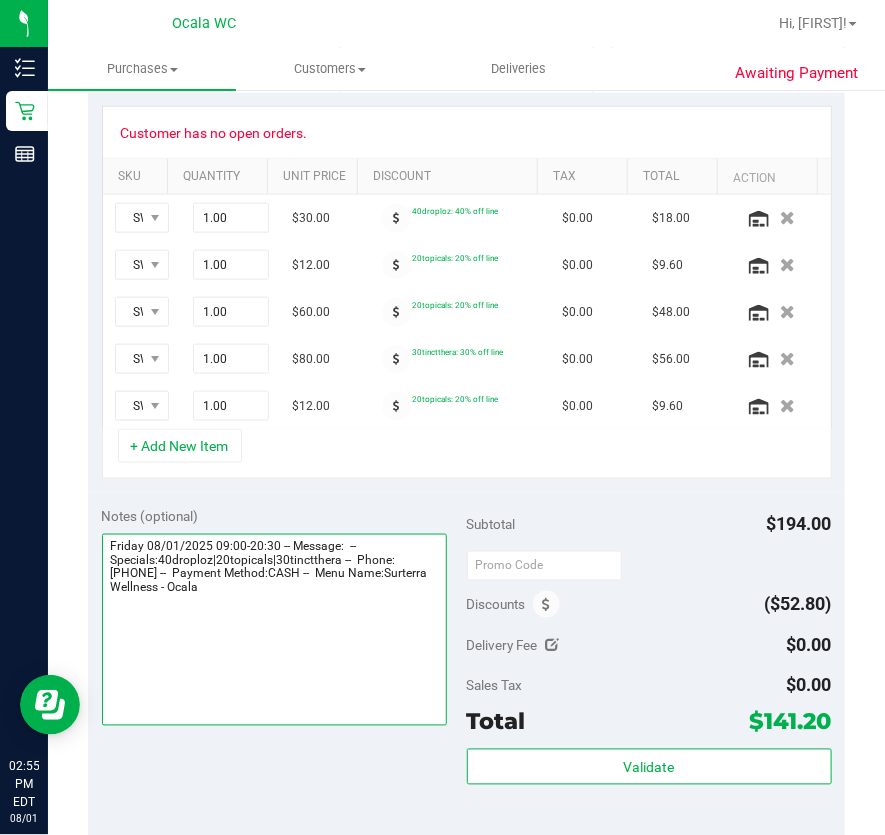 click at bounding box center [274, 630] 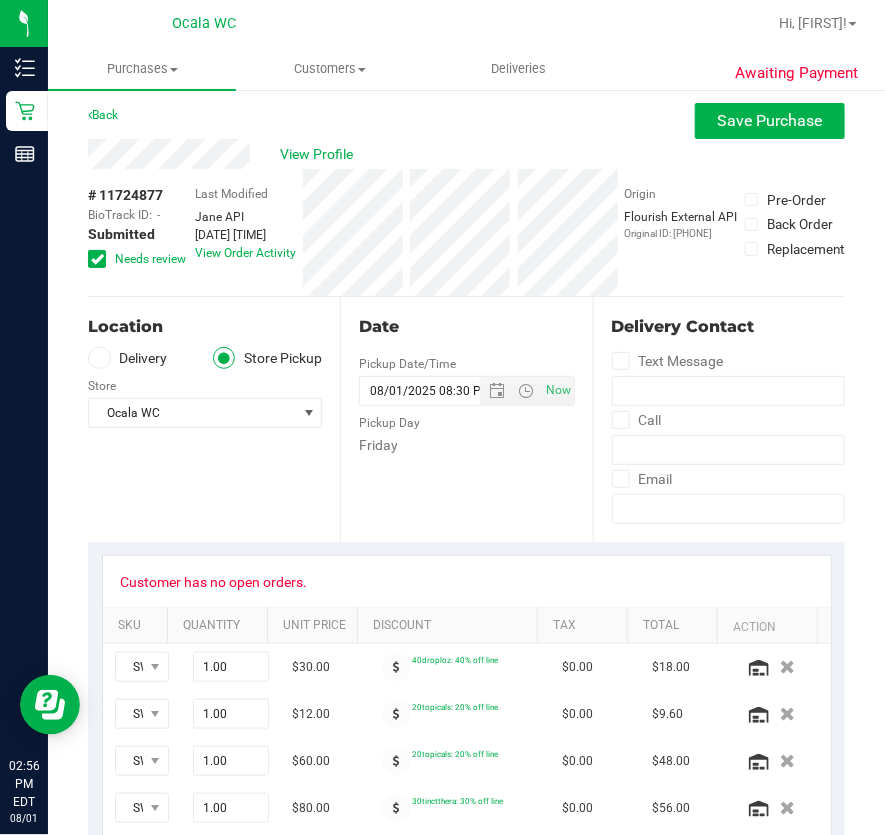 scroll, scrollTop: 0, scrollLeft: 0, axis: both 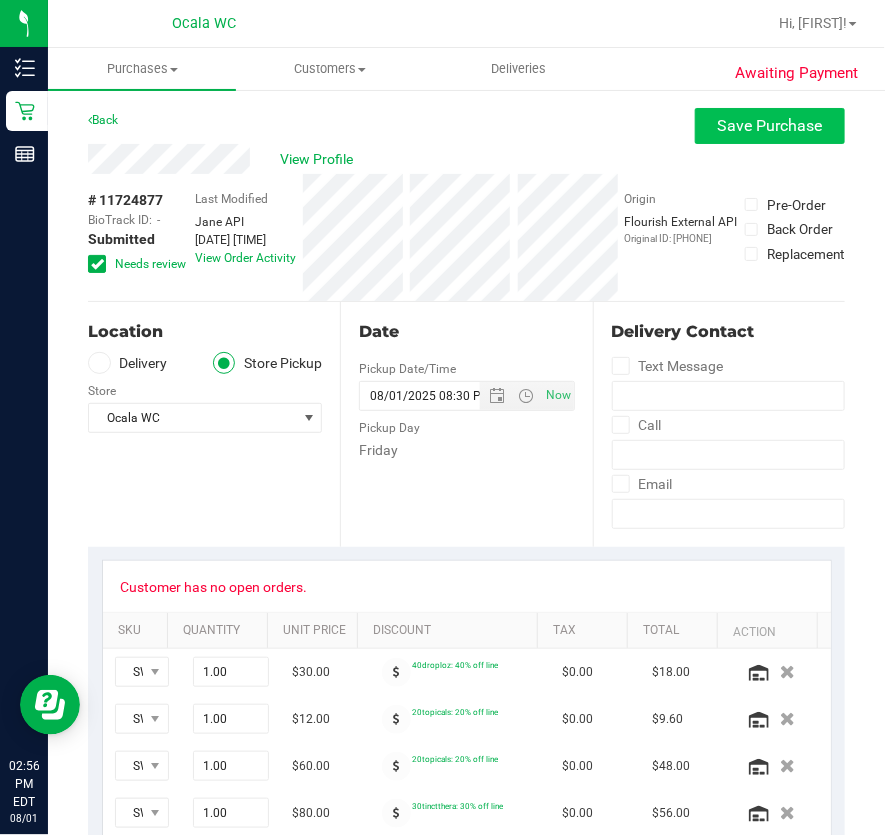 type on "Friday 08/01/2025 09:00-20:30 -- Message:  --  Specials:40droploz|20topicals|30tinctthera --  Phone:[PHONE] --  Payment Method:CASH --  Menu Name:Surterra Wellness - Ocala
****NO OPEN ORDERS***-2:56 PM" 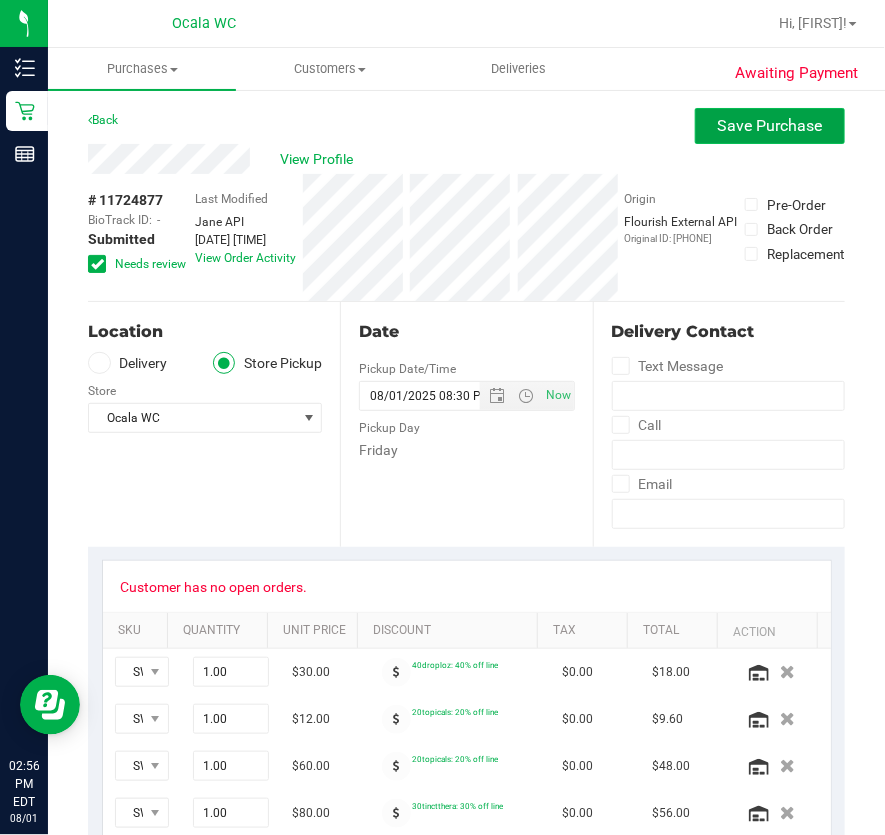 click on "Save Purchase" at bounding box center [770, 125] 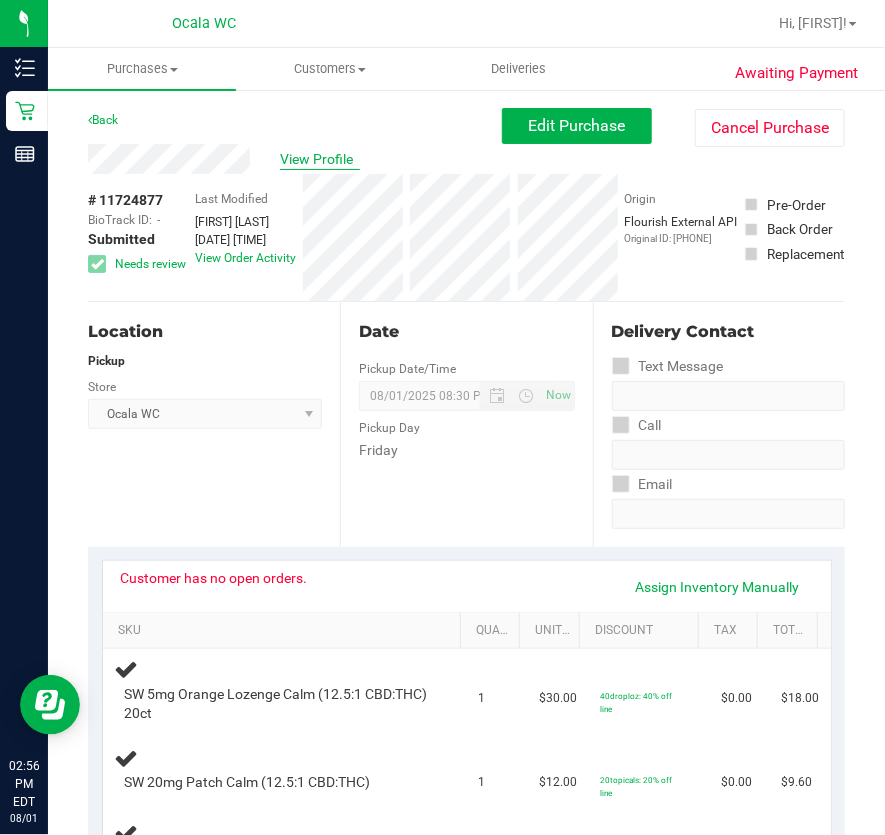 click on "View Profile" at bounding box center (320, 159) 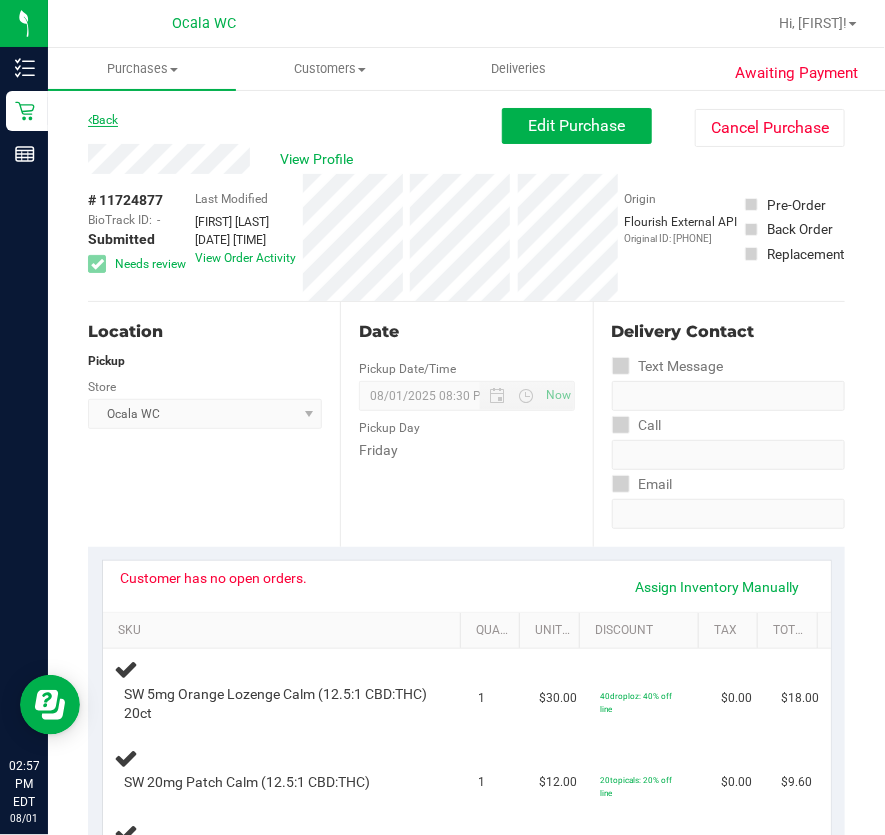 click on "Back" at bounding box center (103, 120) 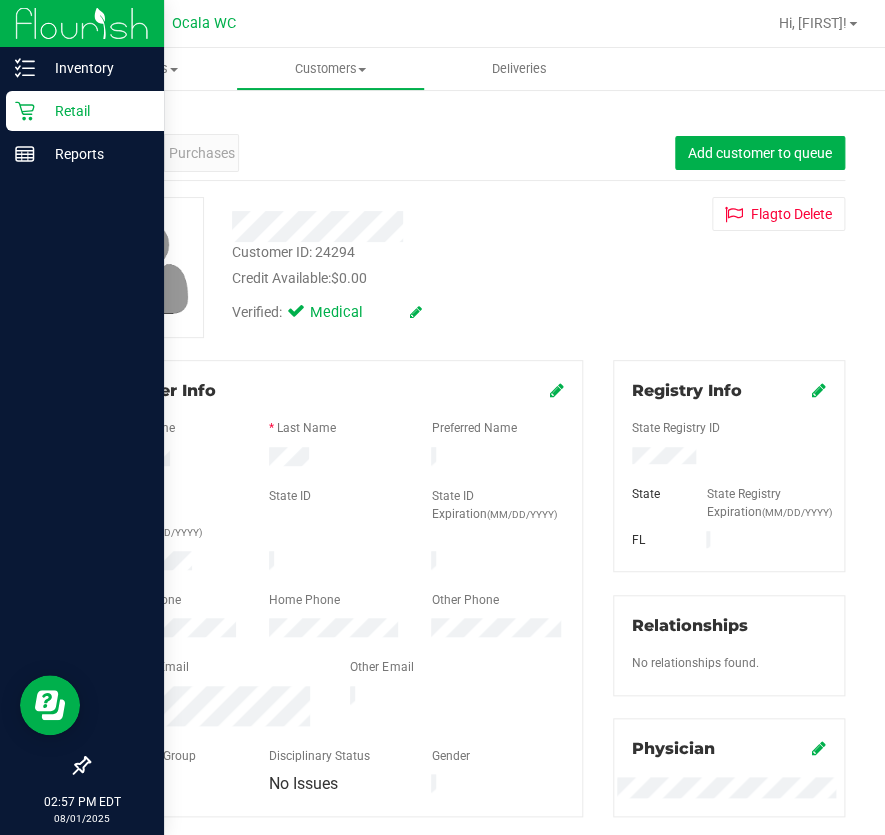 click 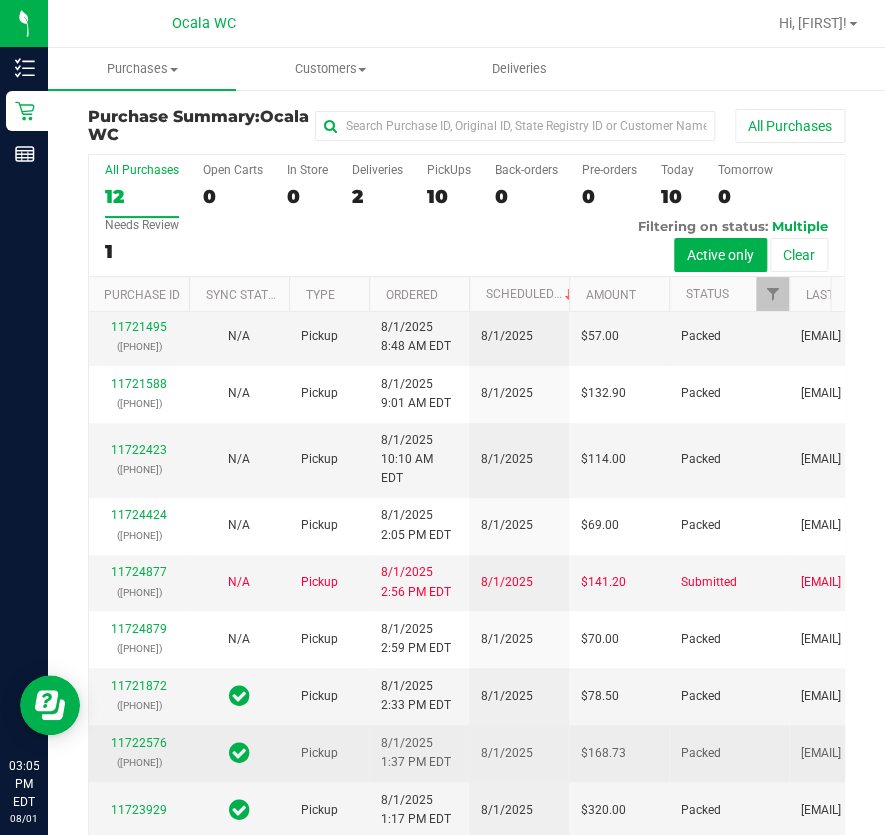 scroll, scrollTop: 745, scrollLeft: 0, axis: vertical 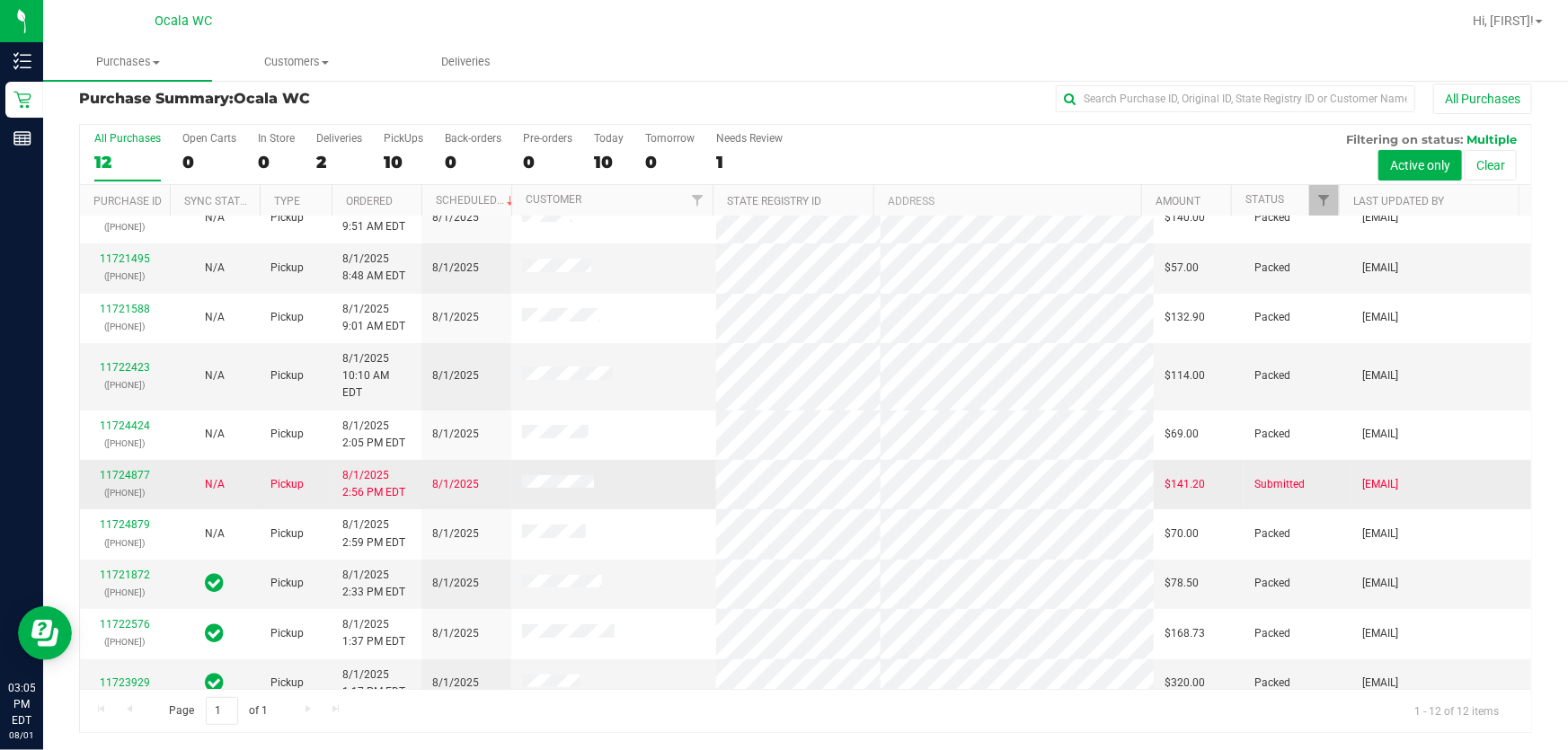click on "11724877
([PHONE])" at bounding box center (125, 484) 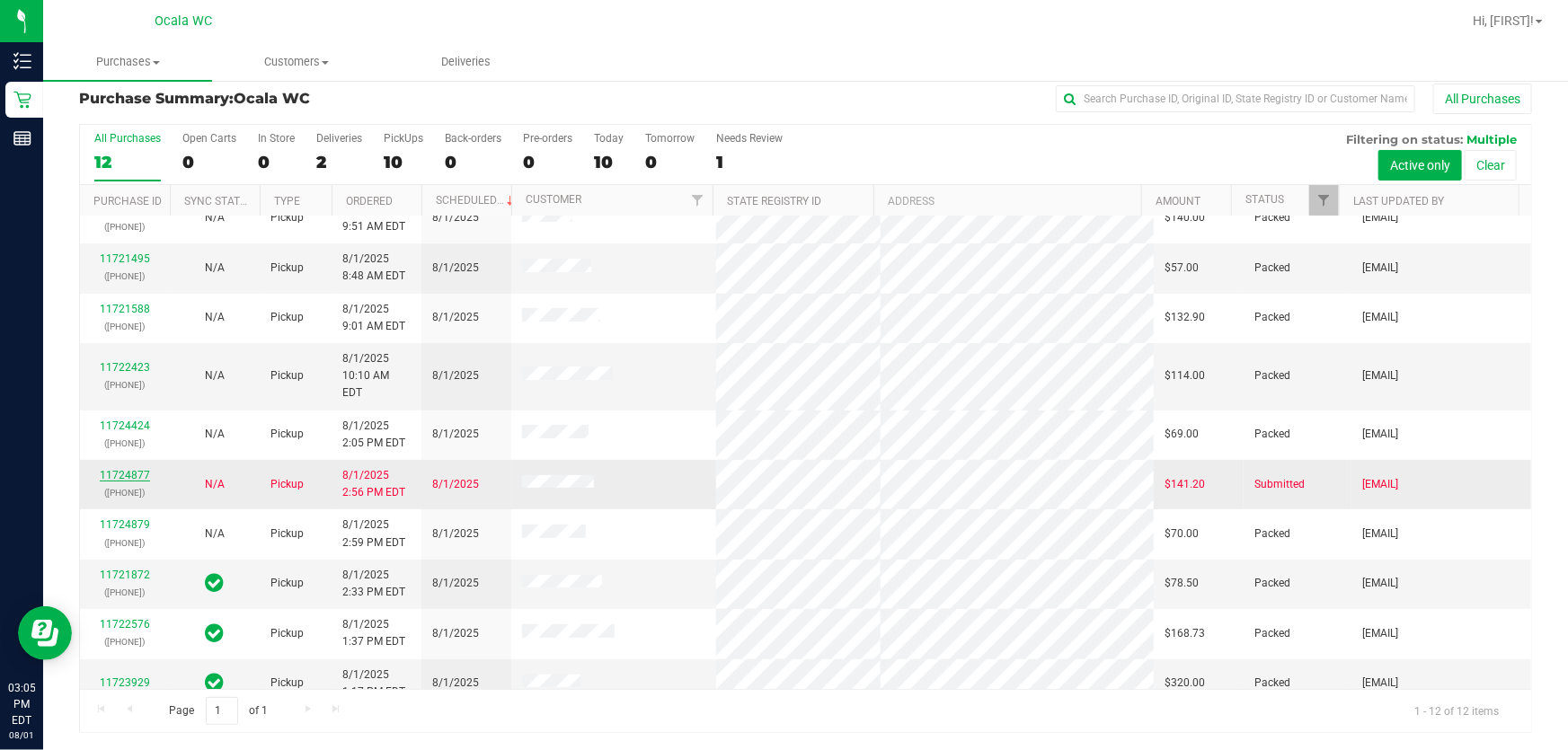 click on "11724877" at bounding box center [125, 475] 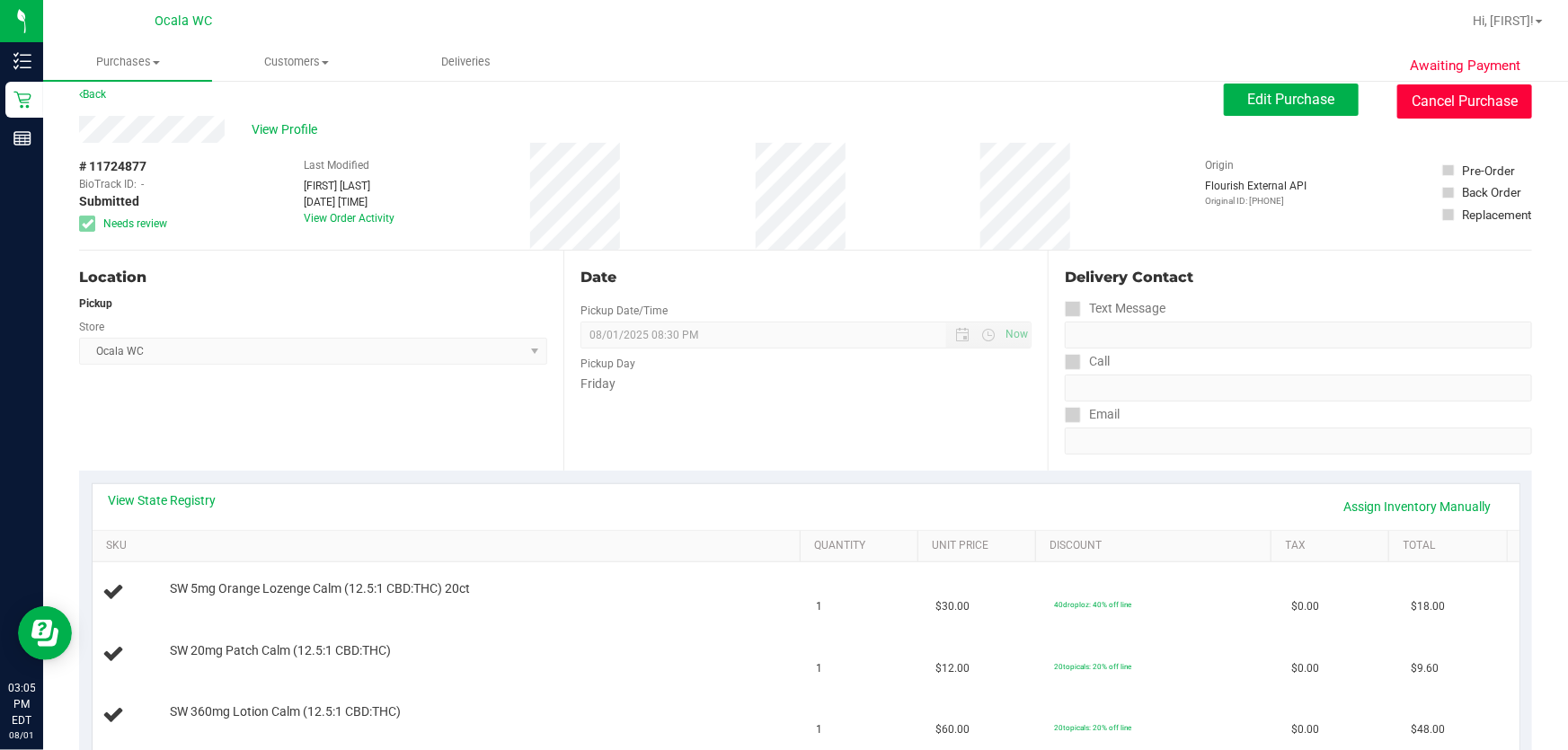 click on "Cancel Purchase" at bounding box center [1465, 101] 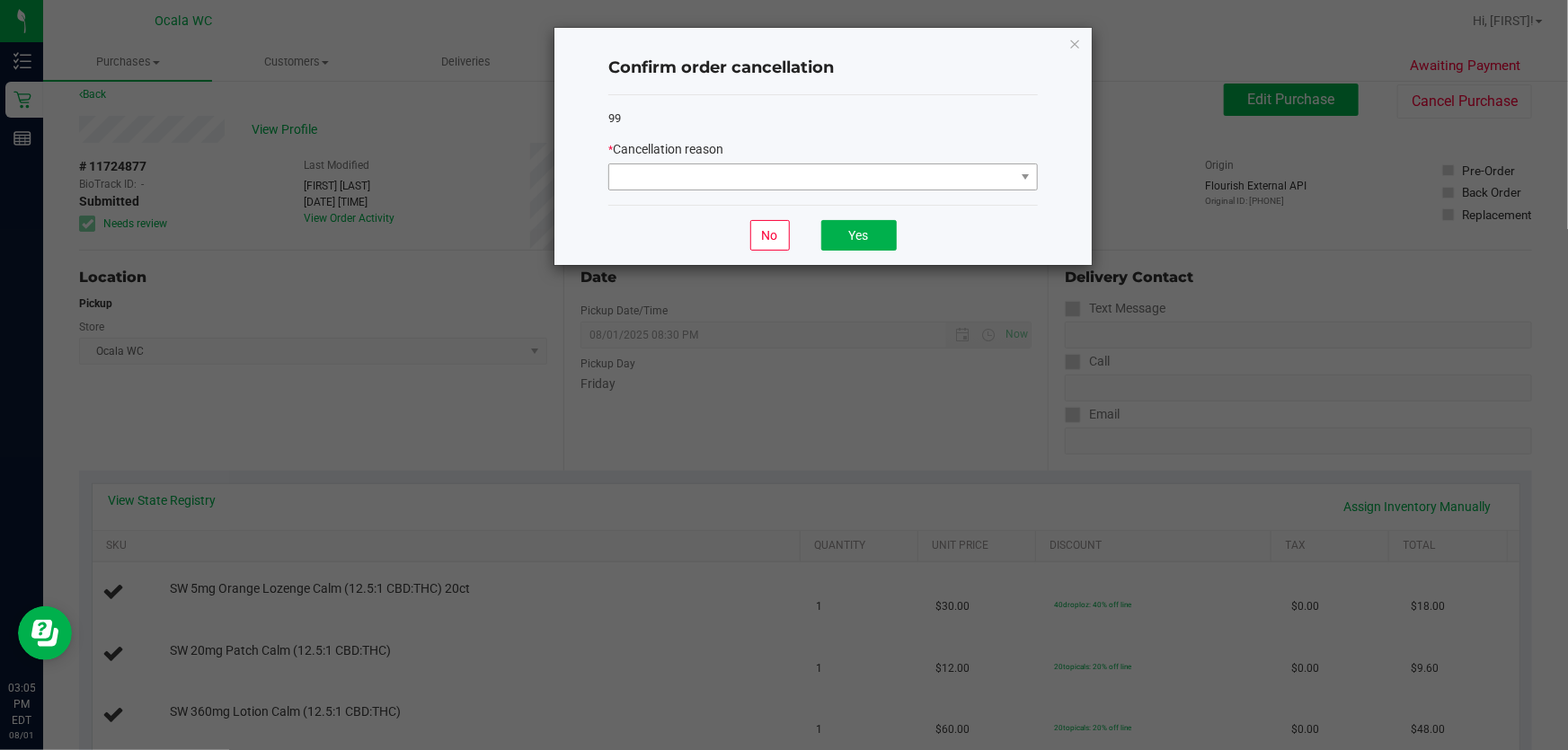 click on "*   Cancellation reason" 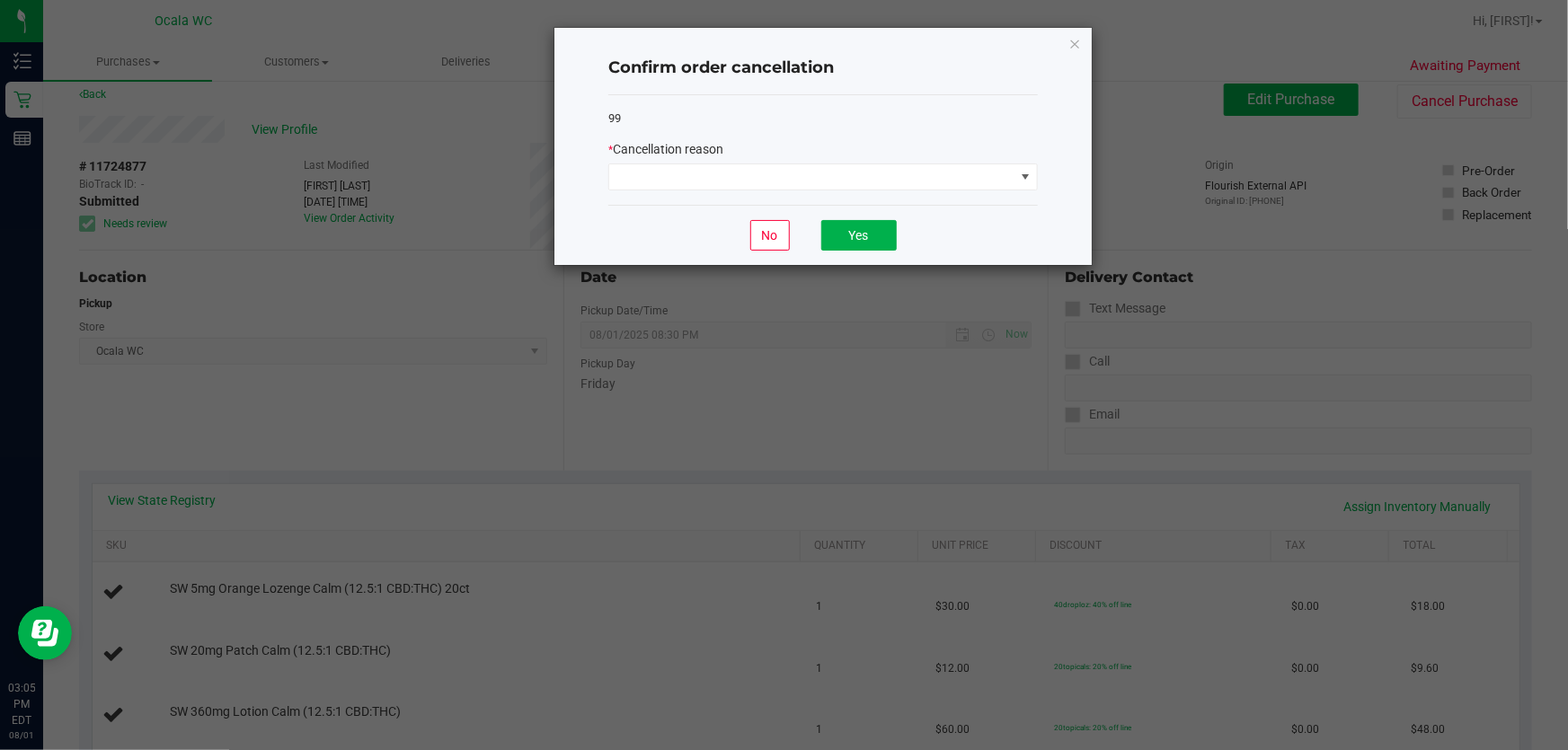 click on "99   *   Cancellation reason" 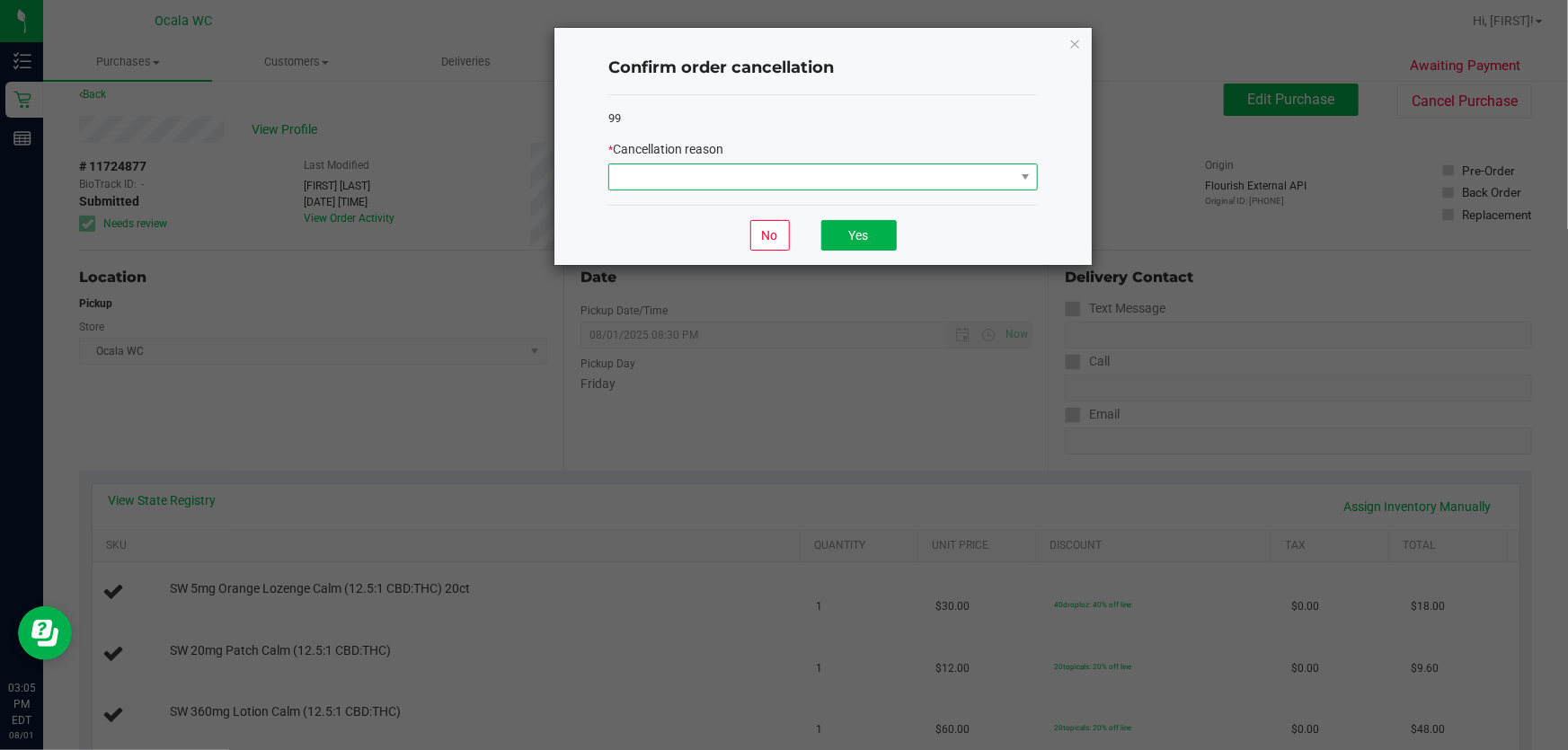 click at bounding box center [811, 177] 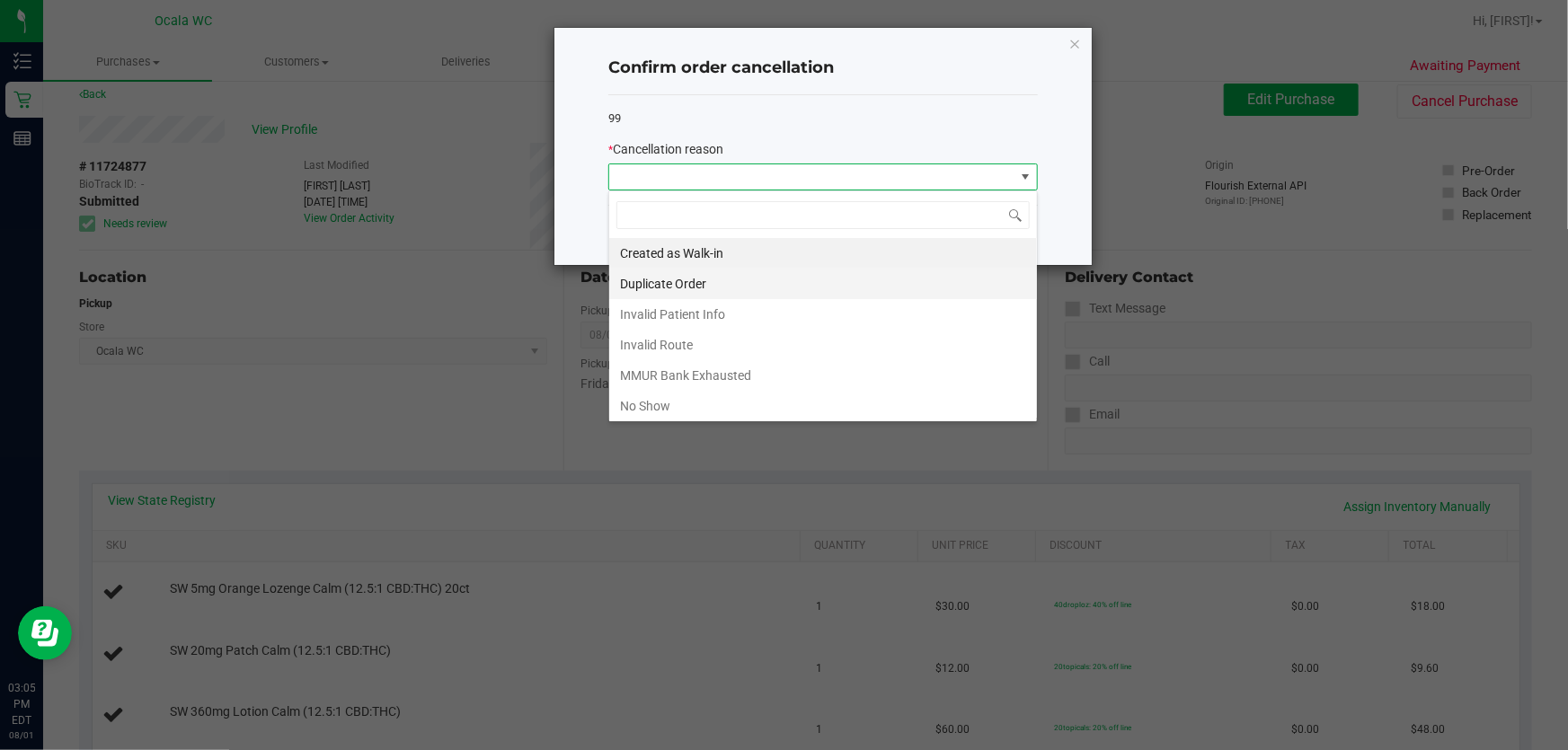 scroll, scrollTop: 89793, scrollLeft: 89426, axis: both 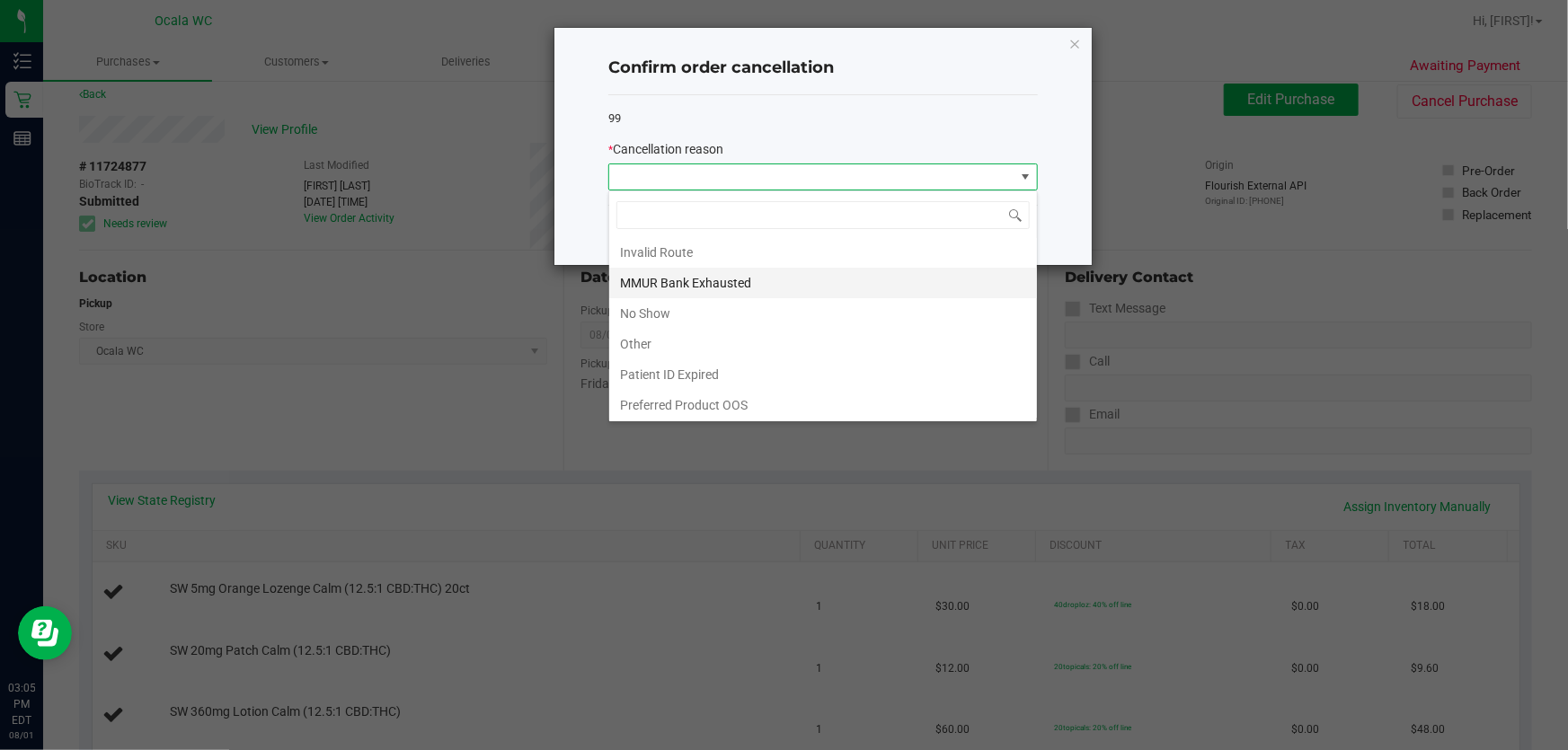 click on "MMUR Bank Exhausted" at bounding box center [823, 283] 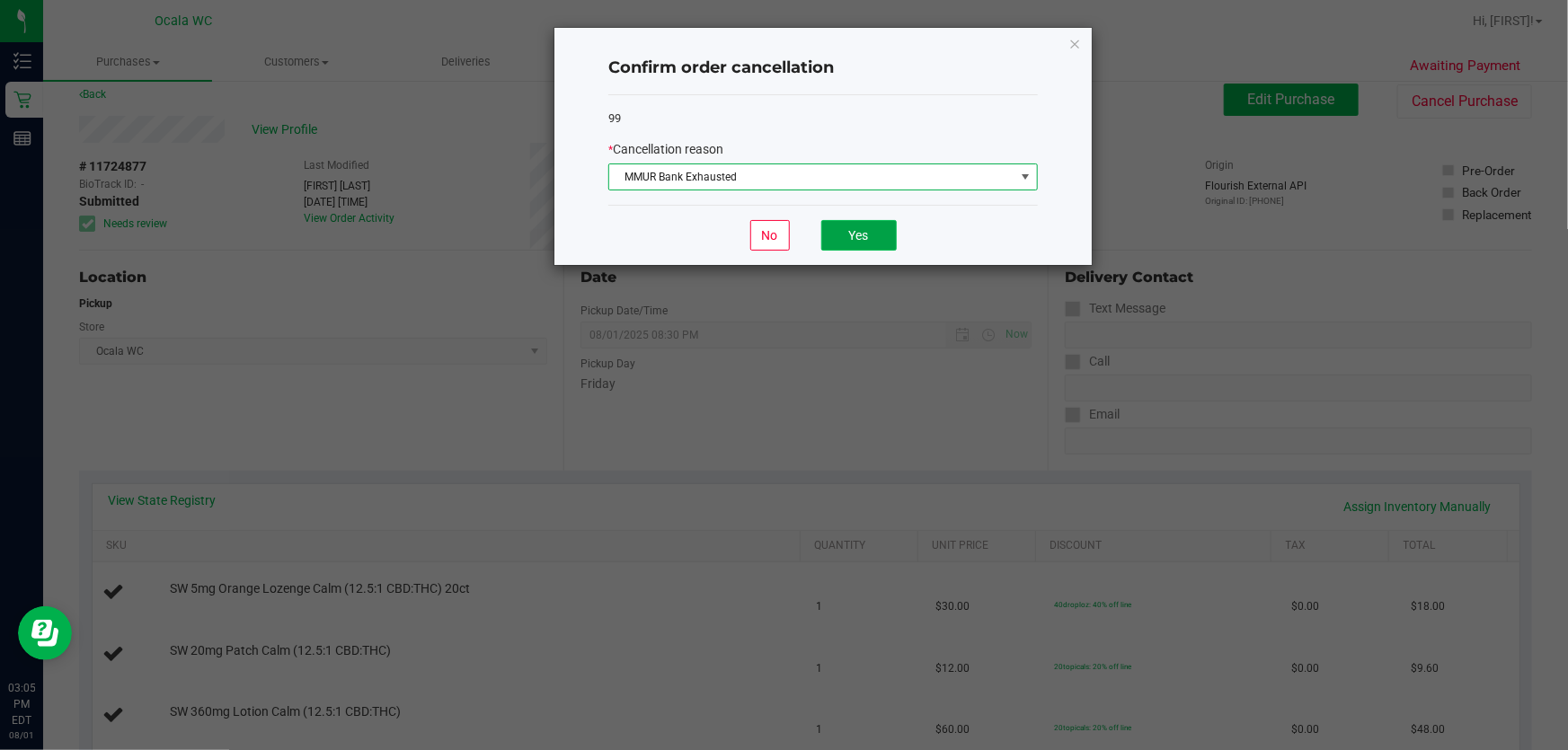 click on "Yes" 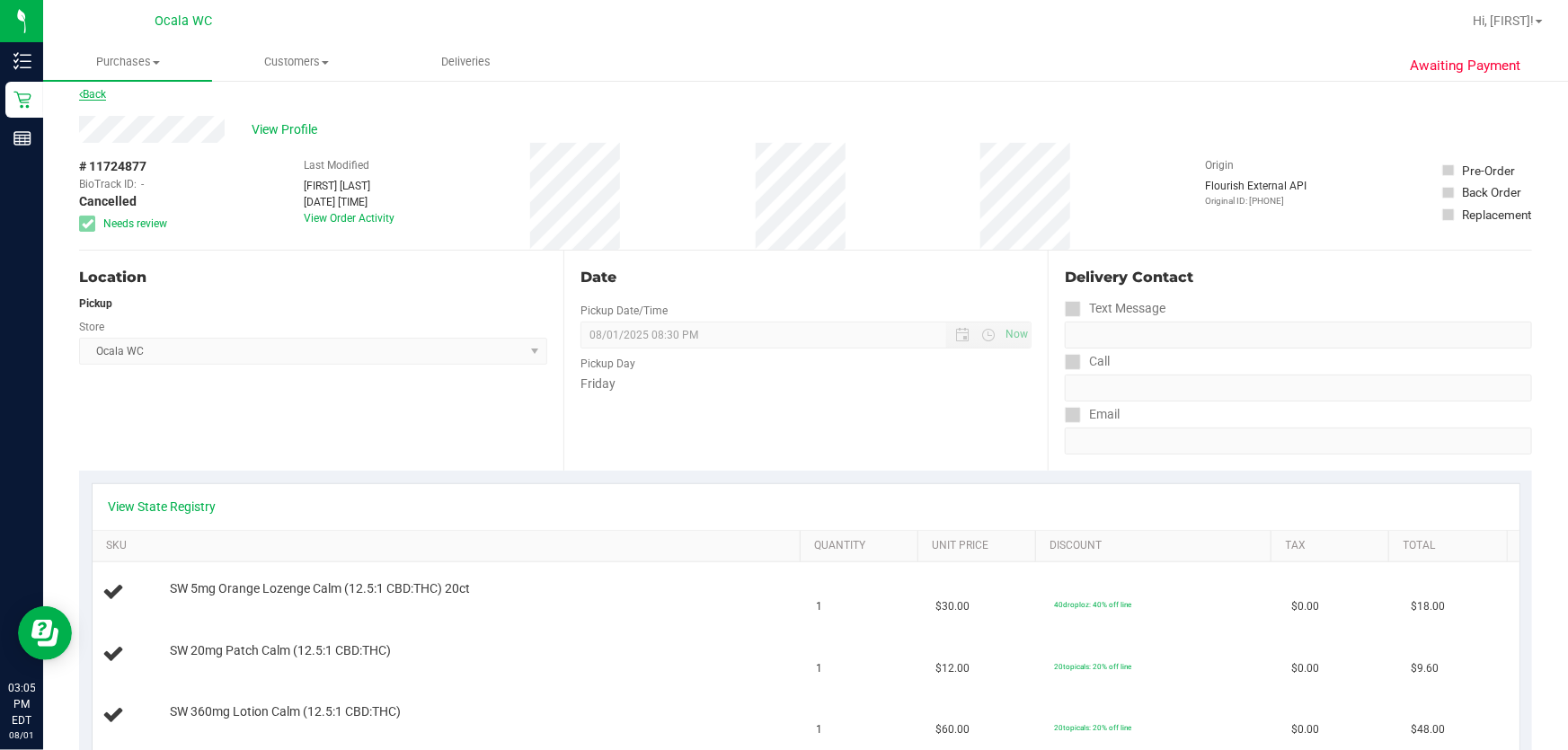 click on "Back" at bounding box center [93, 94] 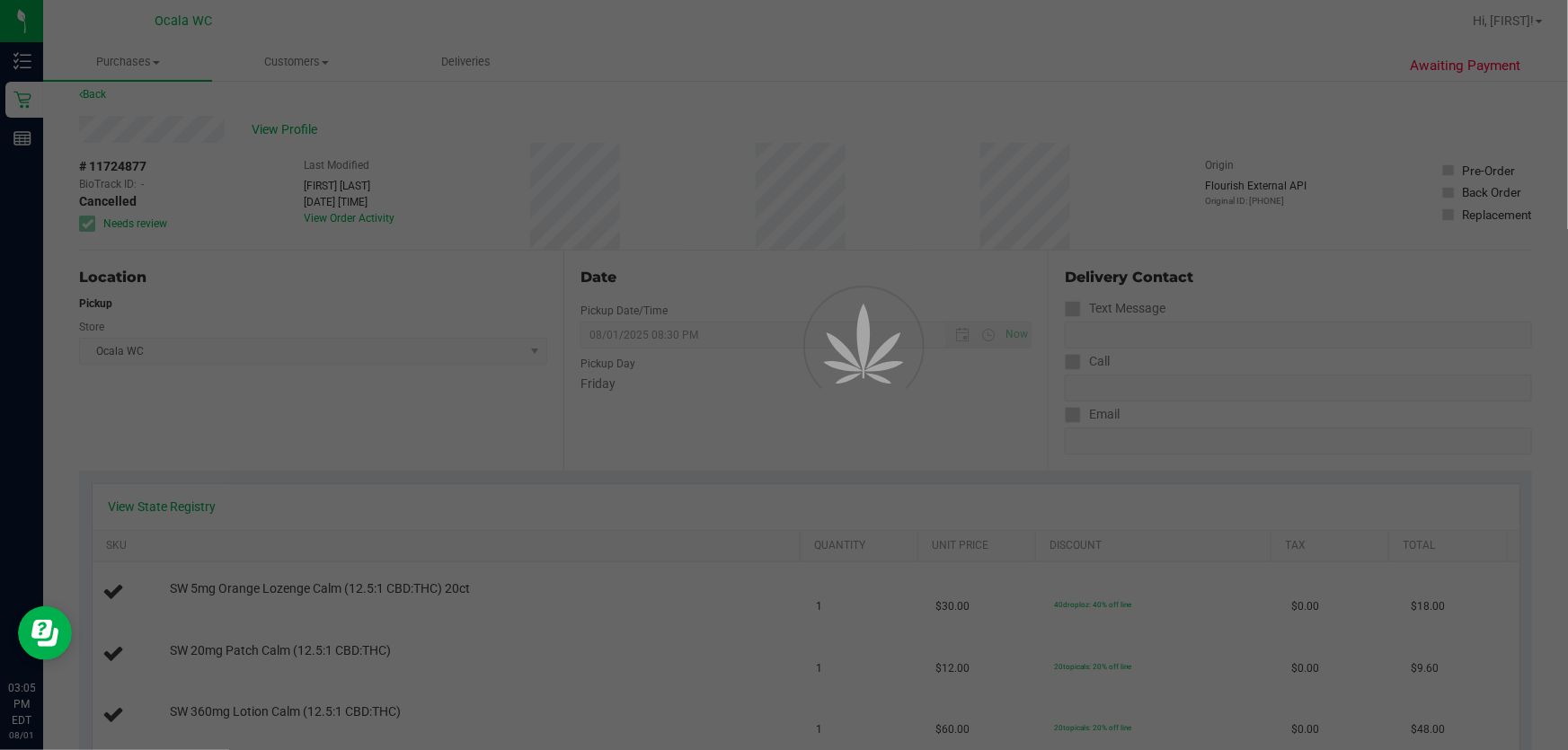 scroll, scrollTop: 0, scrollLeft: 0, axis: both 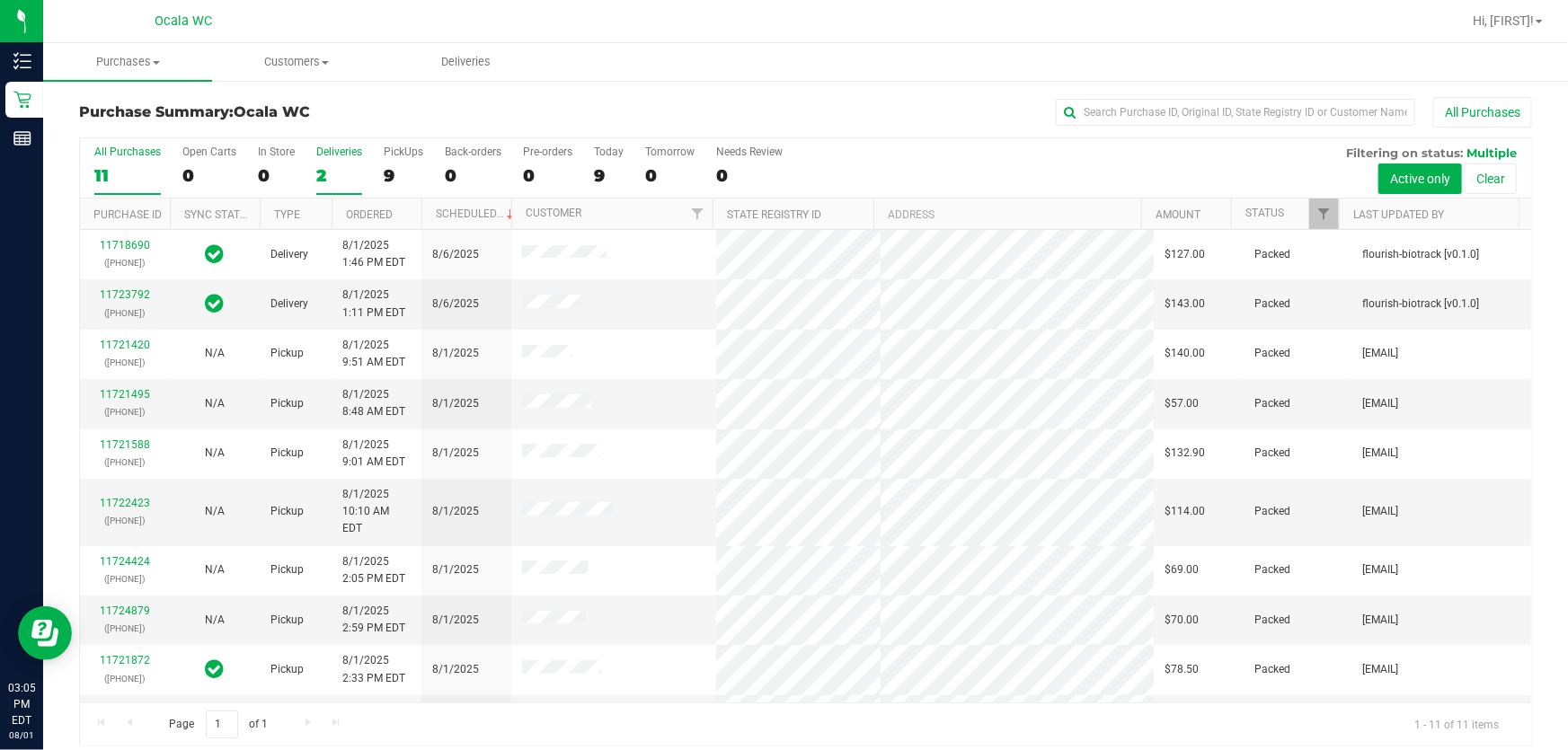 click on "2" at bounding box center [339, 175] 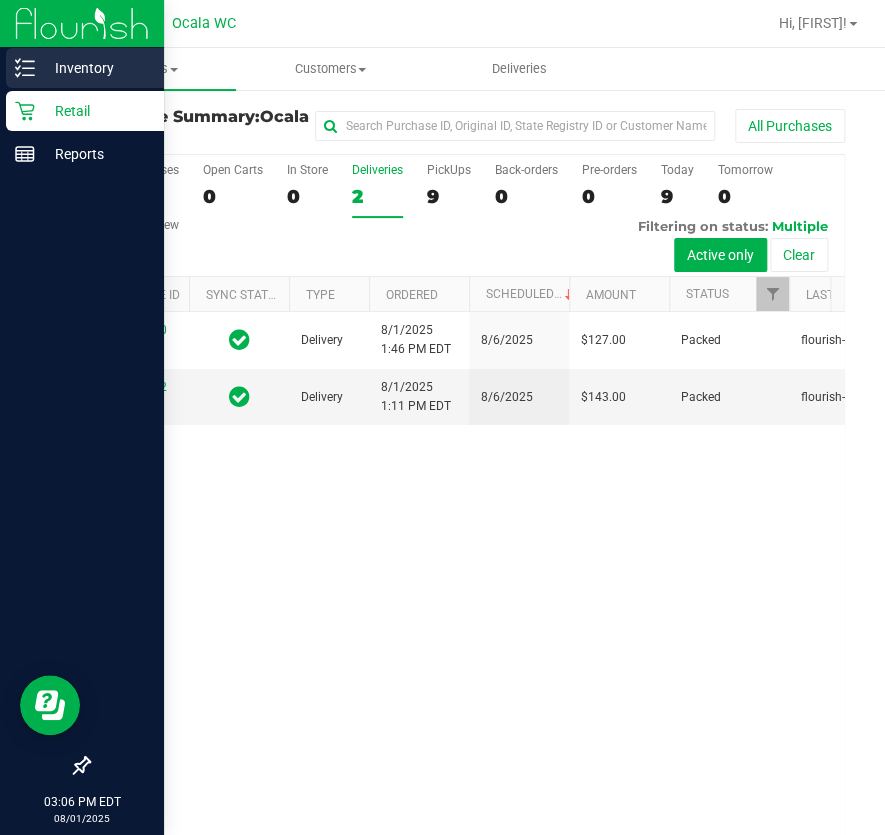 click on "Inventory" at bounding box center [95, 68] 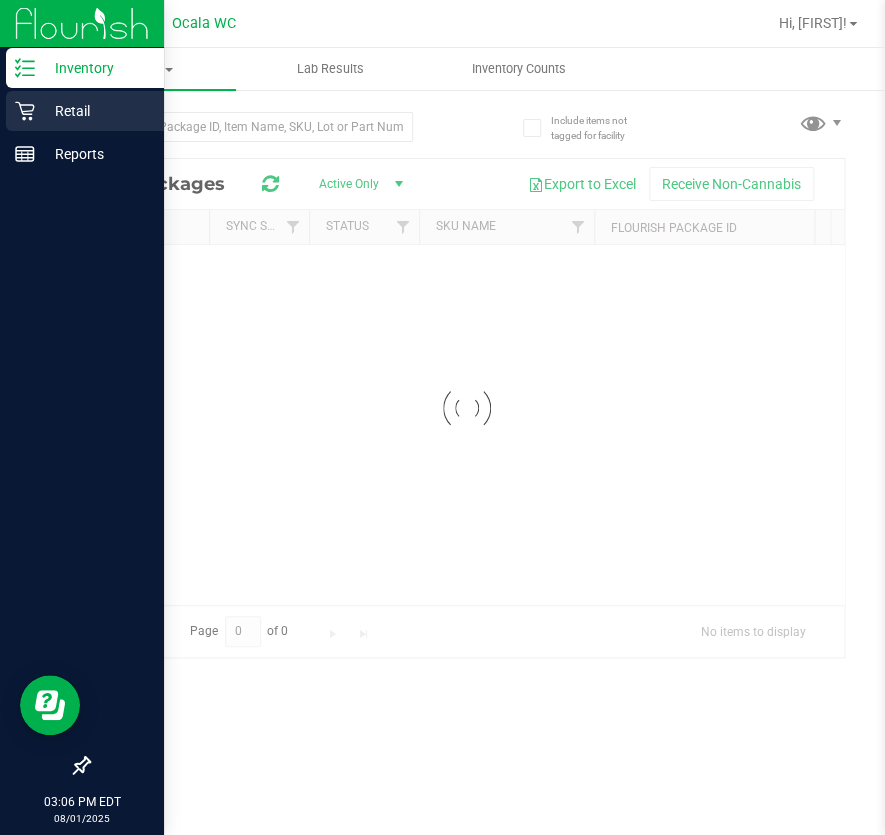 click on "Retail" at bounding box center (95, 111) 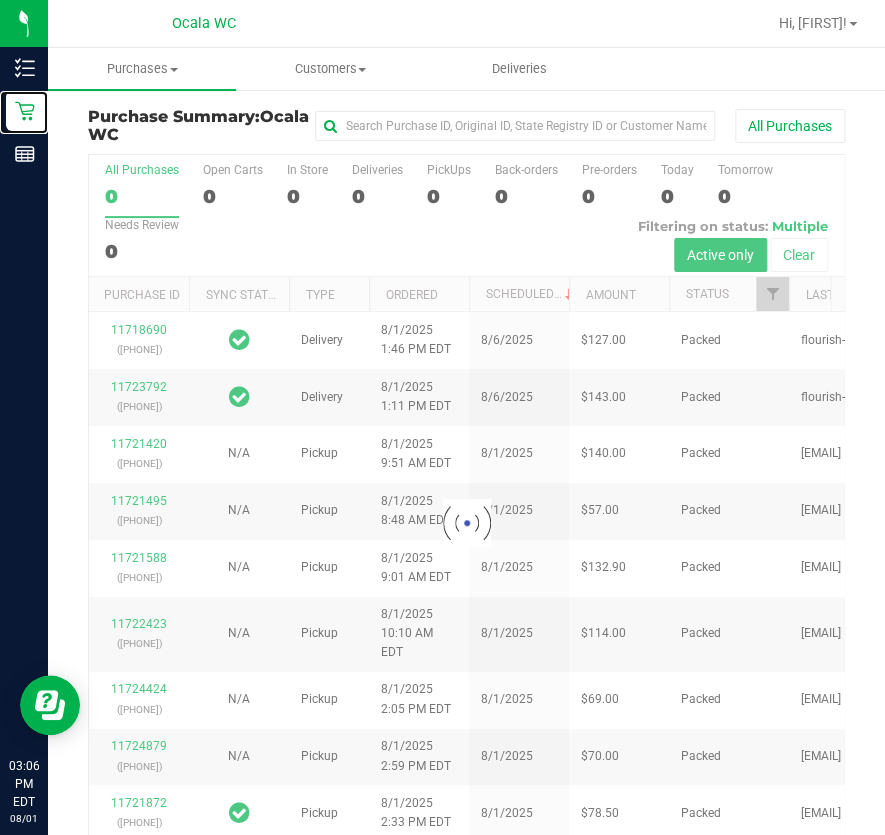 scroll, scrollTop: 76, scrollLeft: 0, axis: vertical 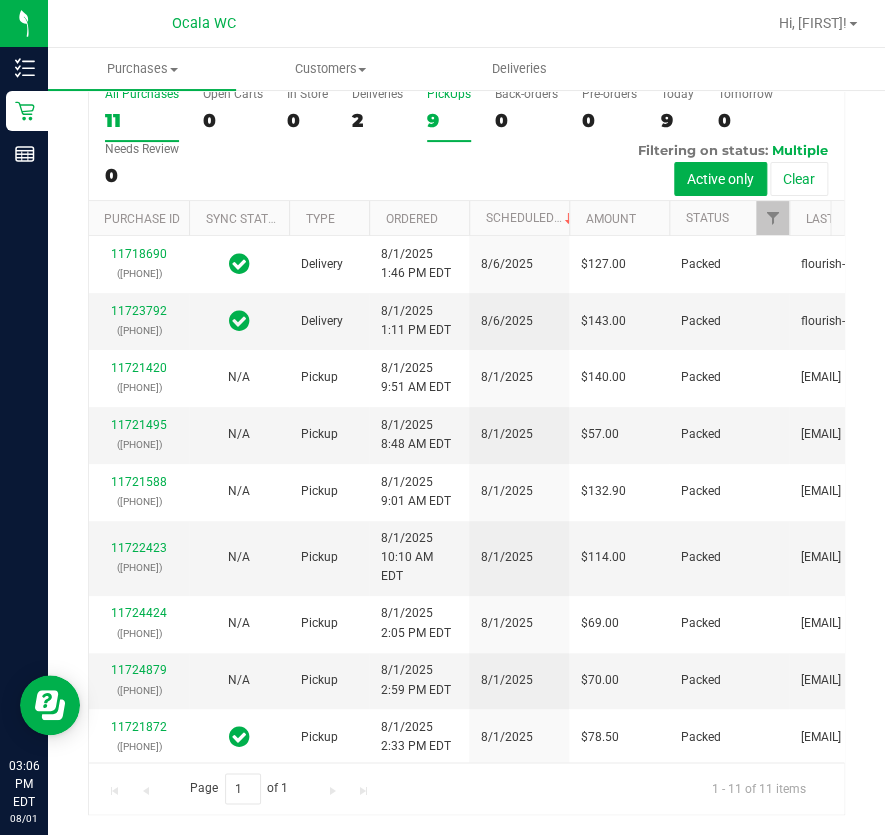 click on "9" at bounding box center (449, 120) 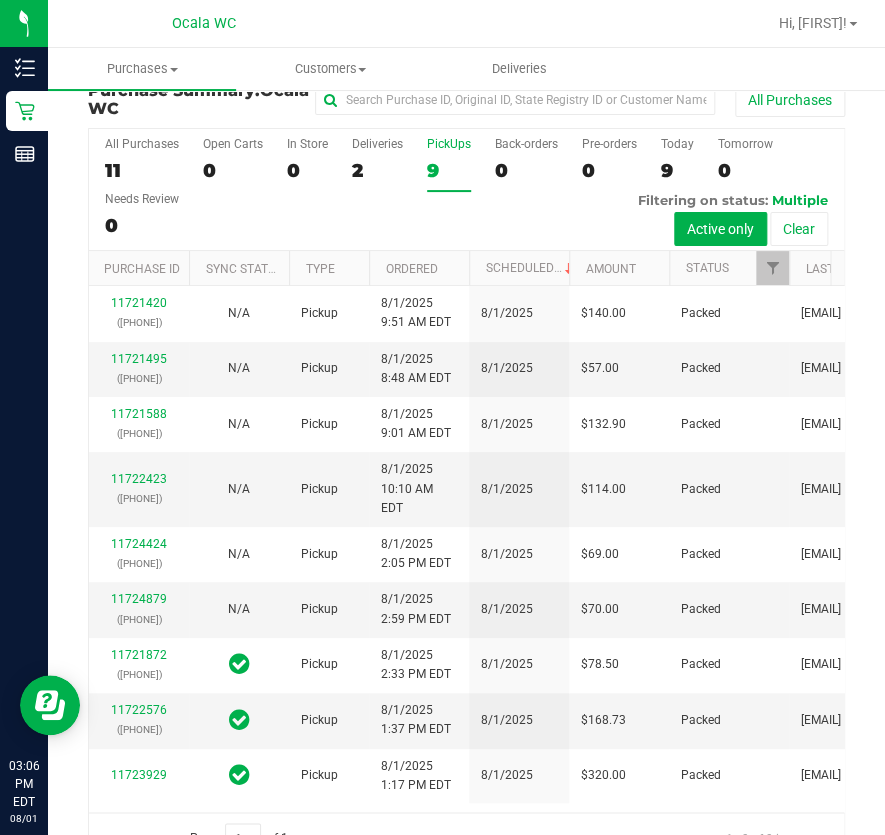scroll, scrollTop: 0, scrollLeft: 0, axis: both 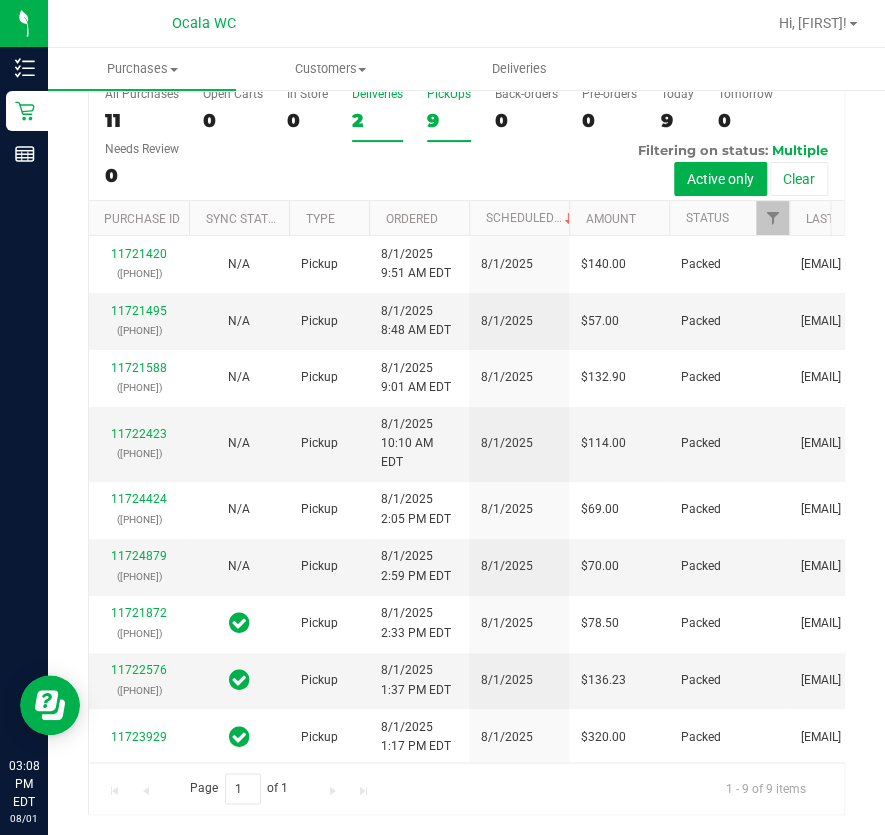click on "Deliveries" at bounding box center [377, 94] 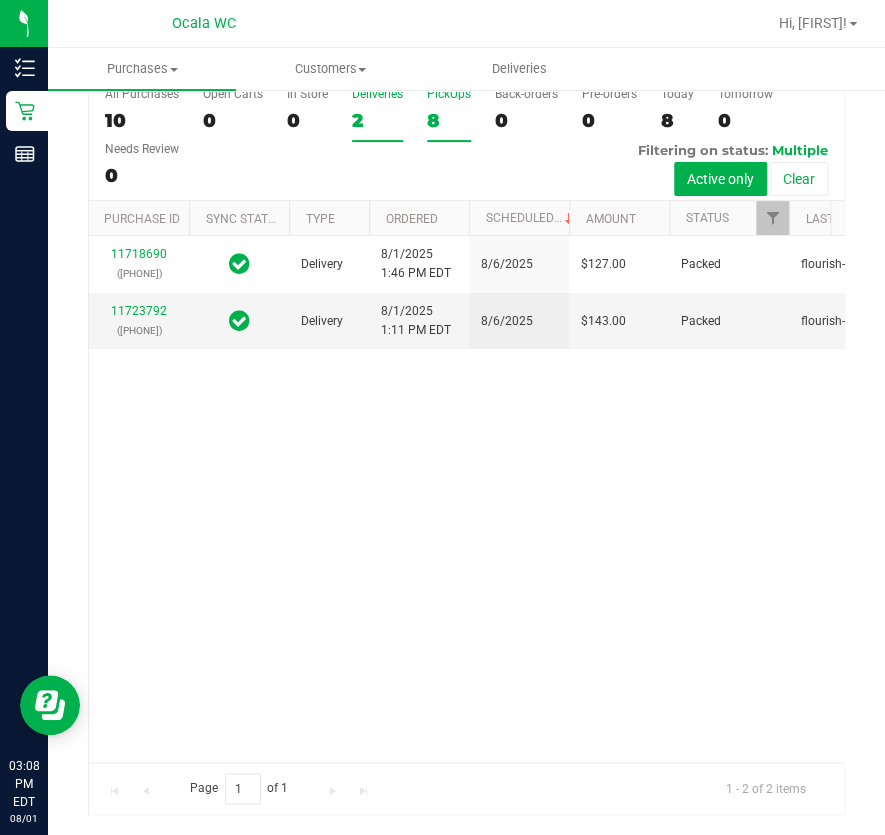 click on "PickUps
8" at bounding box center [449, 114] 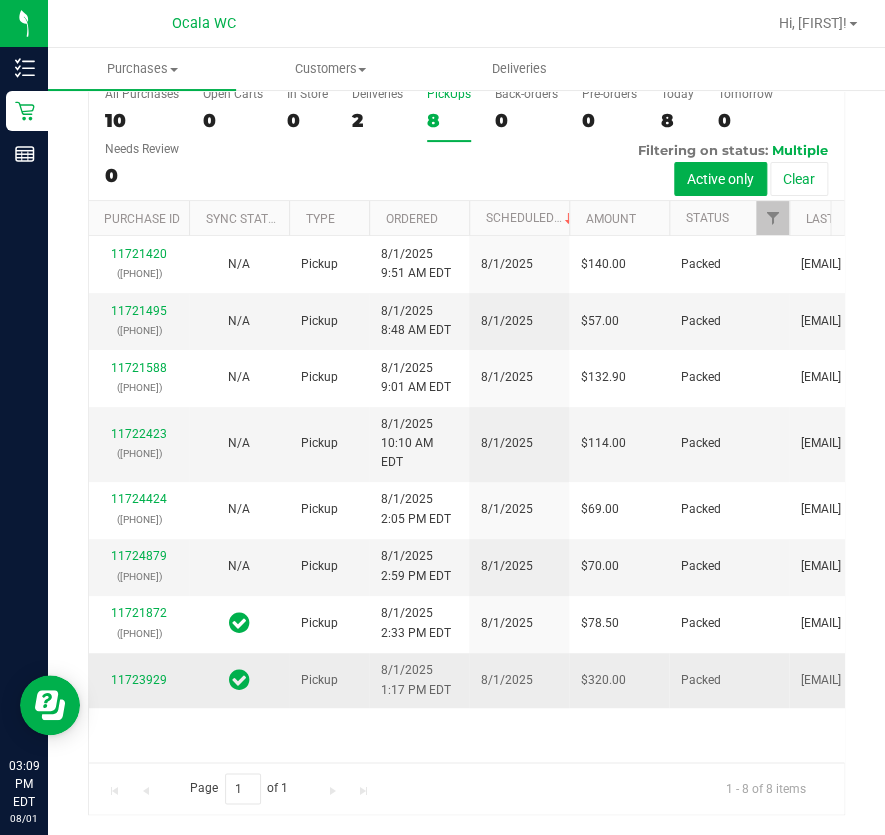 scroll, scrollTop: 0, scrollLeft: 0, axis: both 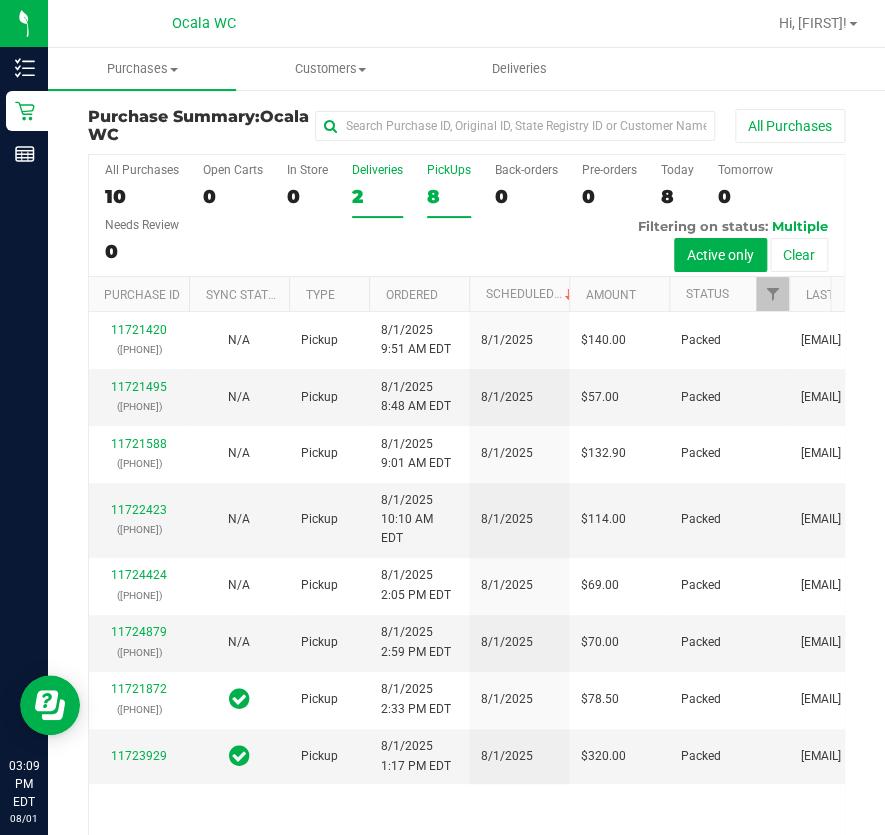 click on "Deliveries
2" at bounding box center (377, 190) 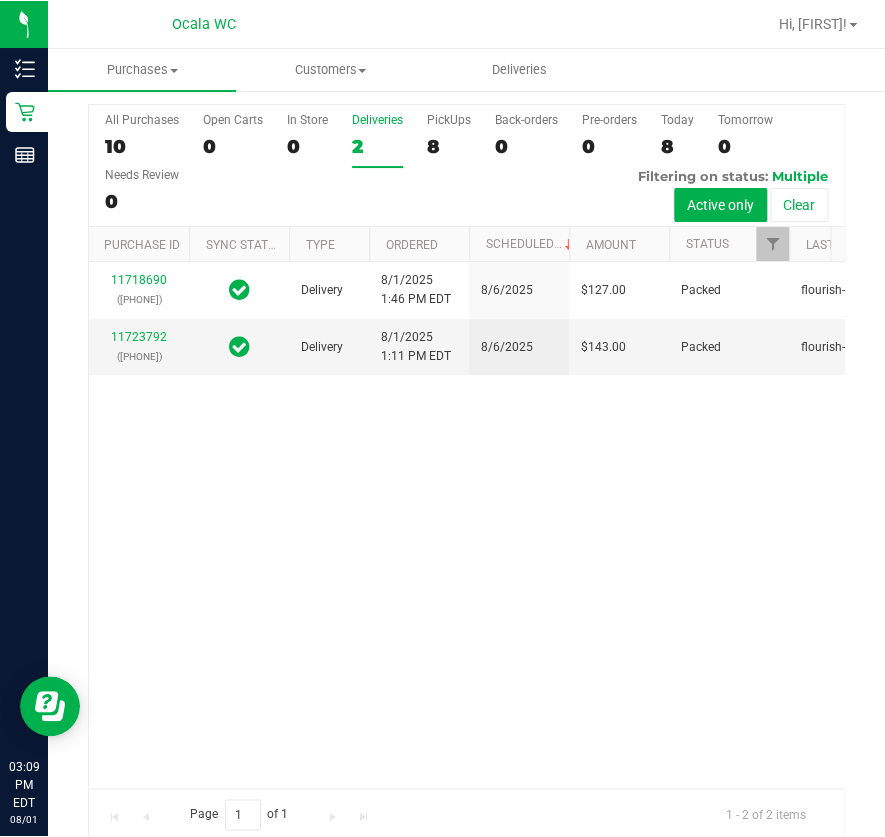 scroll, scrollTop: 76, scrollLeft: 0, axis: vertical 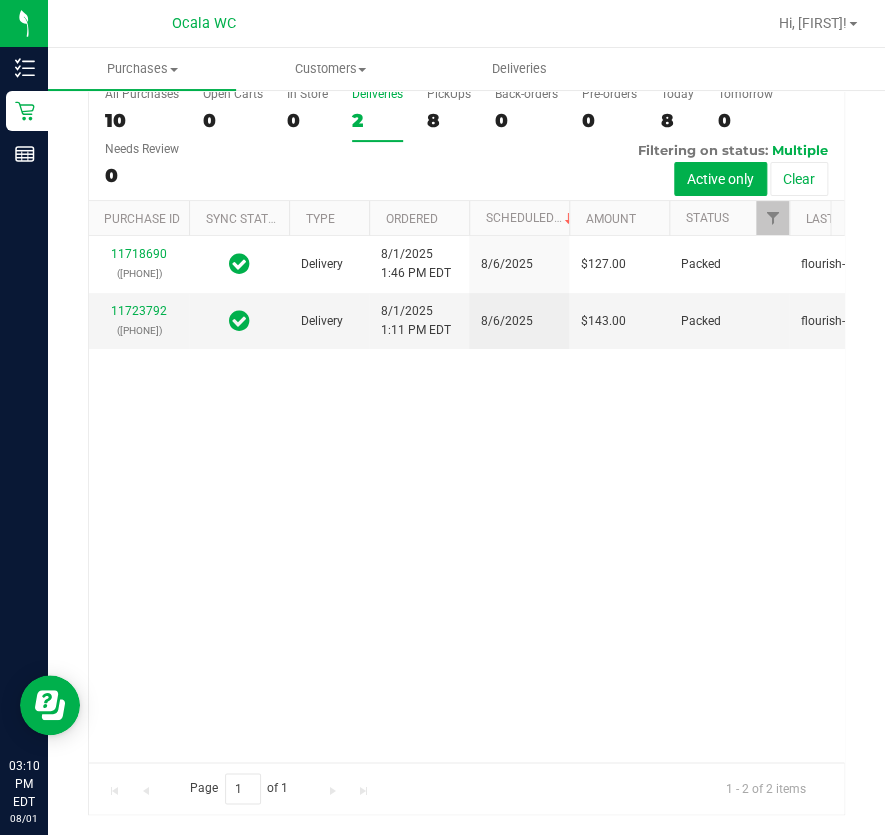 click on "All Purchases
10
Open Carts
0
In Store
0
Deliveries
2
PickUps
8
Back-orders
0
Pre-orders
0
Today
8
Tomorrow
0" at bounding box center (466, 140) 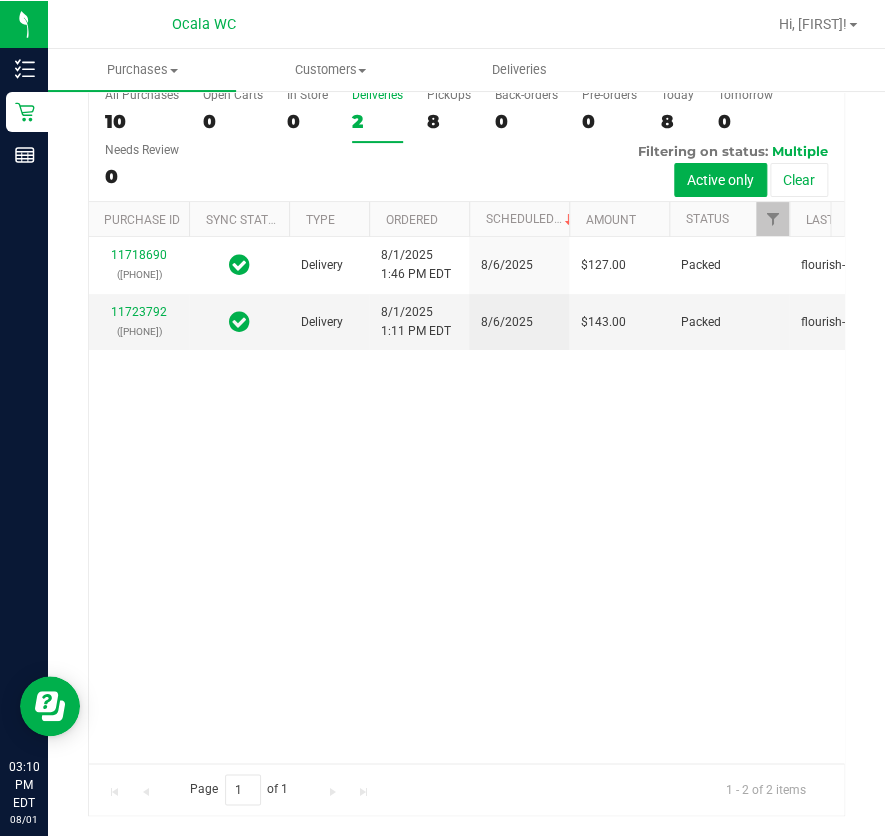 scroll, scrollTop: 74, scrollLeft: 0, axis: vertical 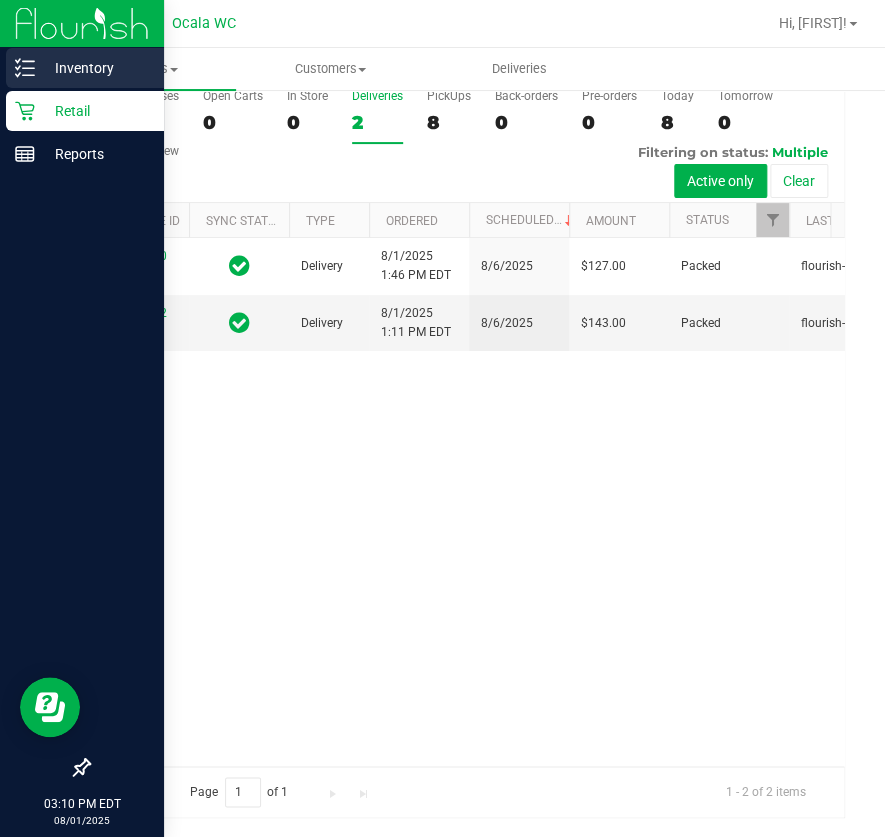click on "Inventory" at bounding box center [95, 68] 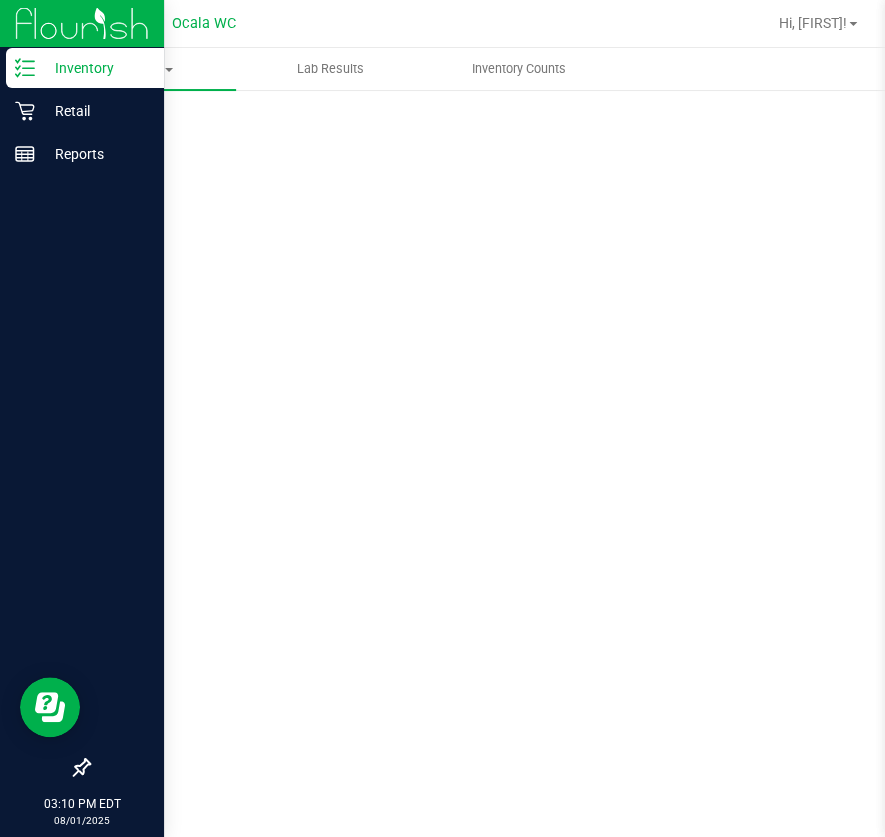scroll, scrollTop: 0, scrollLeft: 0, axis: both 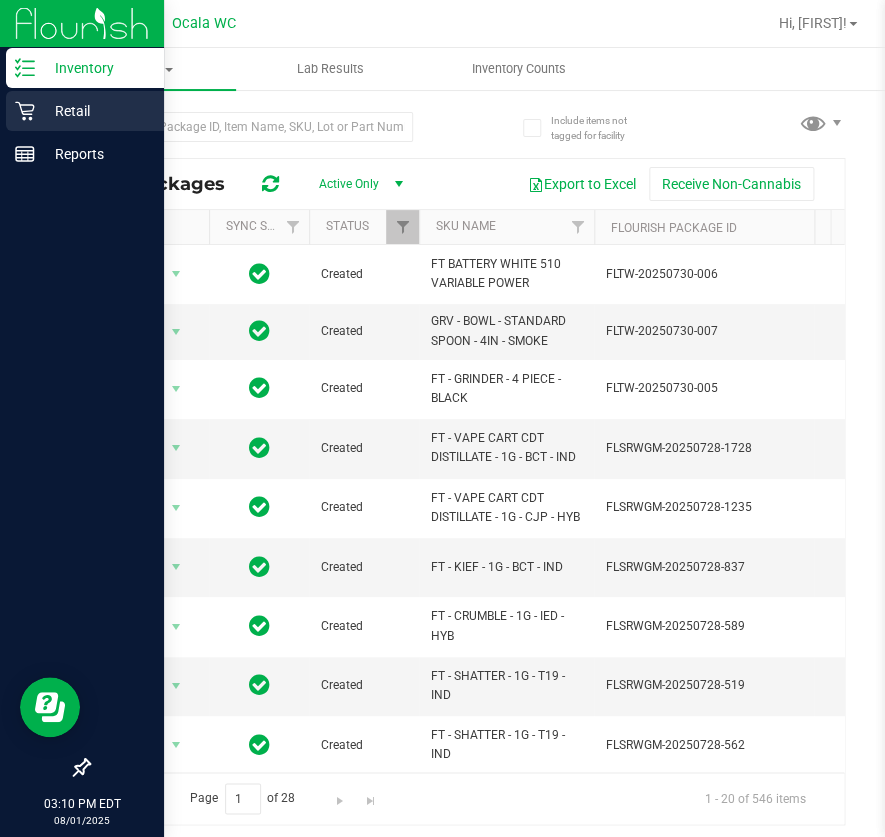 click 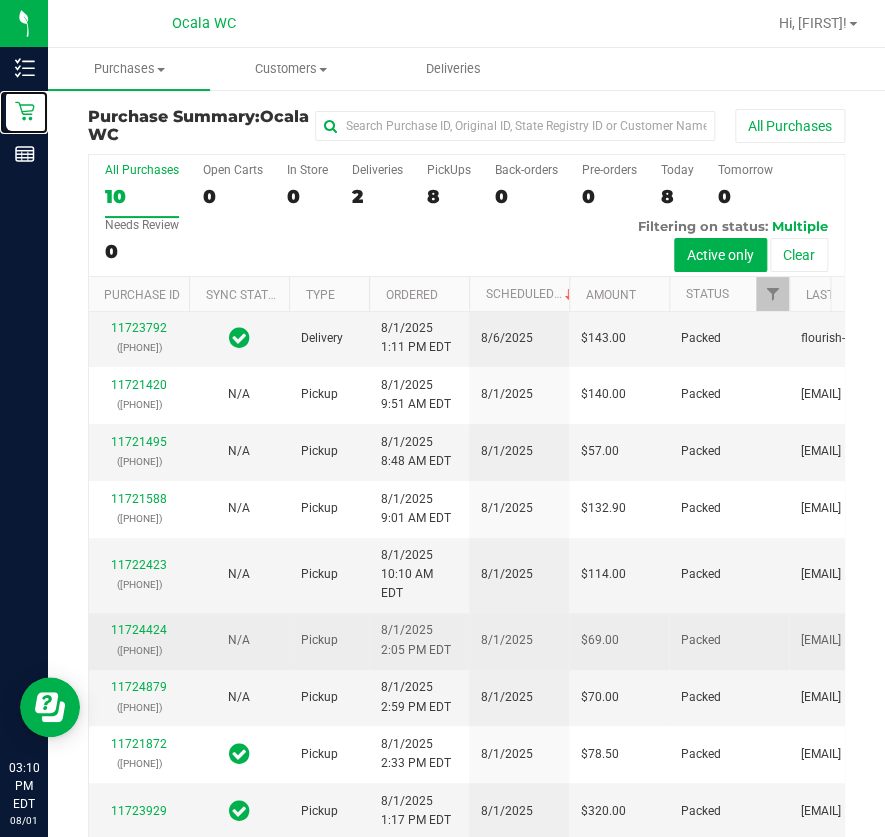 scroll, scrollTop: 538, scrollLeft: 0, axis: vertical 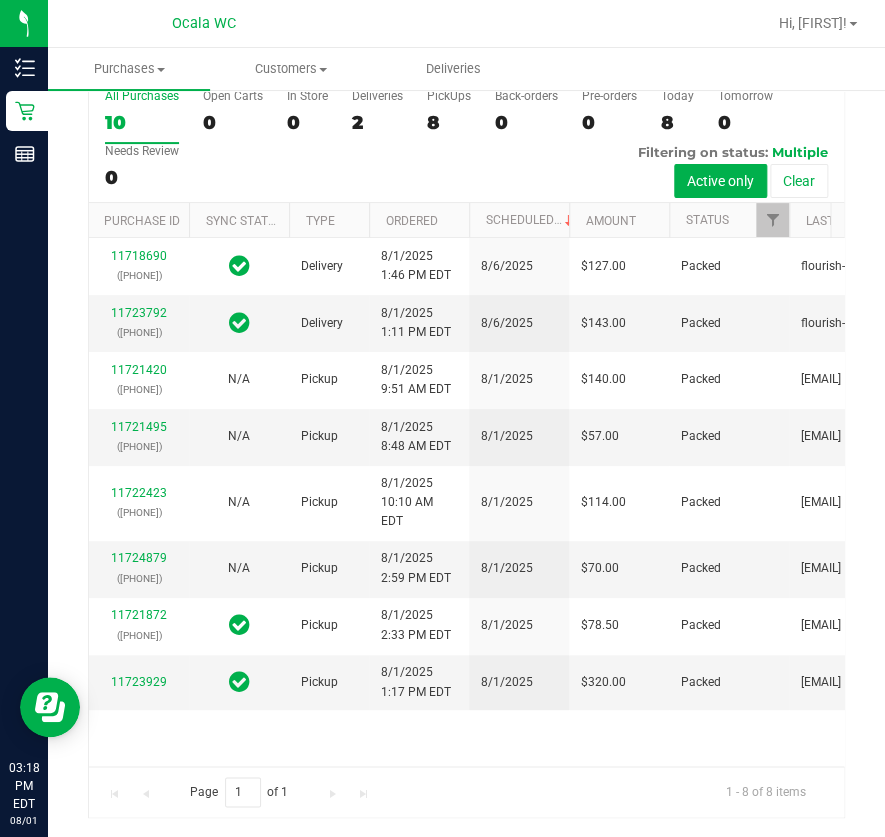 click on "All Purchases
10
Open Carts
0
In Store
0
Deliveries
2
PickUps
8
Back-orders
0
Pre-orders
0
Today
8
Tomorrow
0" at bounding box center [466, 142] 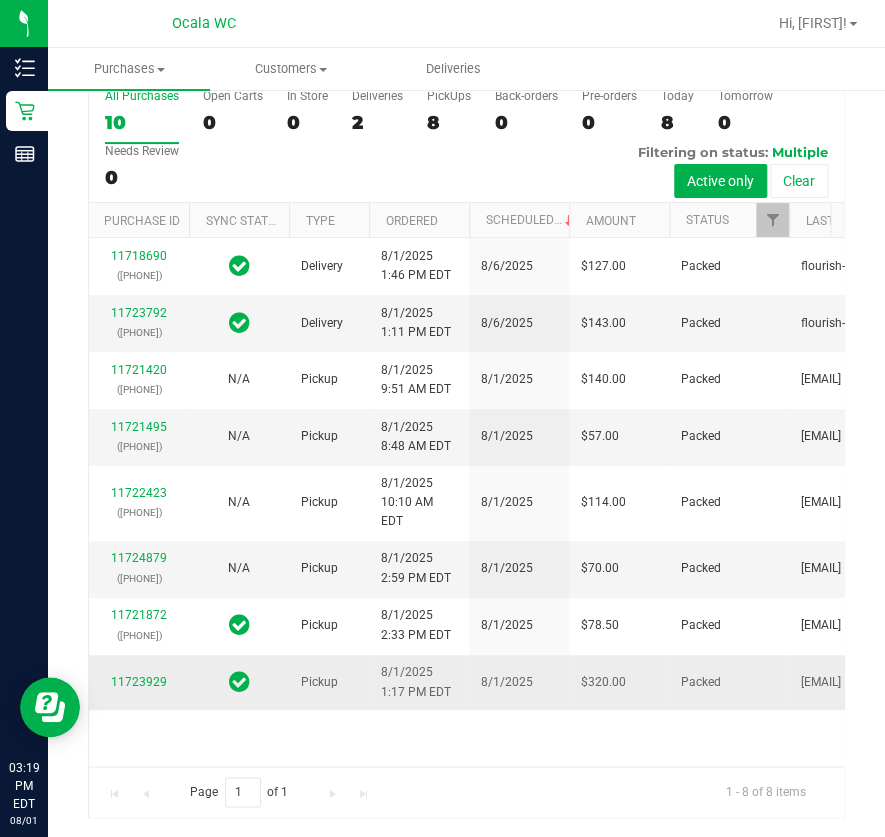 scroll, scrollTop: 427, scrollLeft: 0, axis: vertical 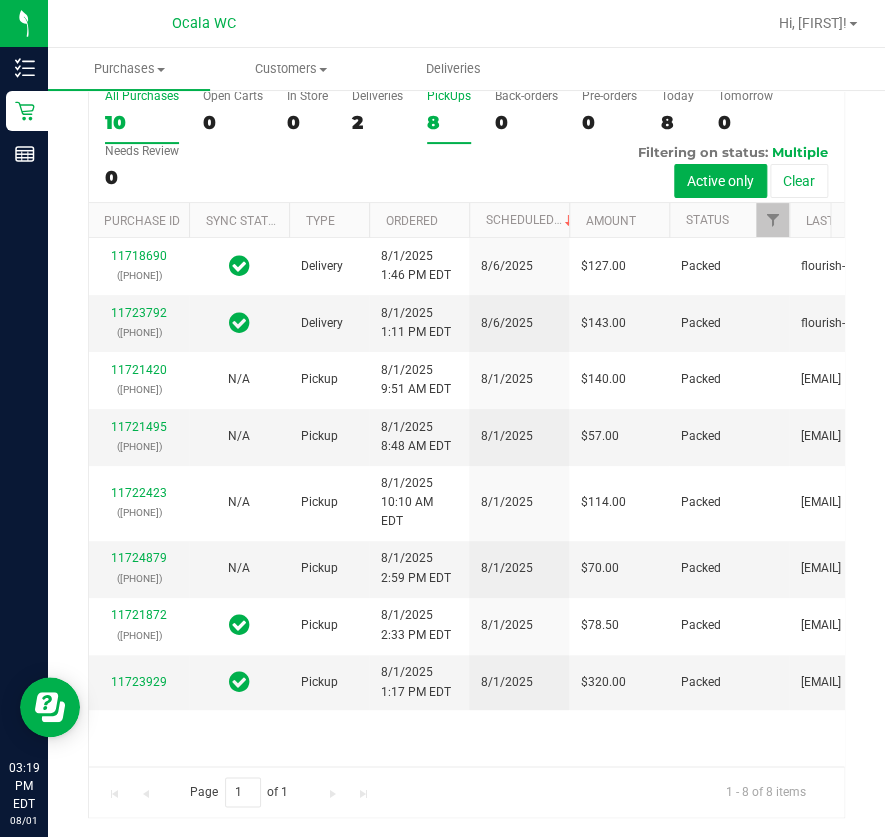 click on "8" at bounding box center [449, 122] 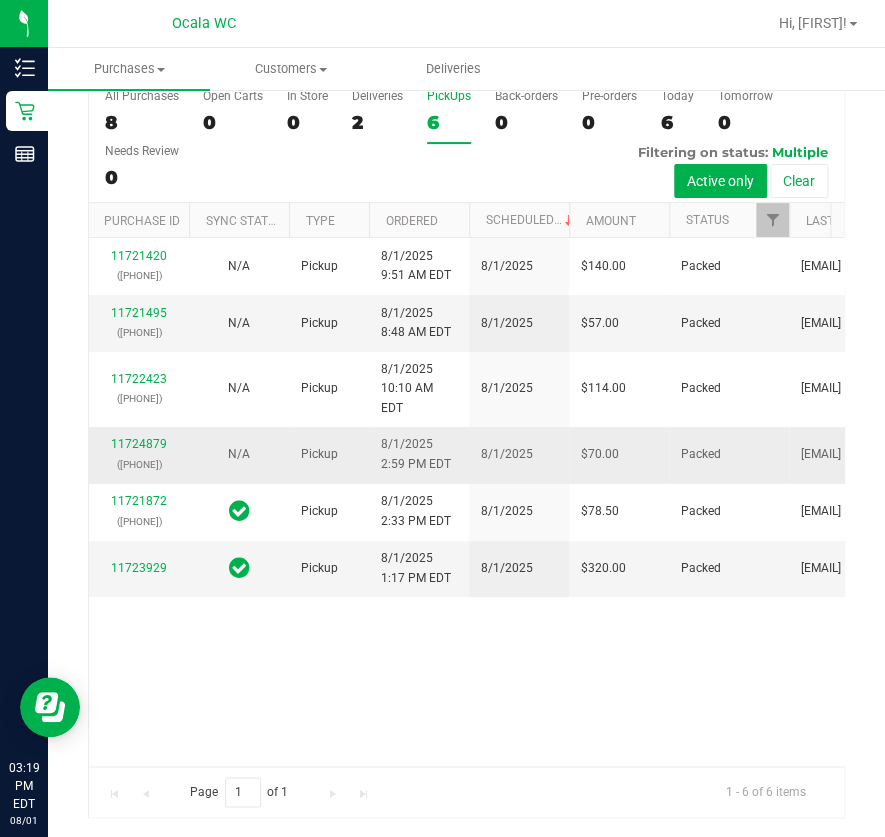 scroll, scrollTop: 181, scrollLeft: 0, axis: vertical 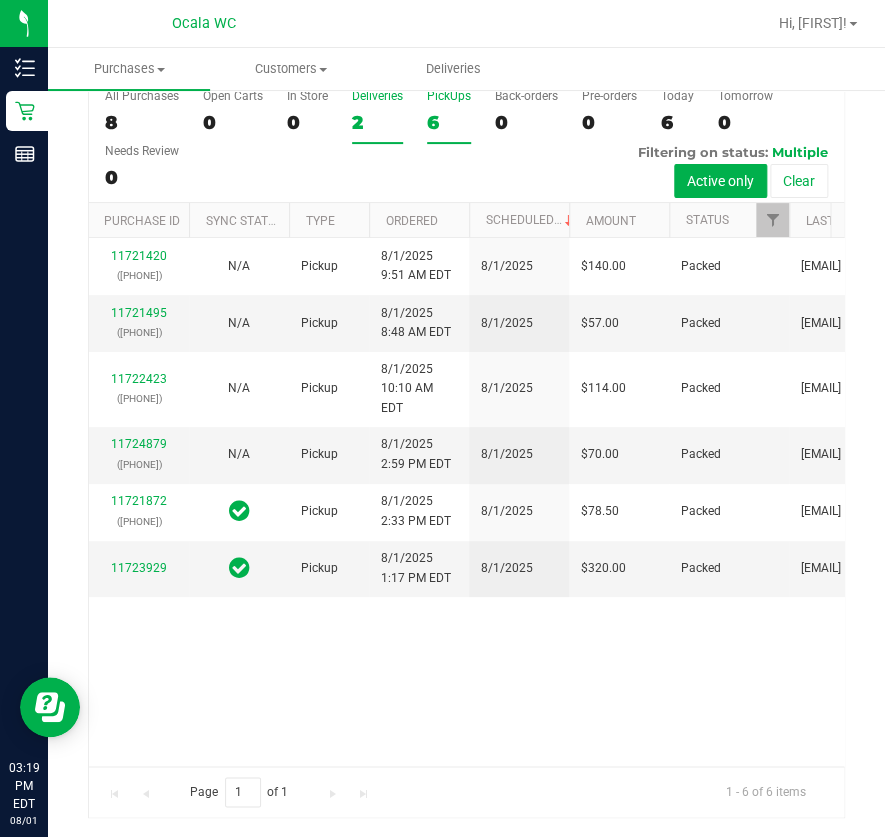 click on "Deliveries
2" at bounding box center (377, 116) 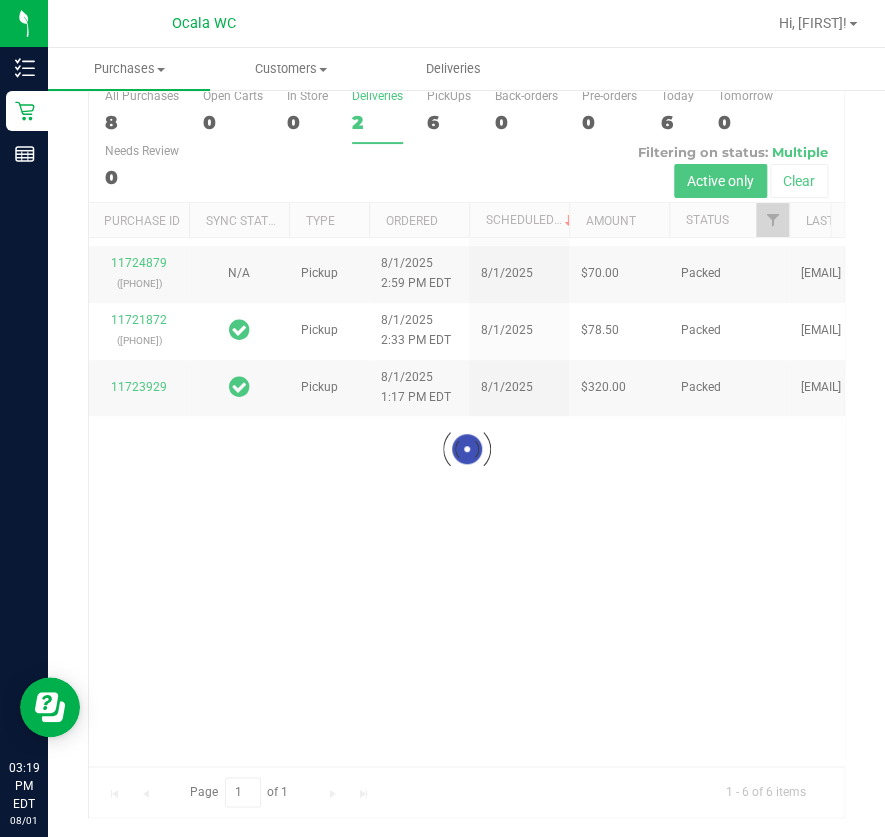 scroll, scrollTop: 0, scrollLeft: 0, axis: both 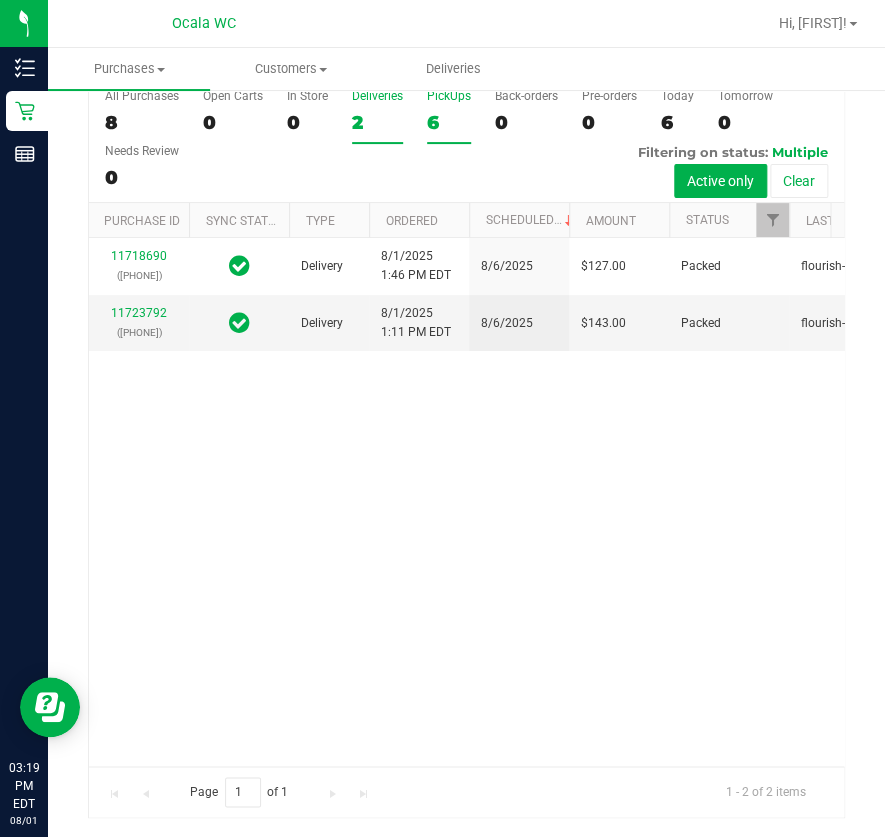 click on "PickUps
6" at bounding box center (449, 116) 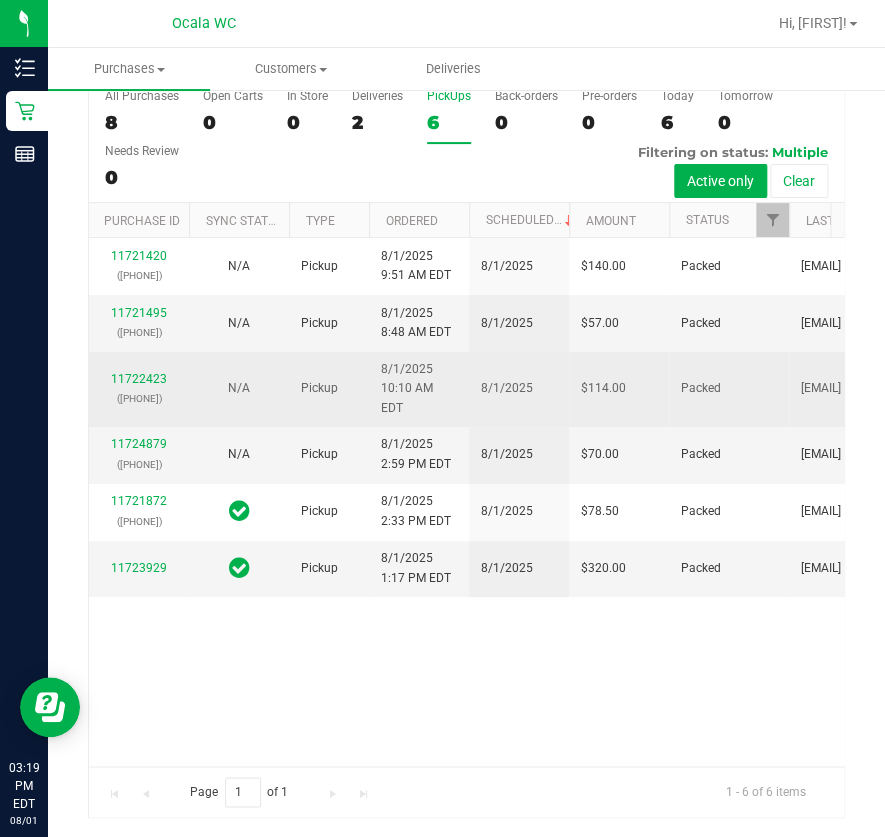 scroll, scrollTop: 0, scrollLeft: 0, axis: both 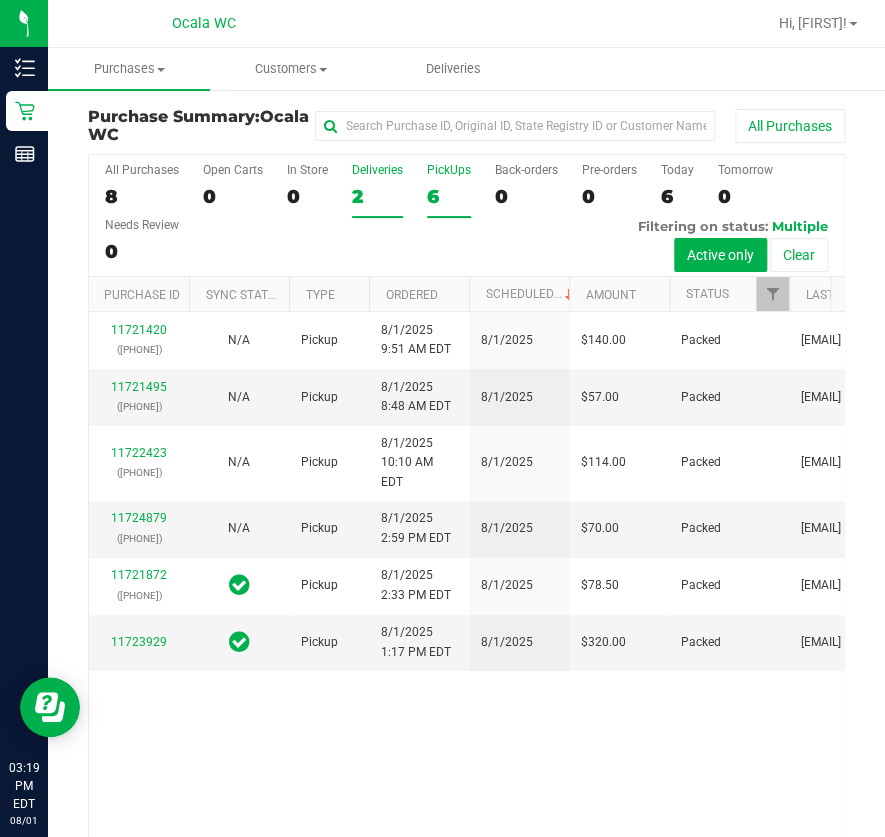 click on "Deliveries
2" at bounding box center [377, 190] 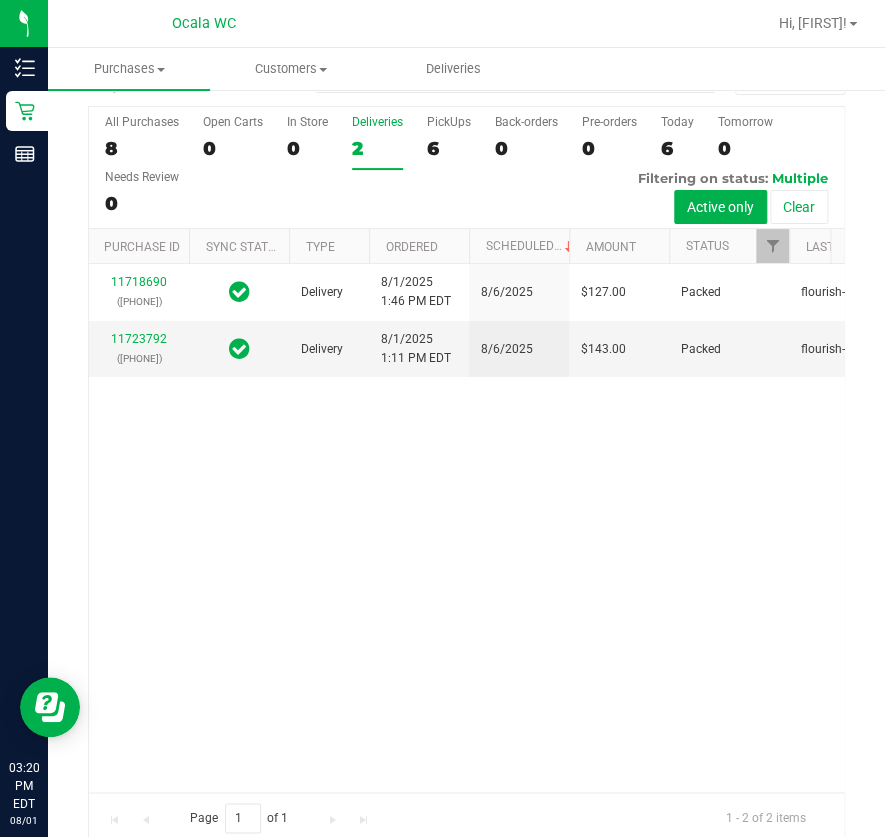 scroll, scrollTop: 74, scrollLeft: 0, axis: vertical 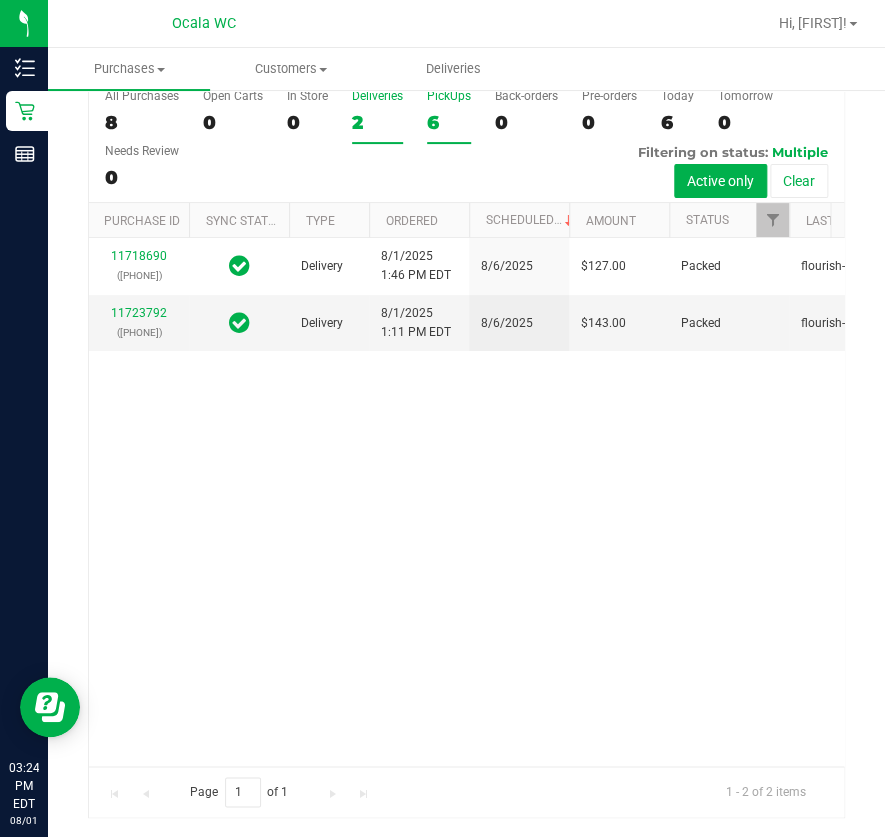 click on "6" at bounding box center [449, 122] 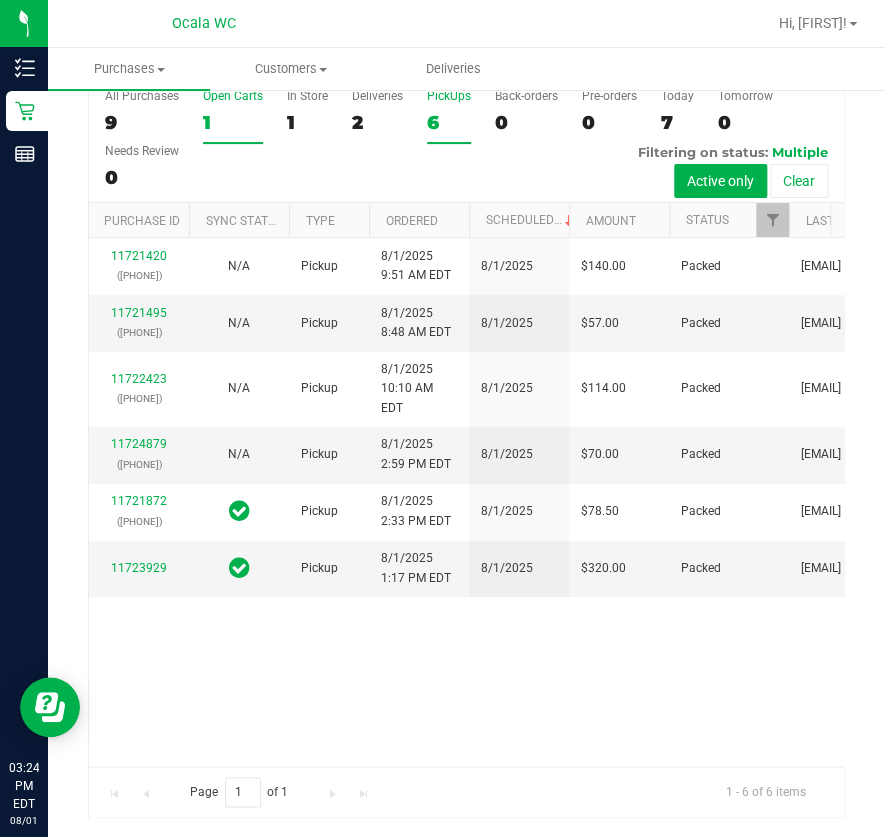 scroll, scrollTop: 0, scrollLeft: 0, axis: both 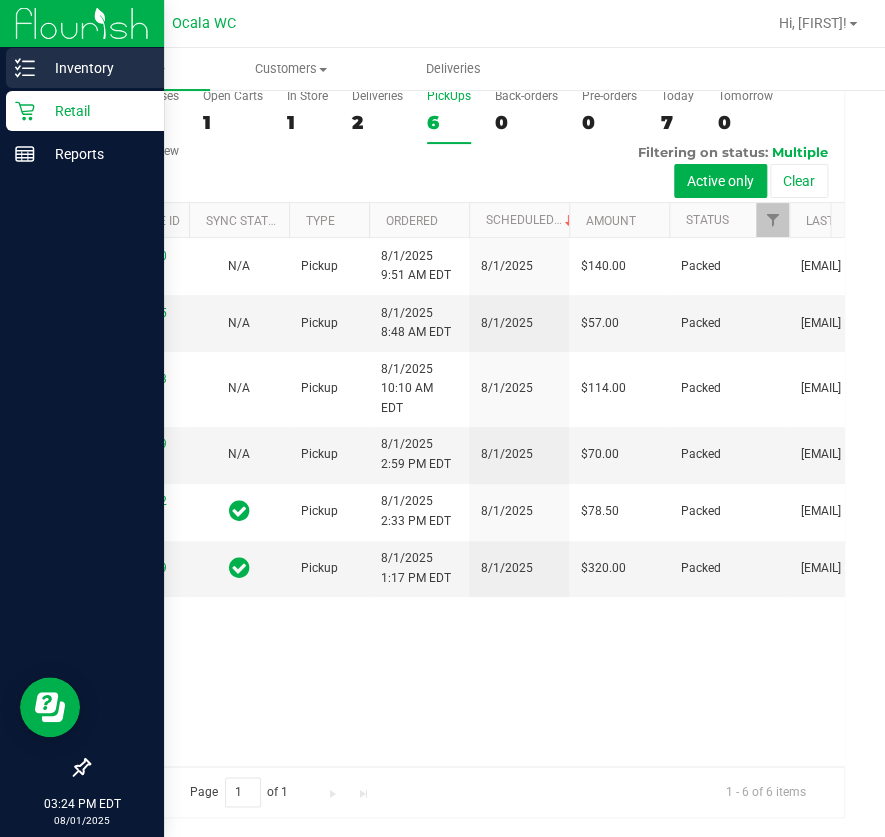 click on "Inventory" at bounding box center [85, 68] 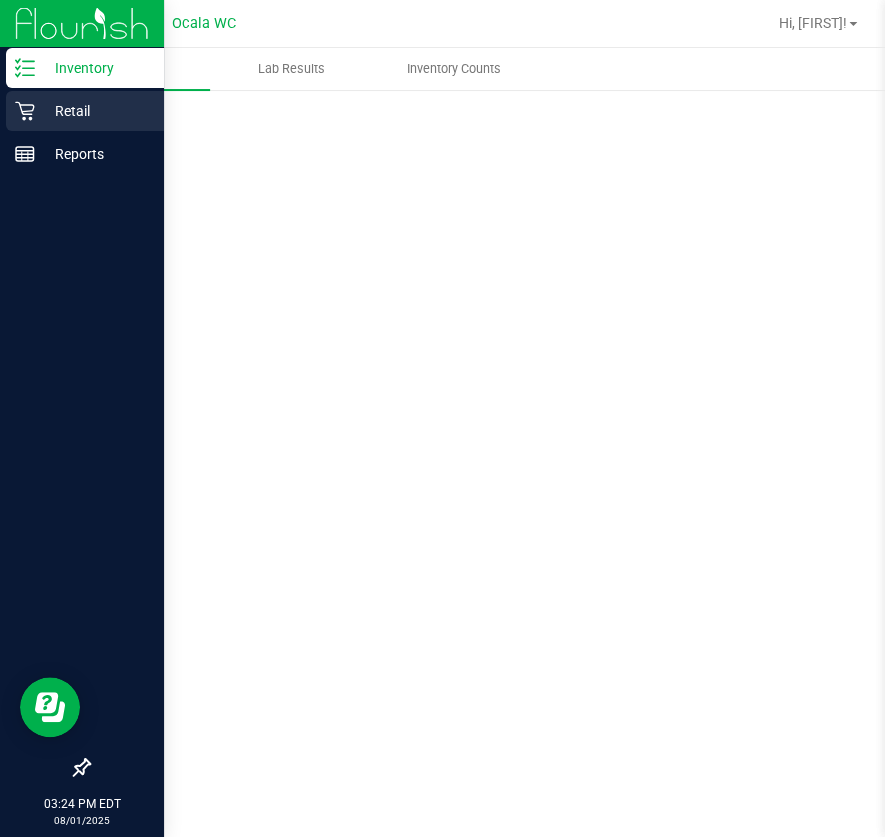 scroll, scrollTop: 0, scrollLeft: 0, axis: both 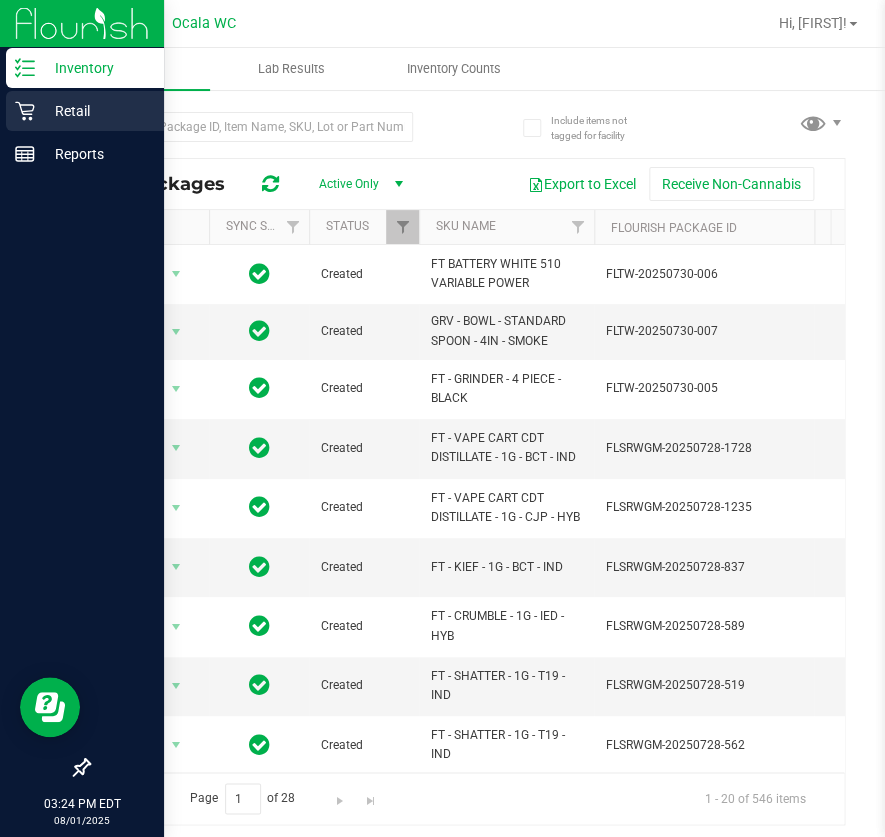 click on "Retail" at bounding box center (95, 111) 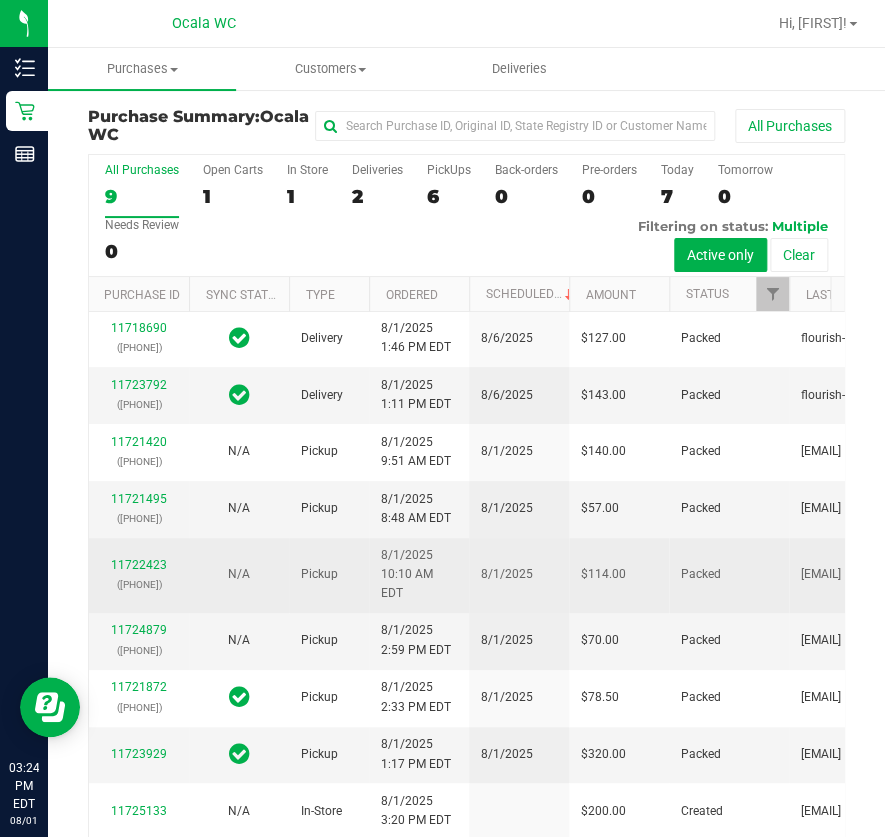 scroll, scrollTop: 482, scrollLeft: 0, axis: vertical 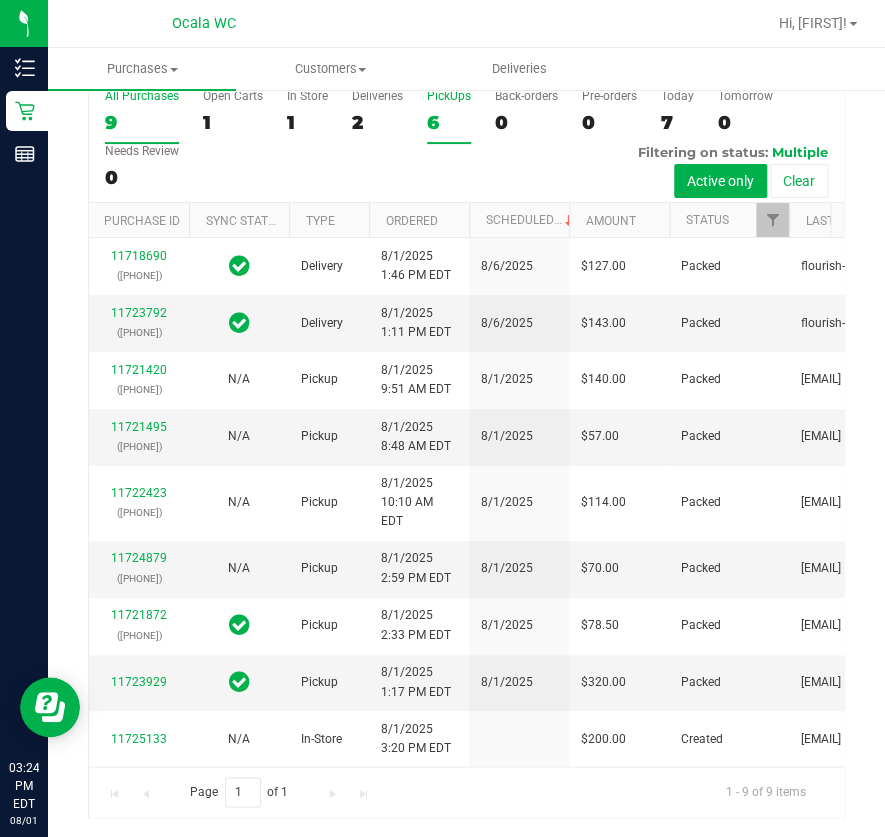 click on "6" at bounding box center [449, 122] 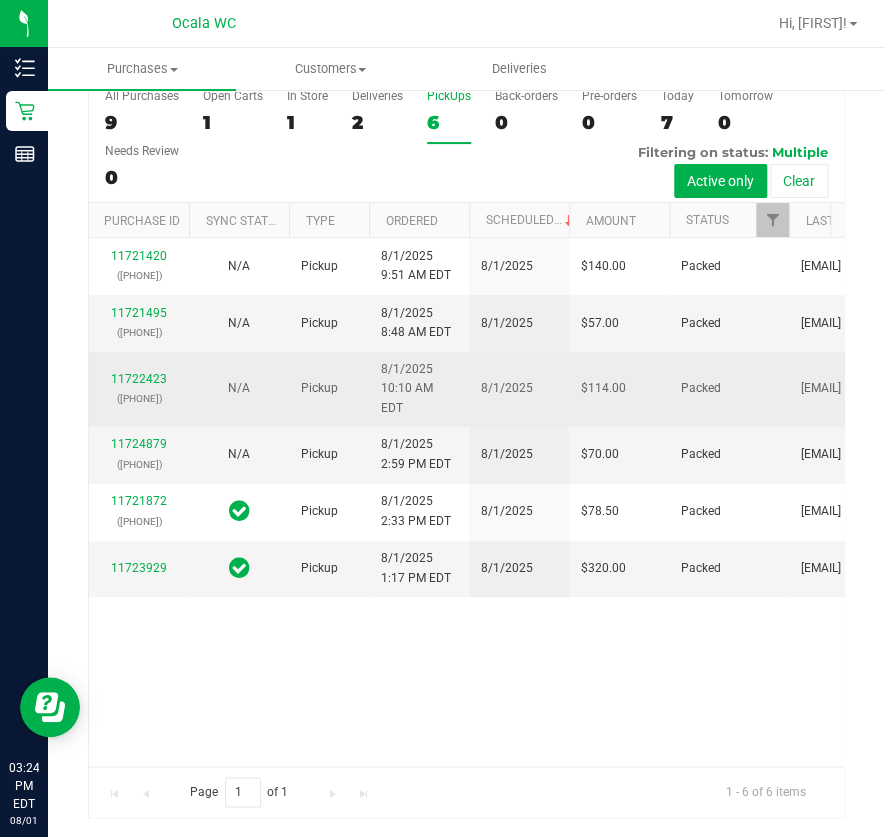 scroll, scrollTop: 0, scrollLeft: 0, axis: both 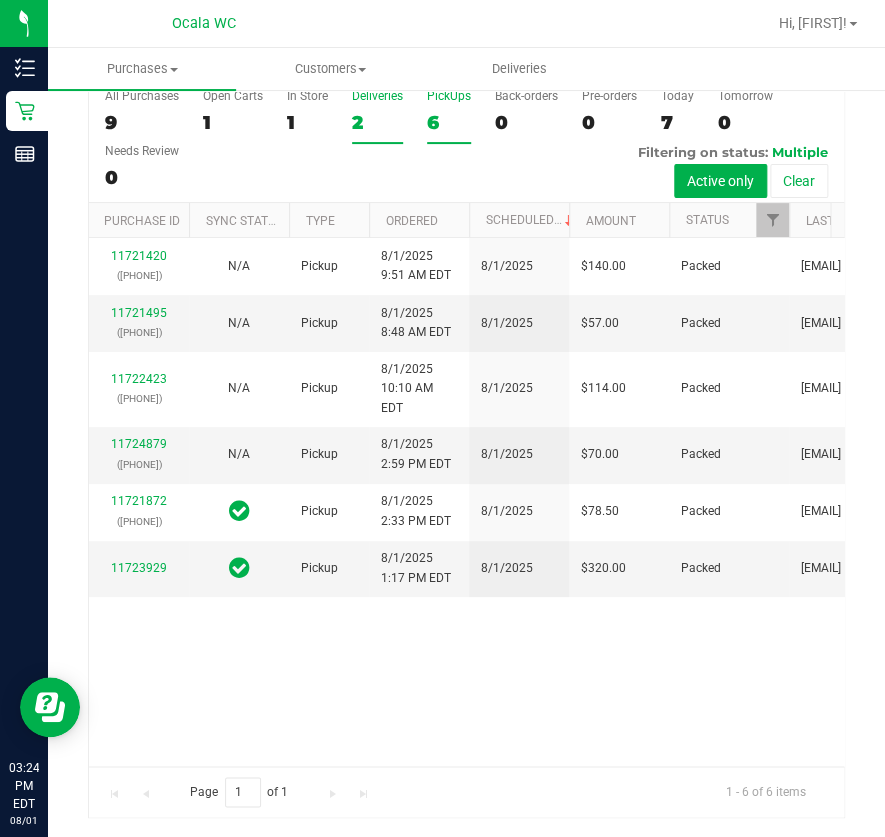 click on "2" at bounding box center [377, 122] 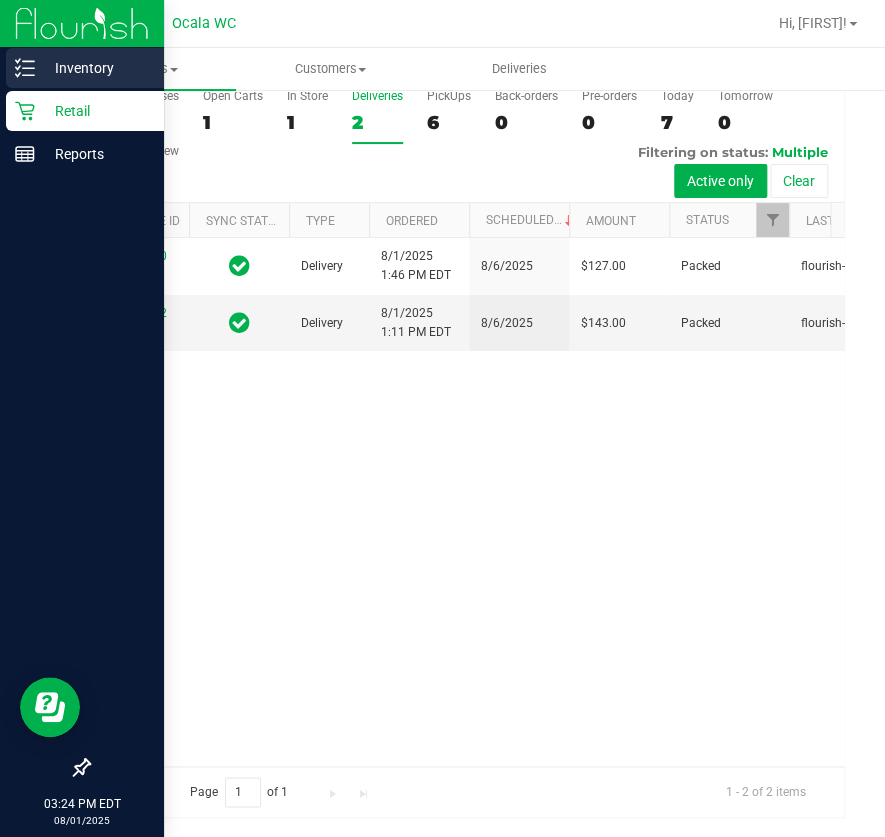 click on "Inventory" at bounding box center (95, 68) 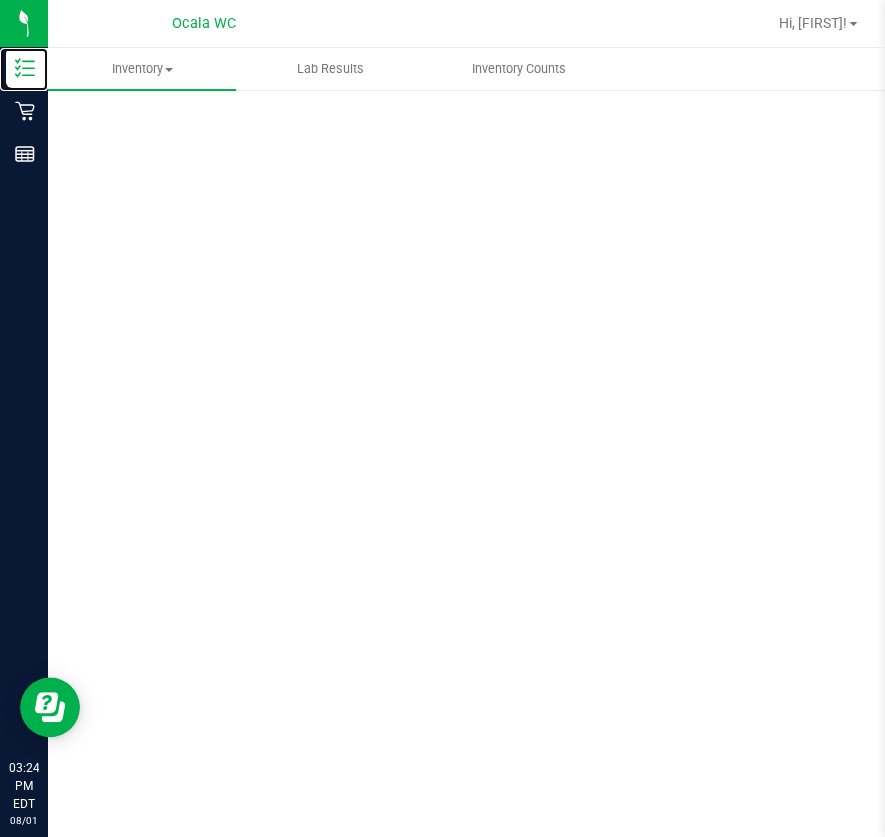 scroll, scrollTop: 0, scrollLeft: 0, axis: both 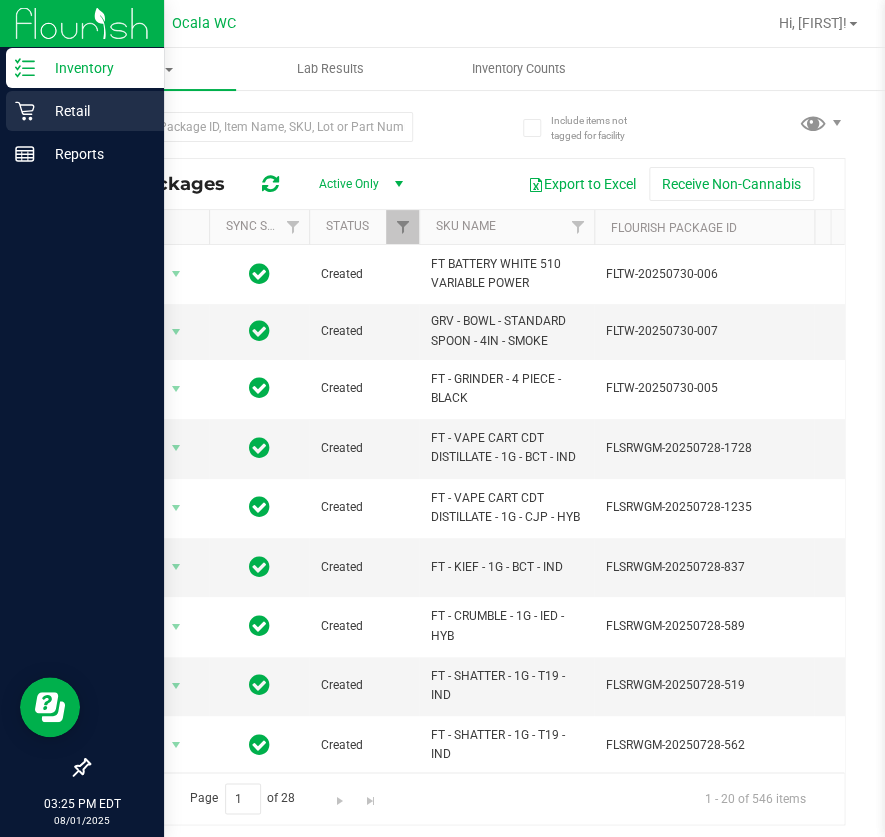 click on "Retail" at bounding box center [95, 111] 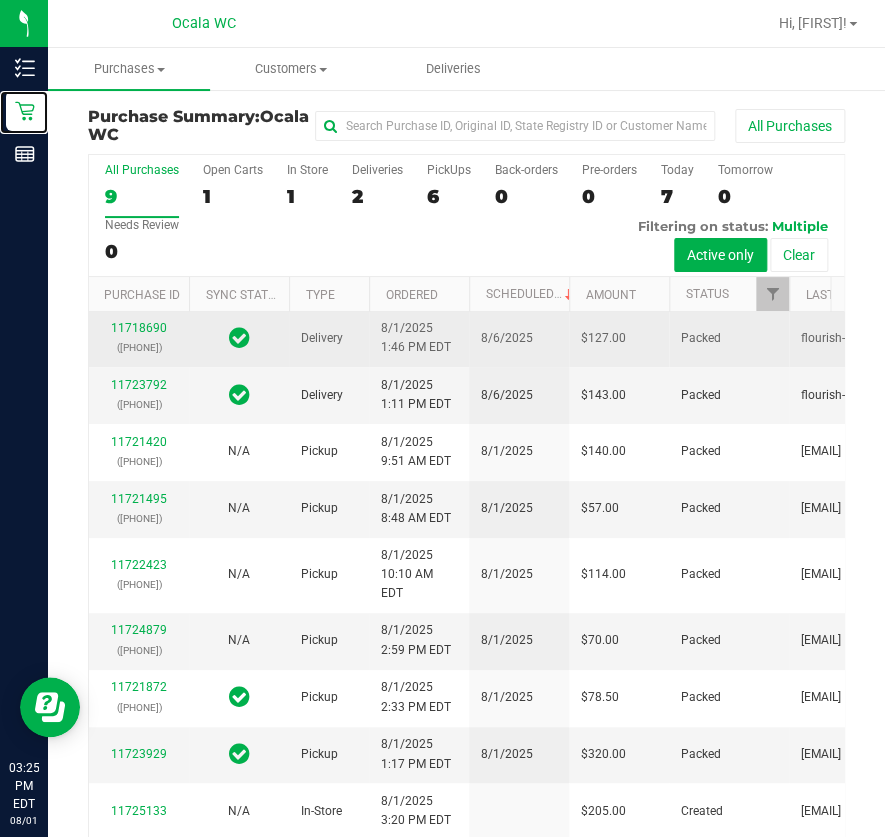 scroll, scrollTop: 482, scrollLeft: 0, axis: vertical 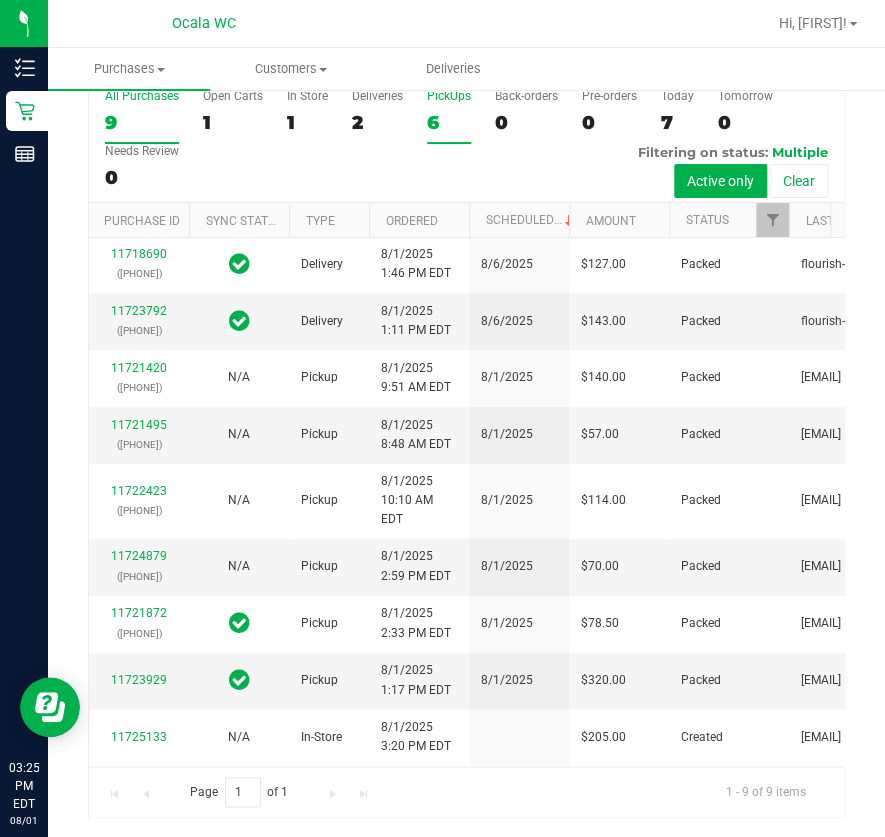 click on "6" at bounding box center (449, 122) 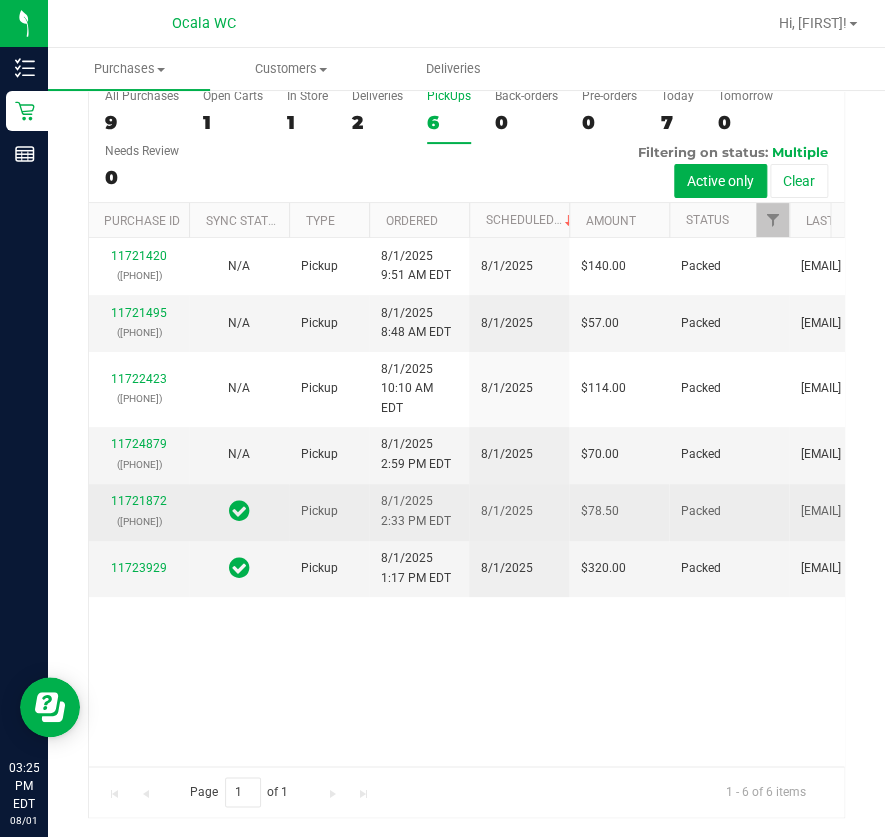 scroll, scrollTop: 0, scrollLeft: 0, axis: both 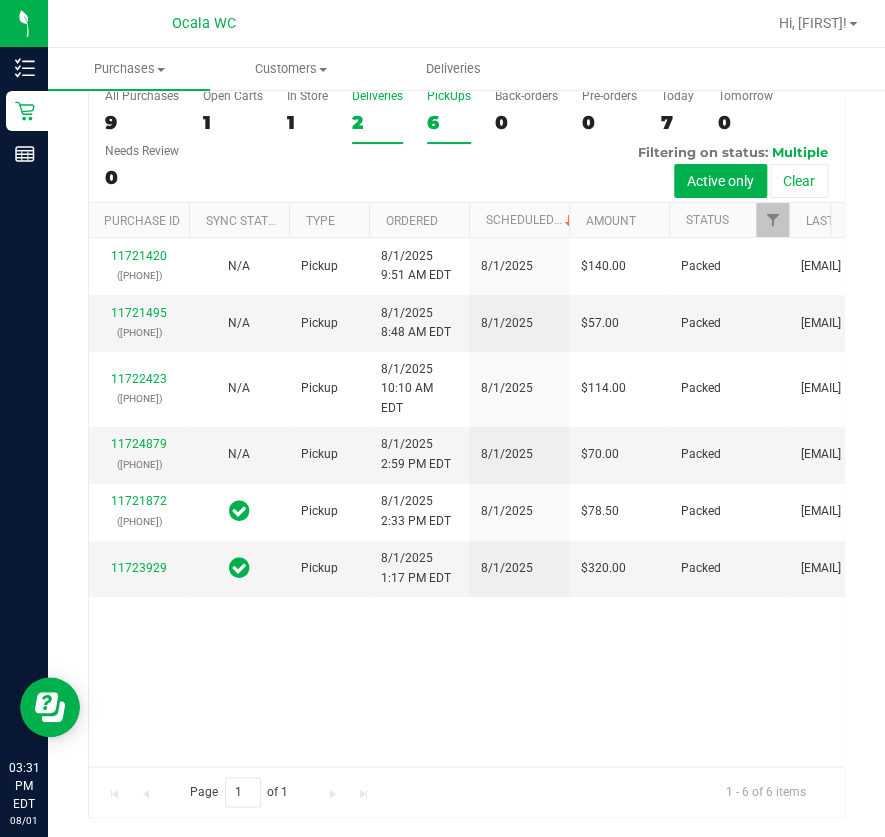 click on "2" at bounding box center [377, 122] 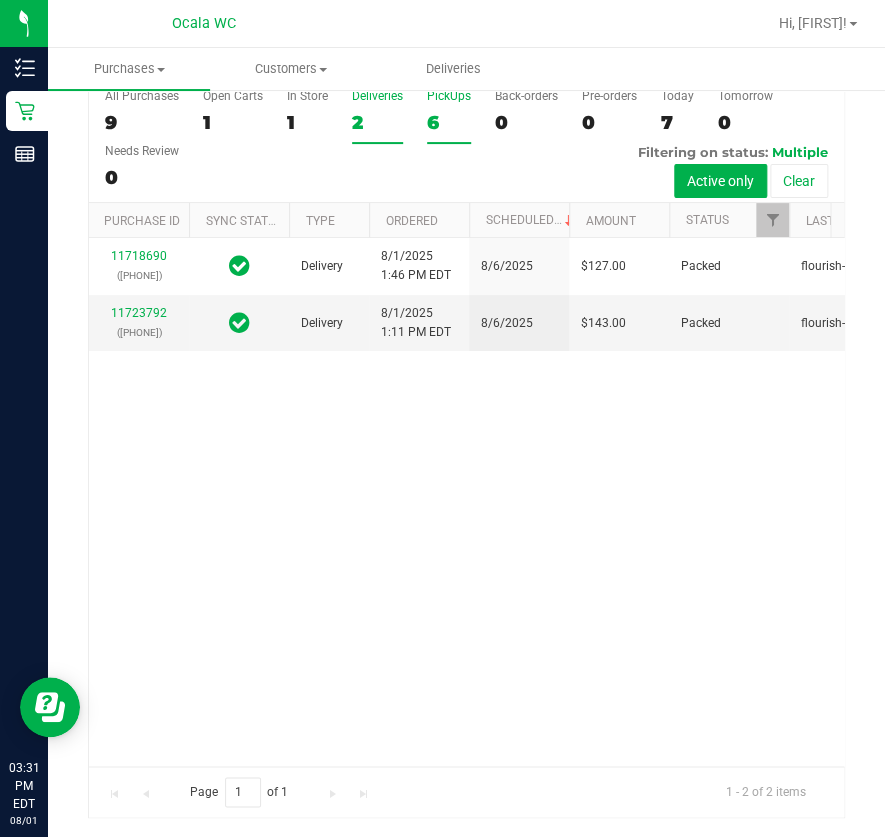click on "PickUps
6" at bounding box center (449, 116) 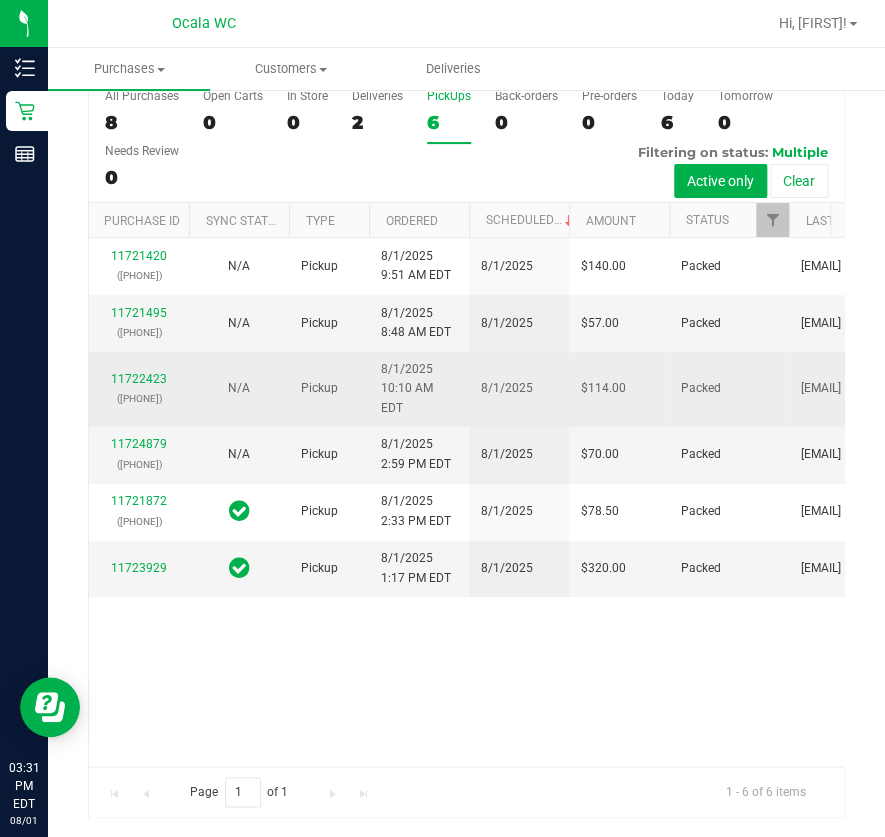 scroll, scrollTop: 0, scrollLeft: 0, axis: both 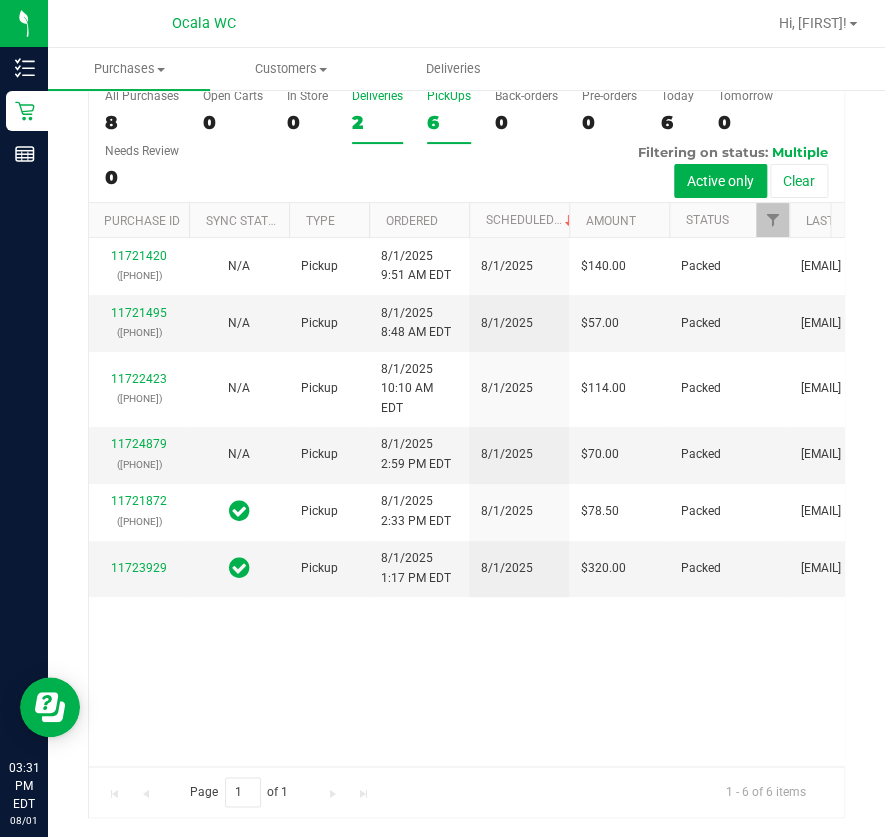 click on "Deliveries
2" at bounding box center [377, 116] 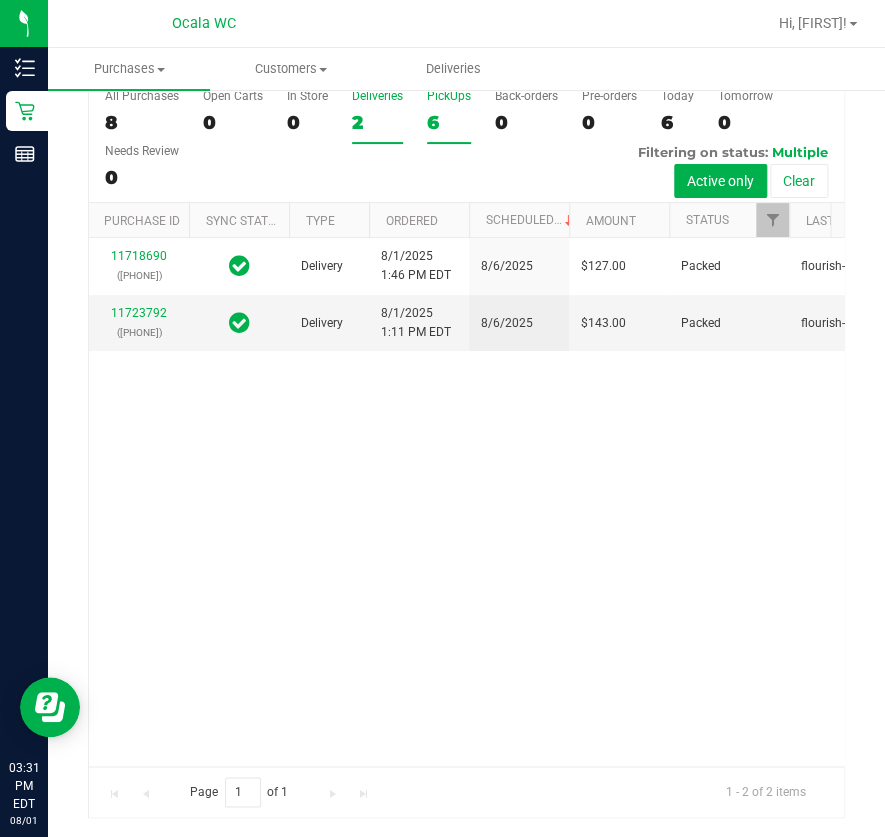 click on "6" at bounding box center [449, 122] 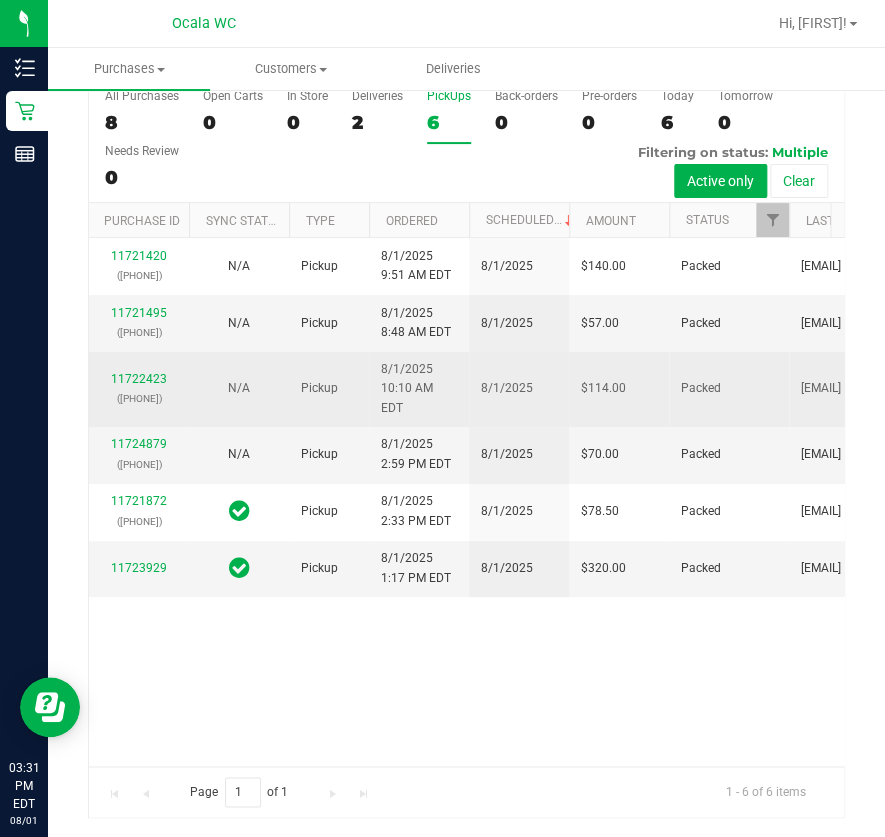 scroll, scrollTop: 0, scrollLeft: 0, axis: both 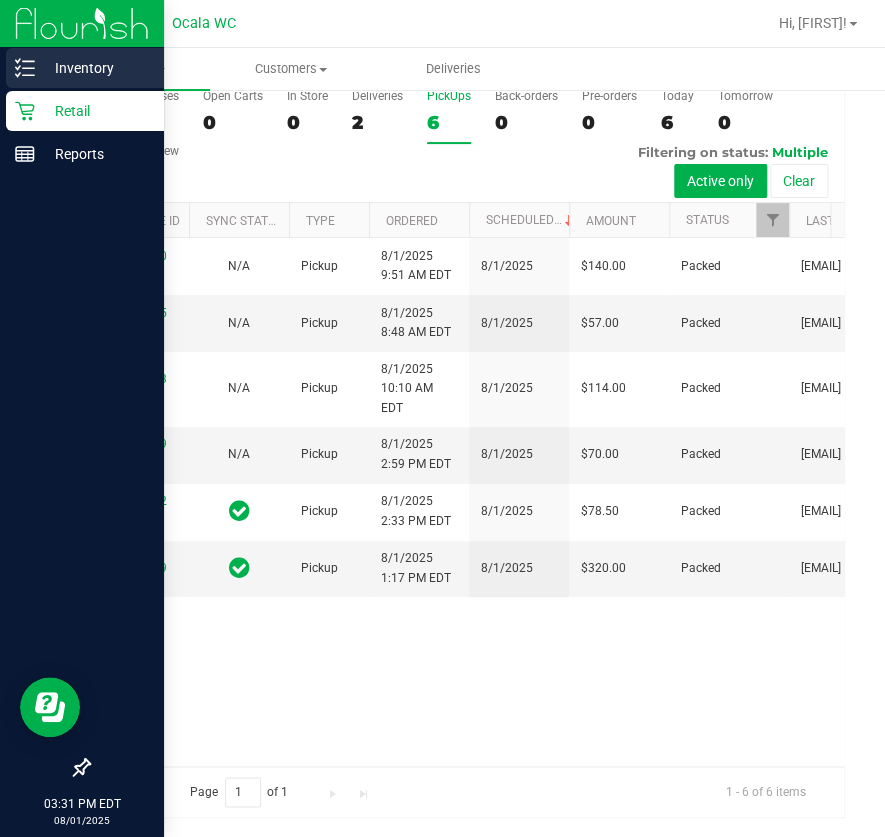 click on "Inventory" at bounding box center [95, 68] 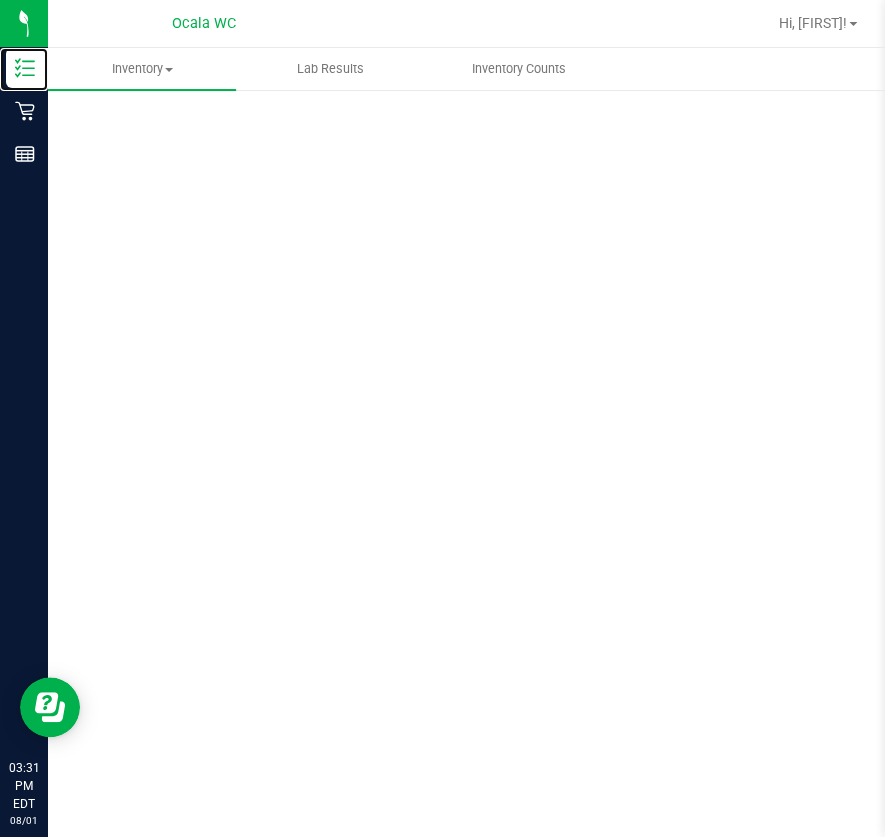 scroll, scrollTop: 0, scrollLeft: 0, axis: both 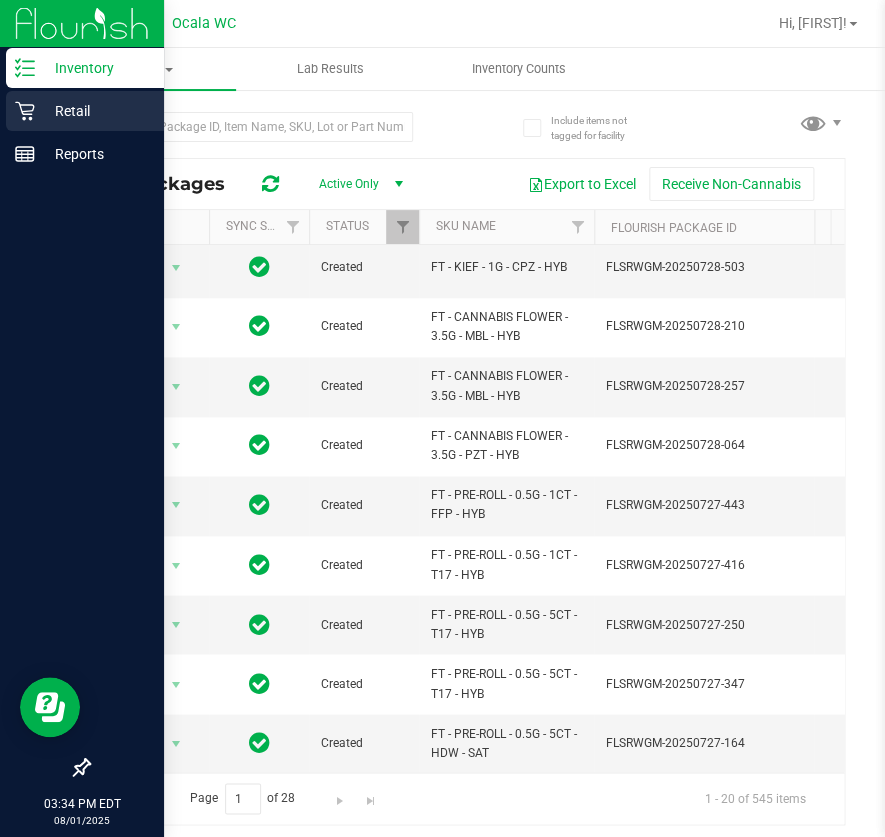 click on "Retail" at bounding box center (95, 111) 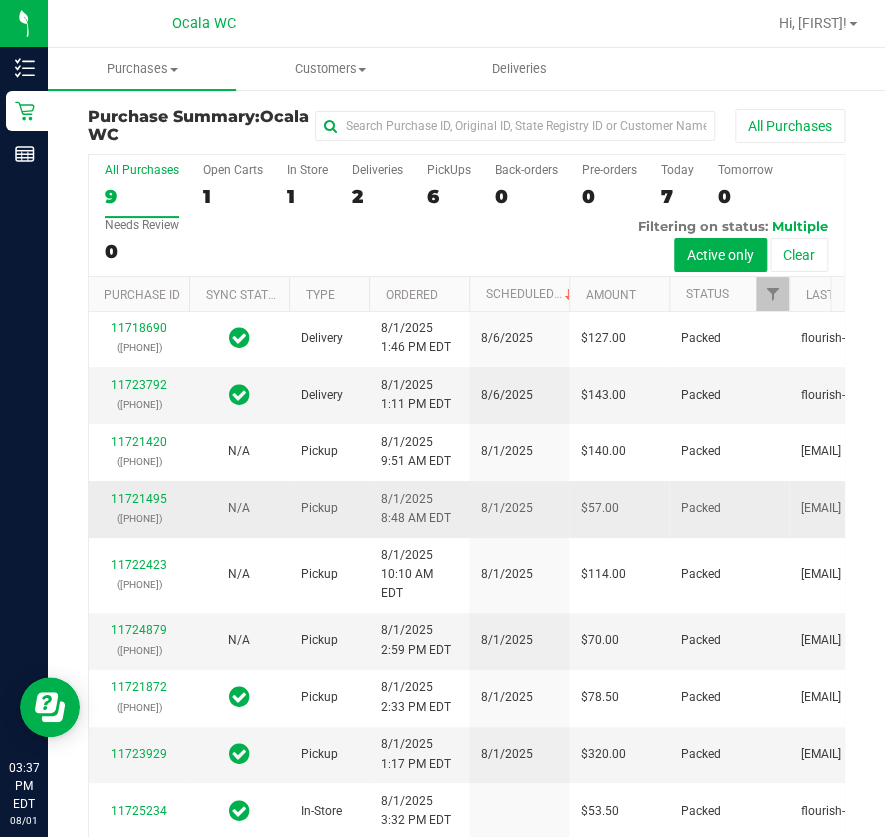 scroll, scrollTop: 482, scrollLeft: 0, axis: vertical 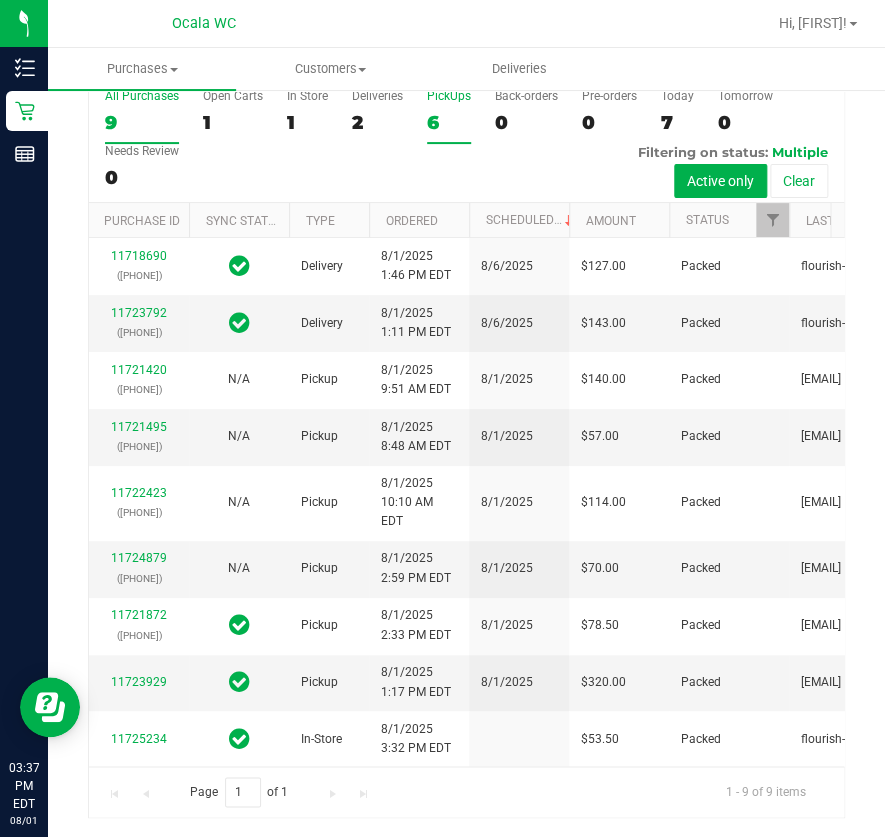 click on "6" at bounding box center (449, 122) 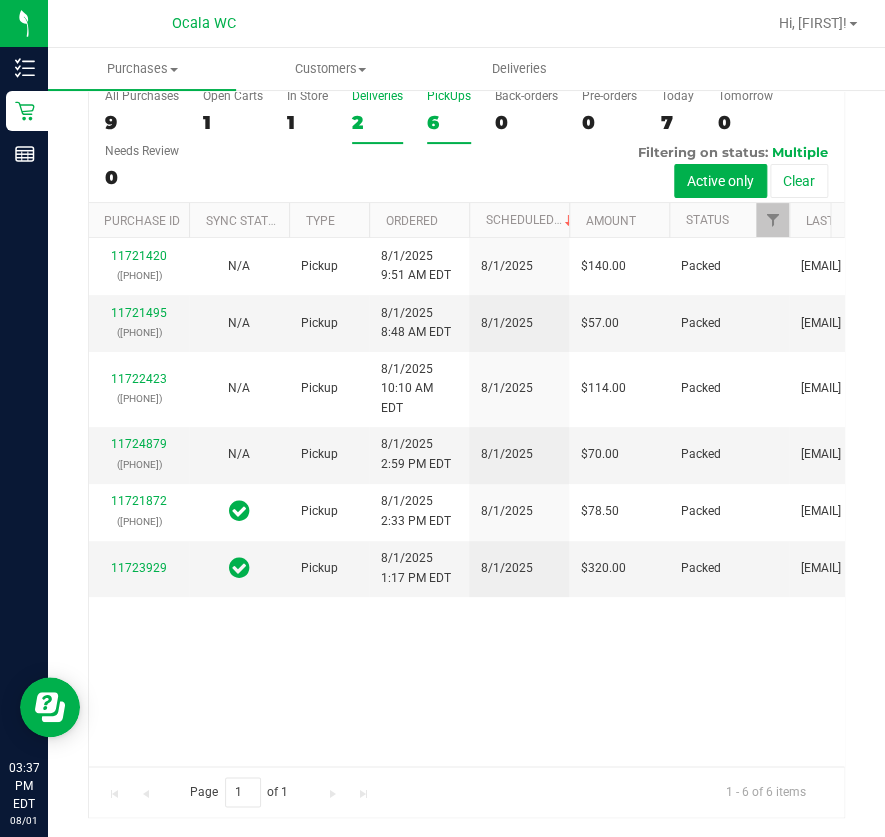 click on "Deliveries
2" at bounding box center (377, 116) 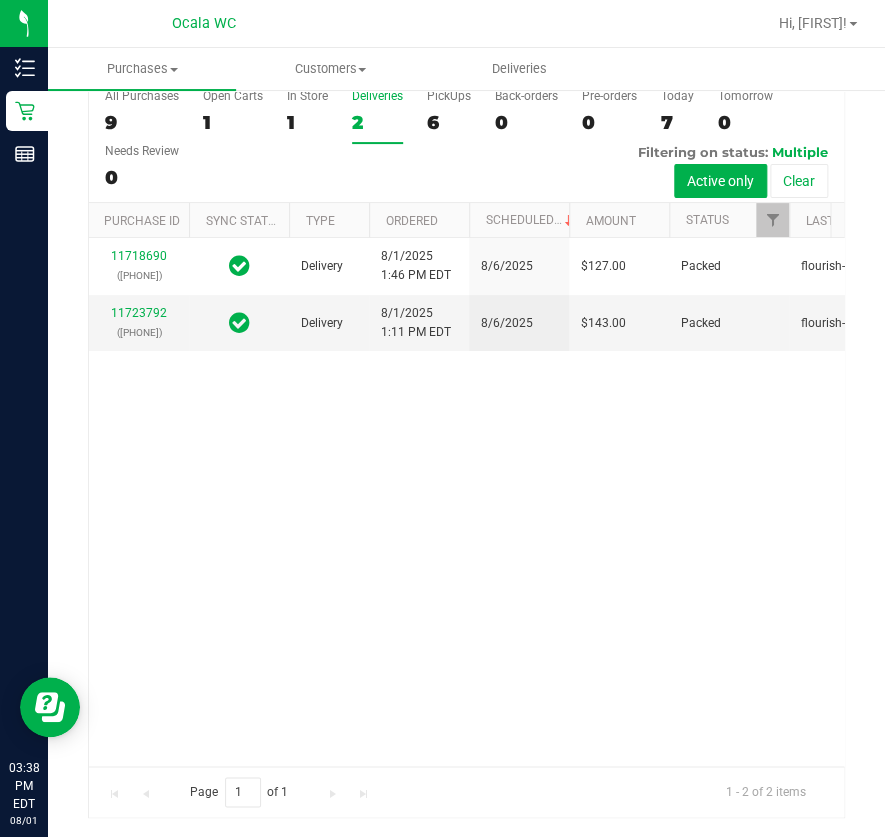 click on "All Purchases
9
Open Carts
1
In Store
1
Deliveries
2
PickUps
6
Back-orders
0
Pre-orders
0
Today
7
Tomorrow
0" at bounding box center (466, 142) 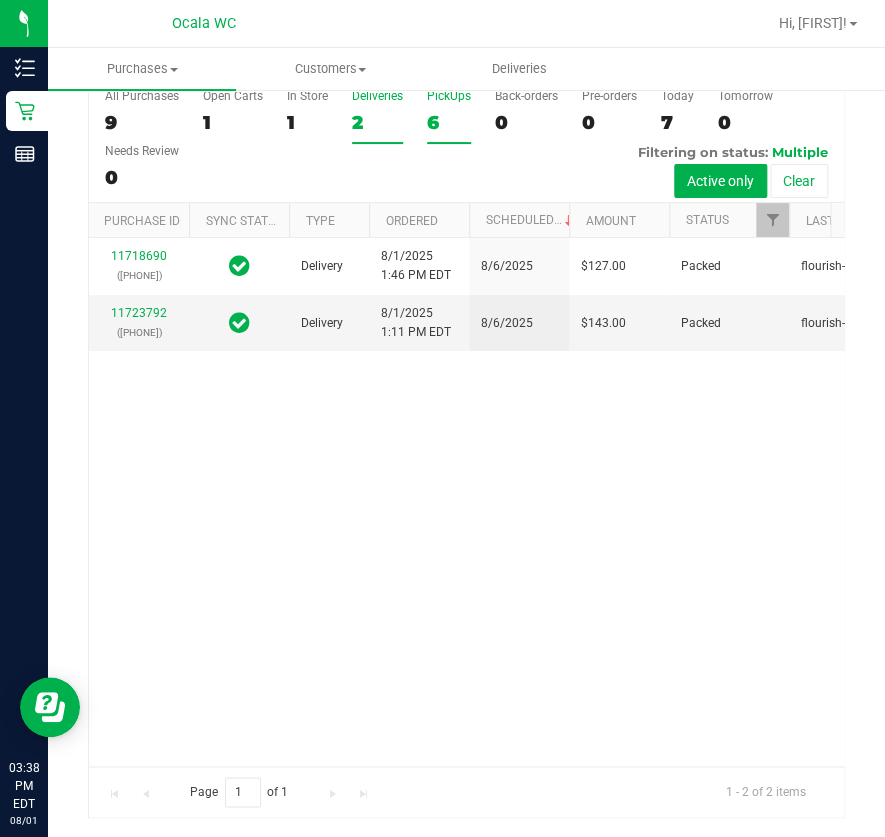 click on "PickUps
6" at bounding box center (449, 116) 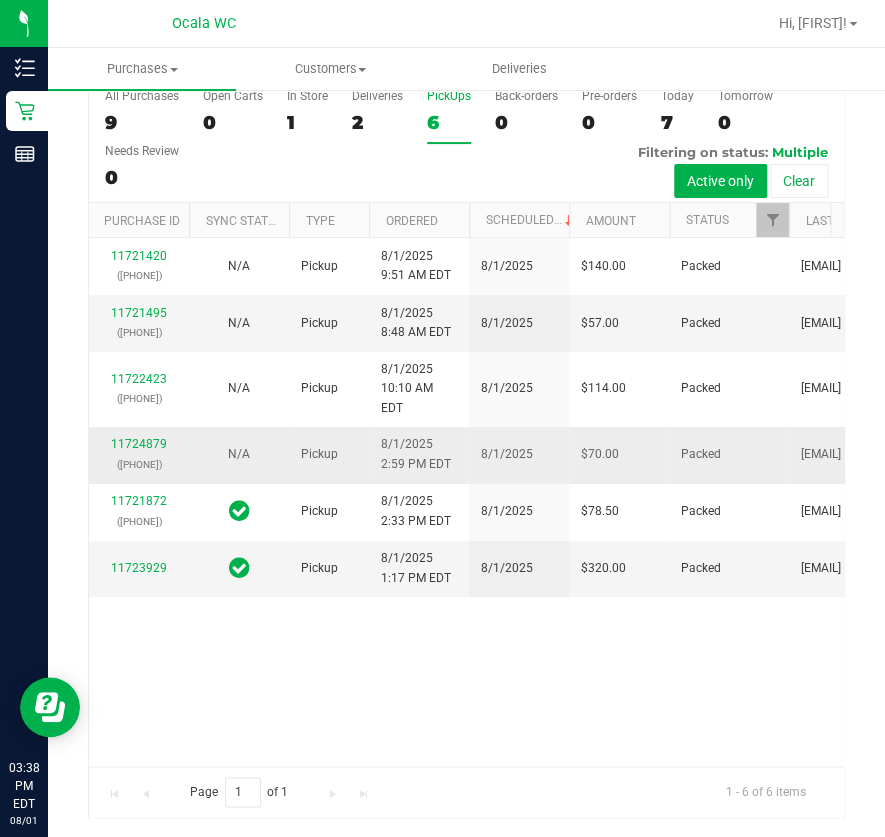 scroll, scrollTop: 0, scrollLeft: 0, axis: both 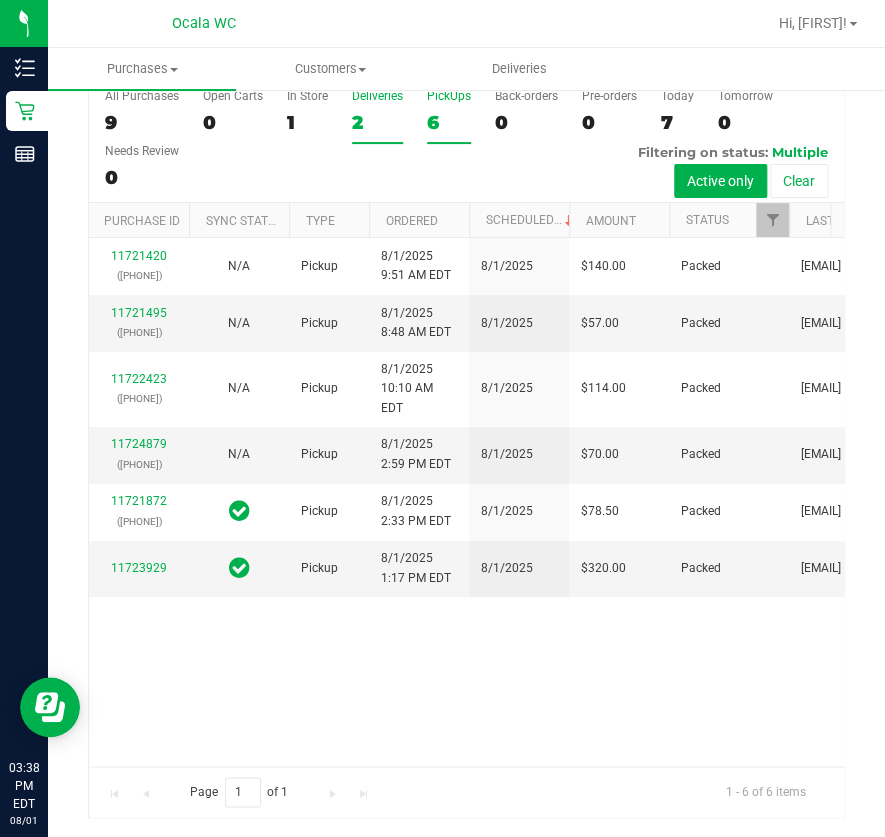click on "2" at bounding box center [377, 122] 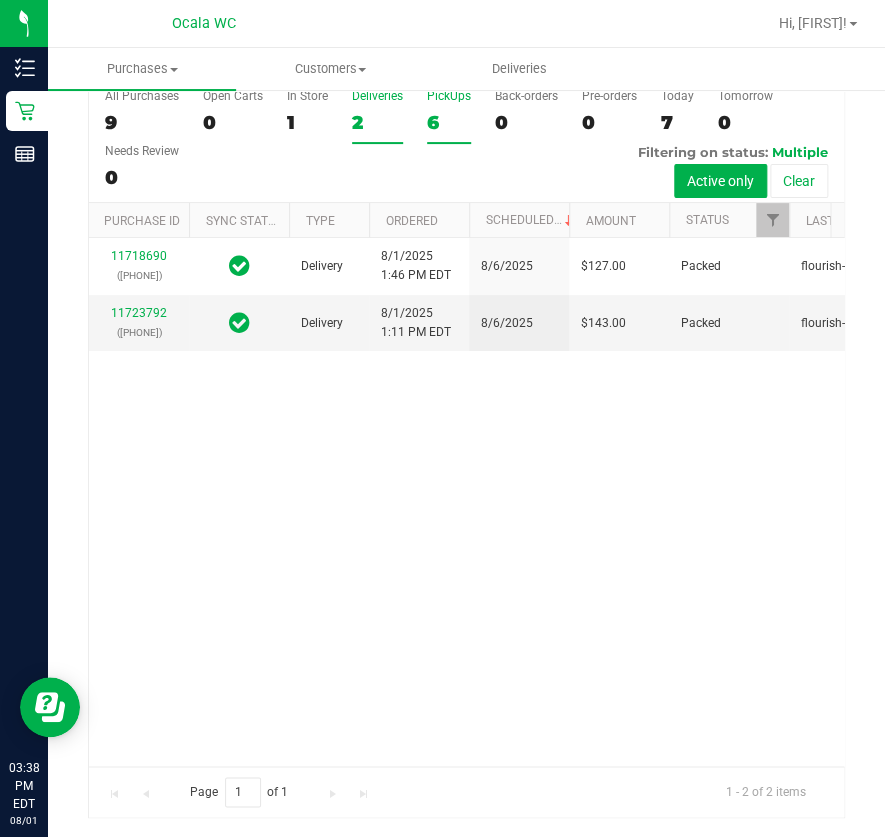 click on "6" at bounding box center (449, 122) 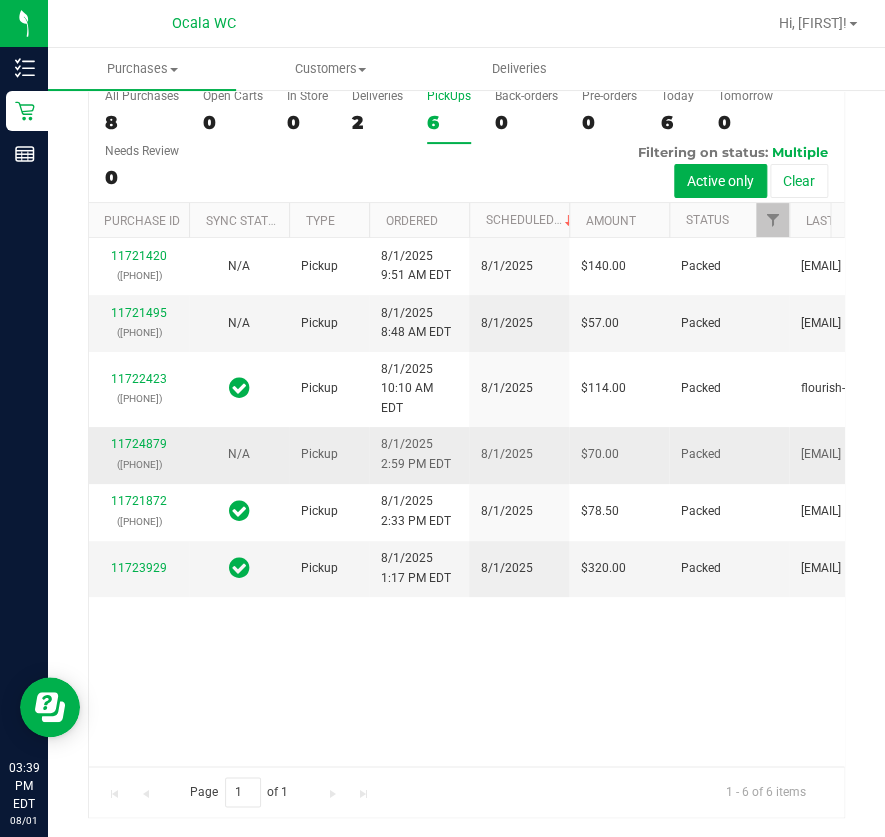 scroll, scrollTop: 0, scrollLeft: 0, axis: both 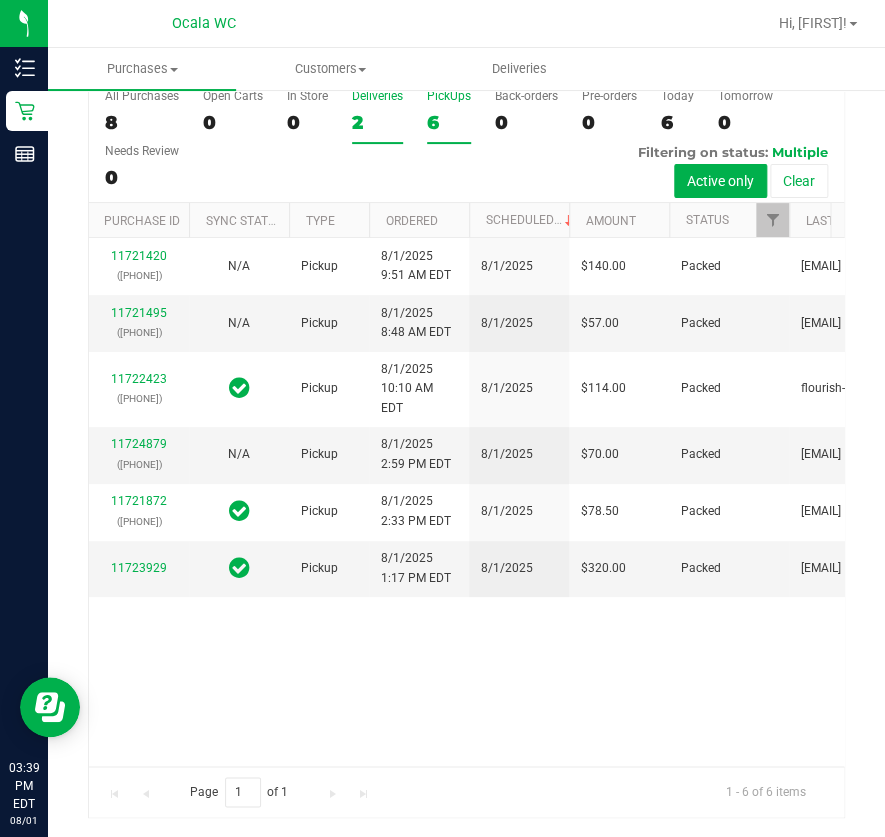 click on "Deliveries
2" at bounding box center (377, 116) 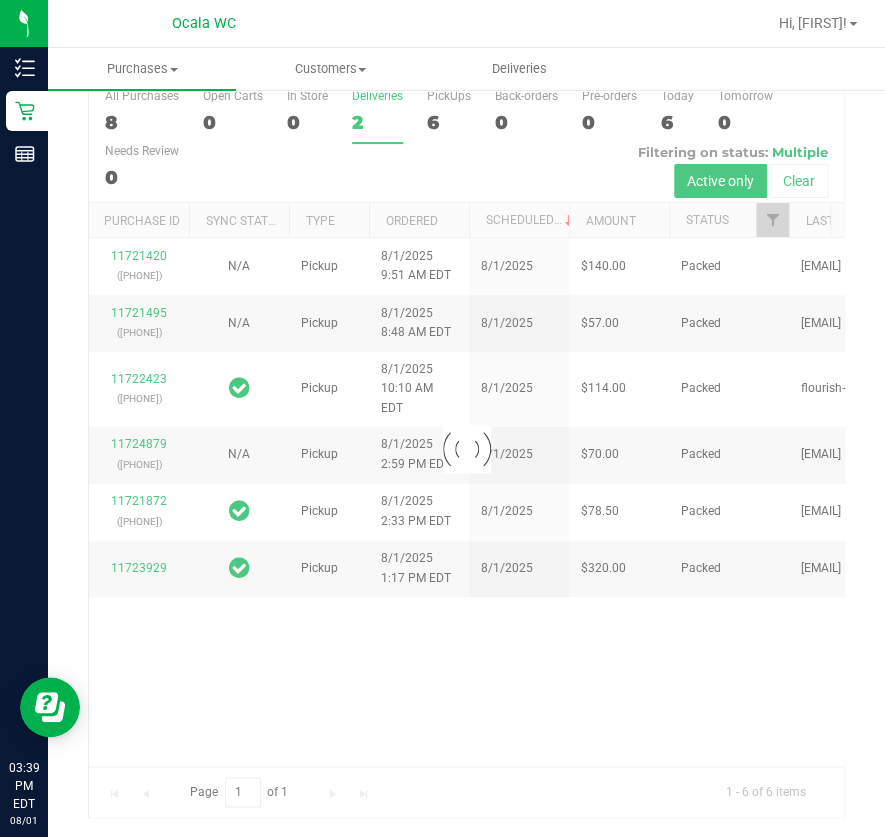 click at bounding box center [466, 449] 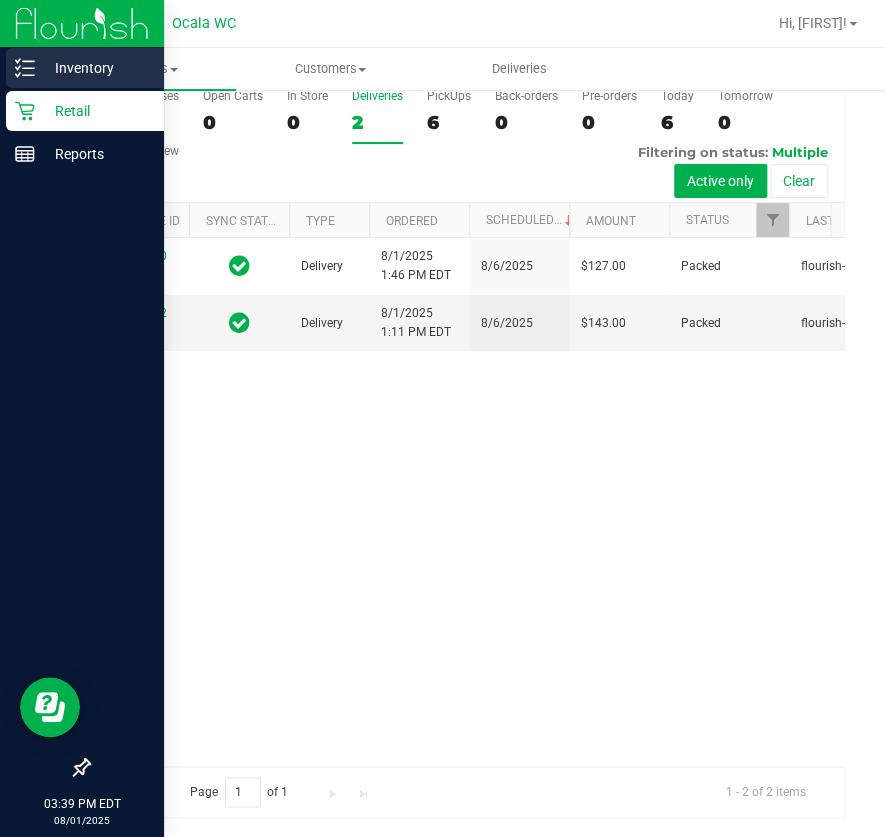 click 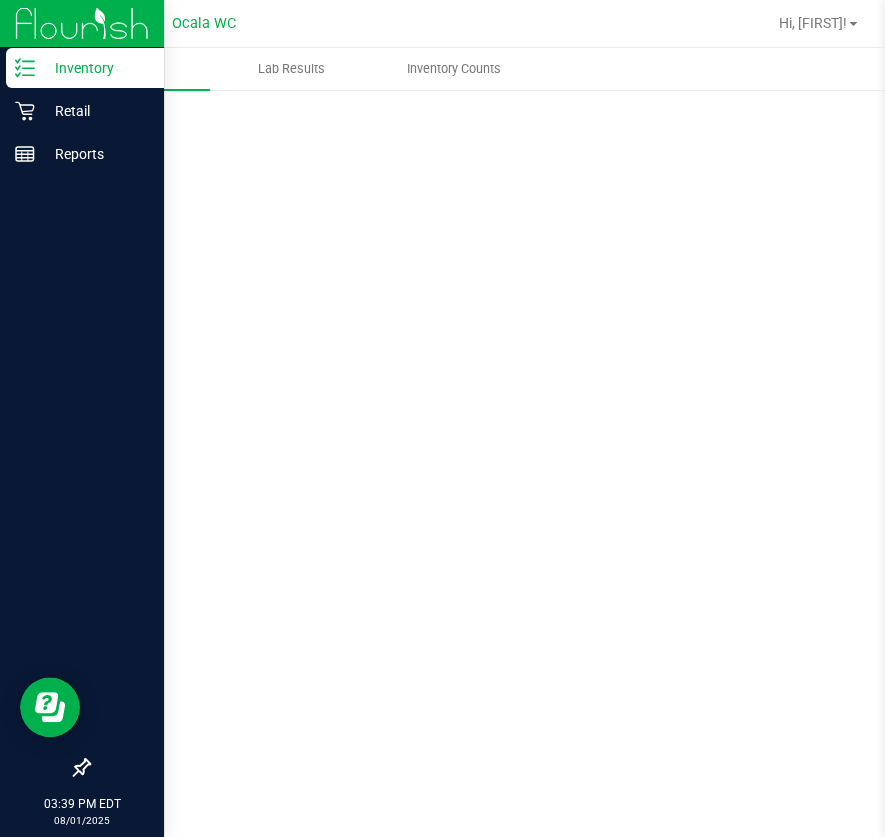 scroll, scrollTop: 0, scrollLeft: 0, axis: both 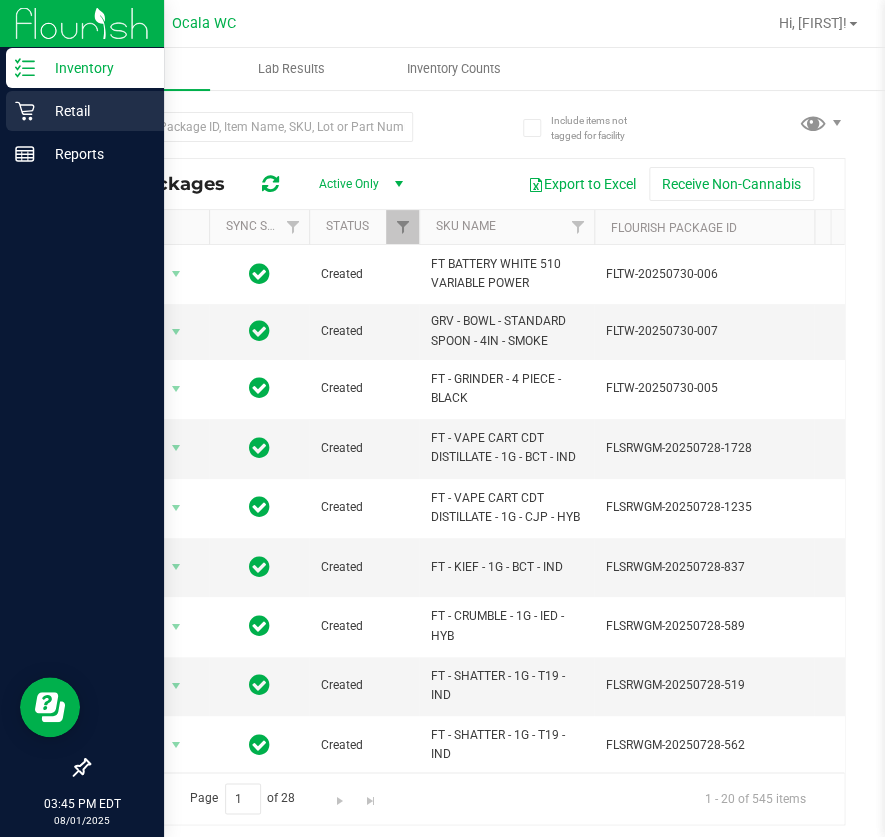click on "Retail" at bounding box center [85, 111] 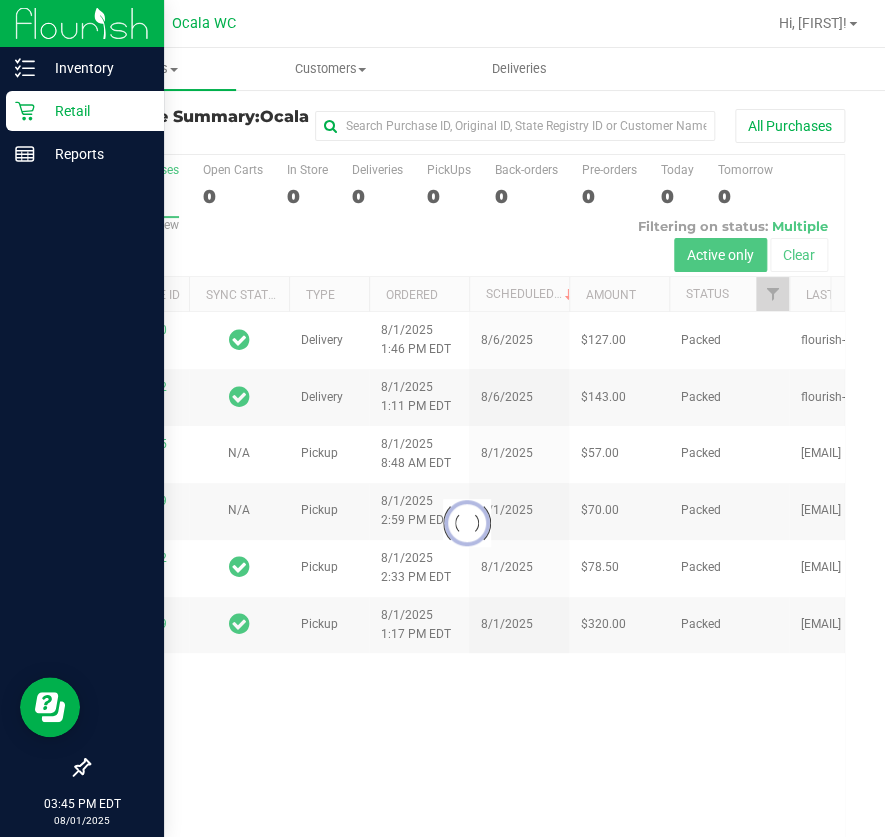 scroll, scrollTop: 74, scrollLeft: 0, axis: vertical 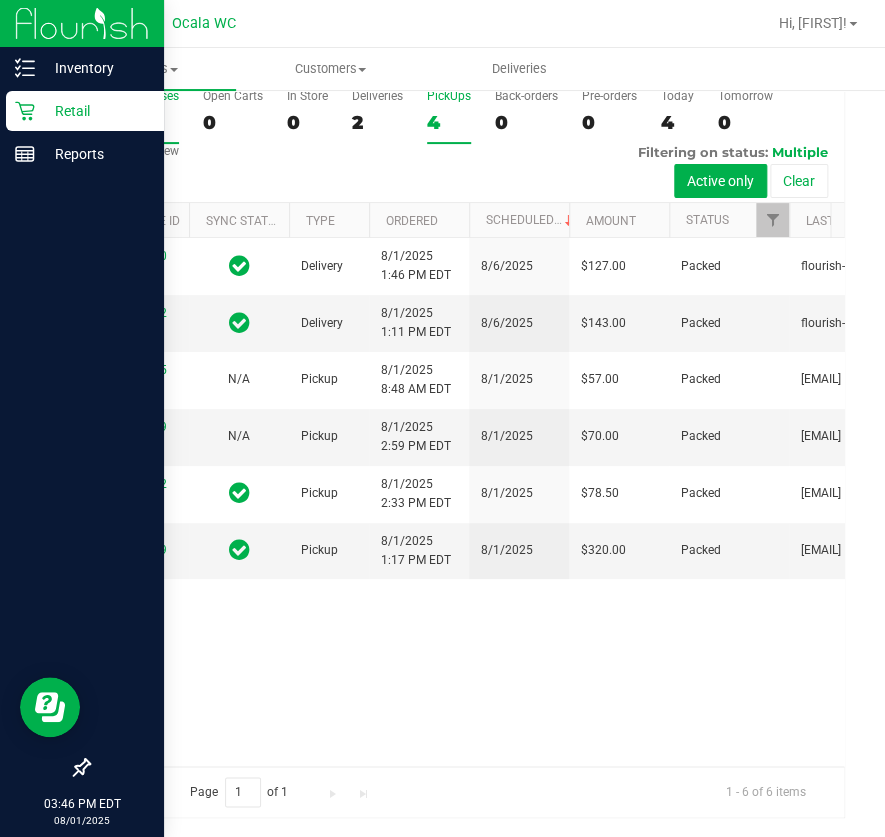 click on "4" at bounding box center (449, 122) 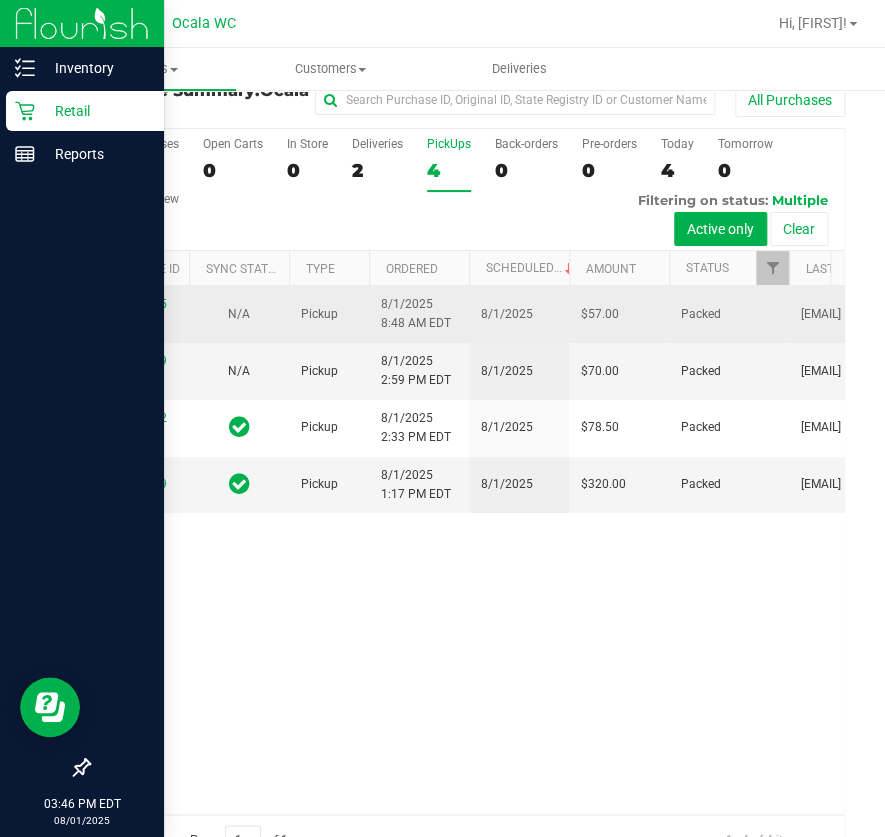 scroll, scrollTop: 0, scrollLeft: 0, axis: both 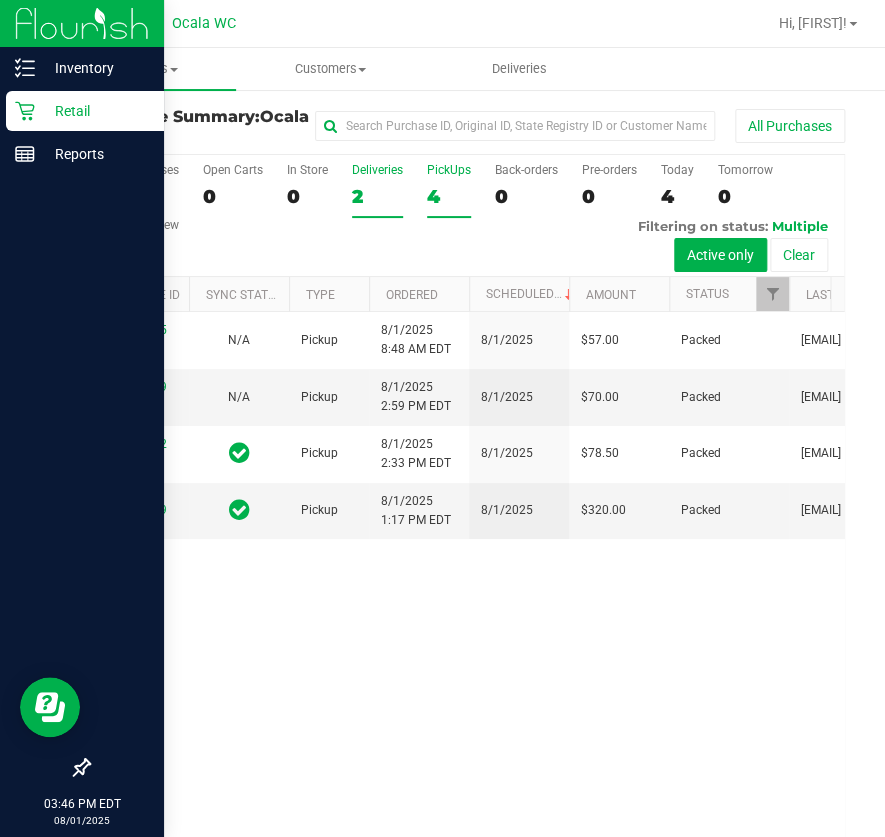 click on "2" at bounding box center [377, 196] 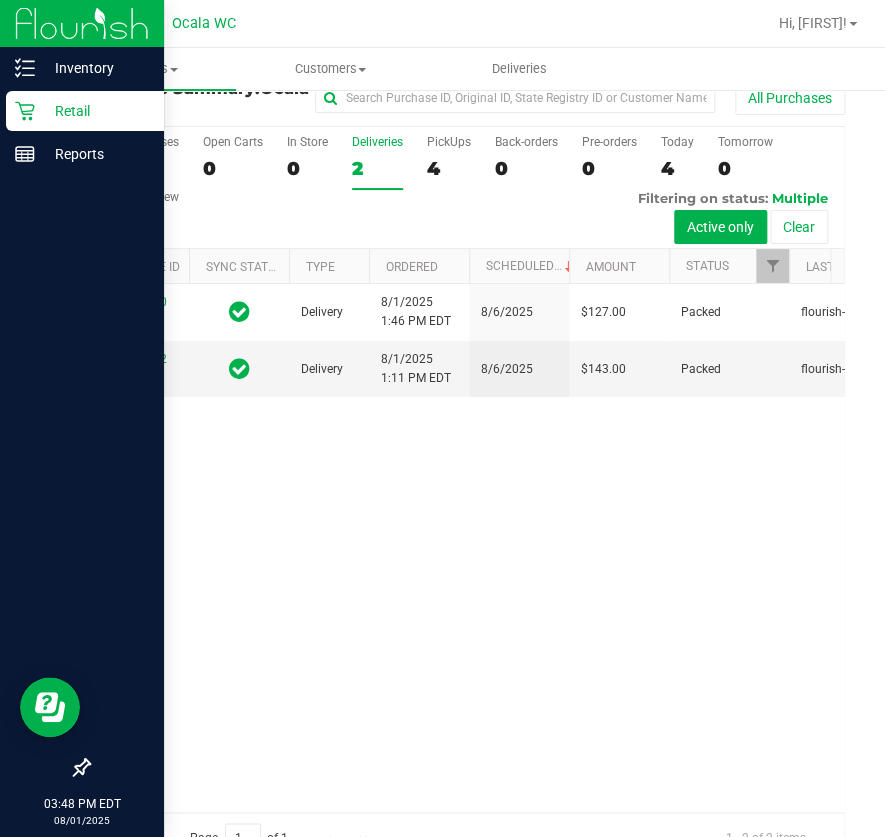 scroll, scrollTop: 74, scrollLeft: 0, axis: vertical 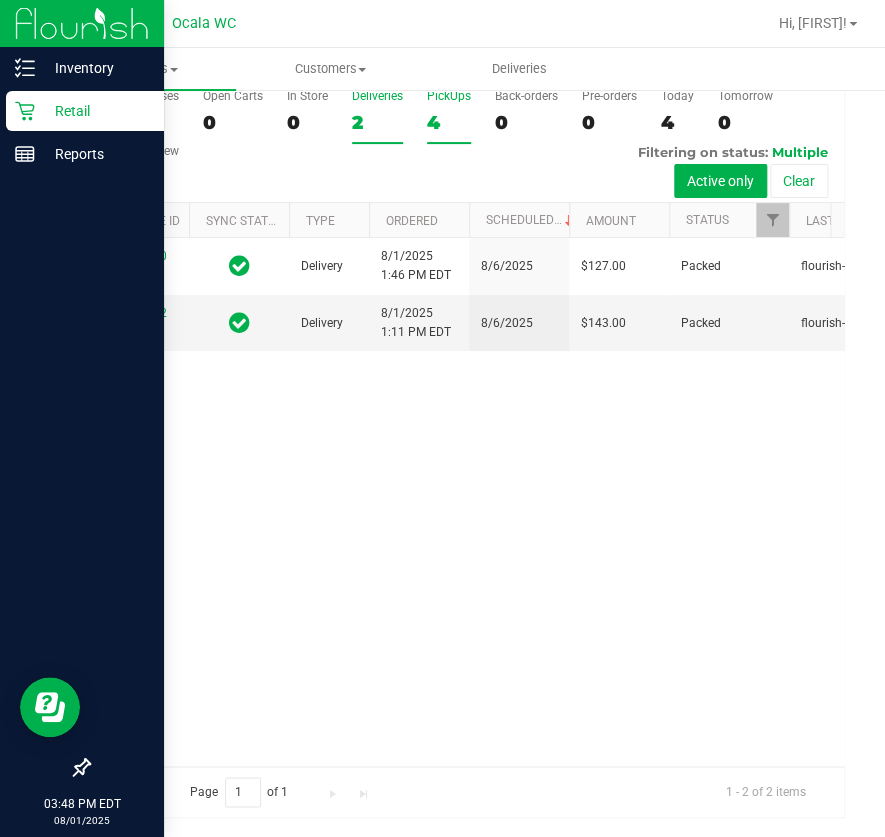 click on "PickUps
4" at bounding box center (449, 116) 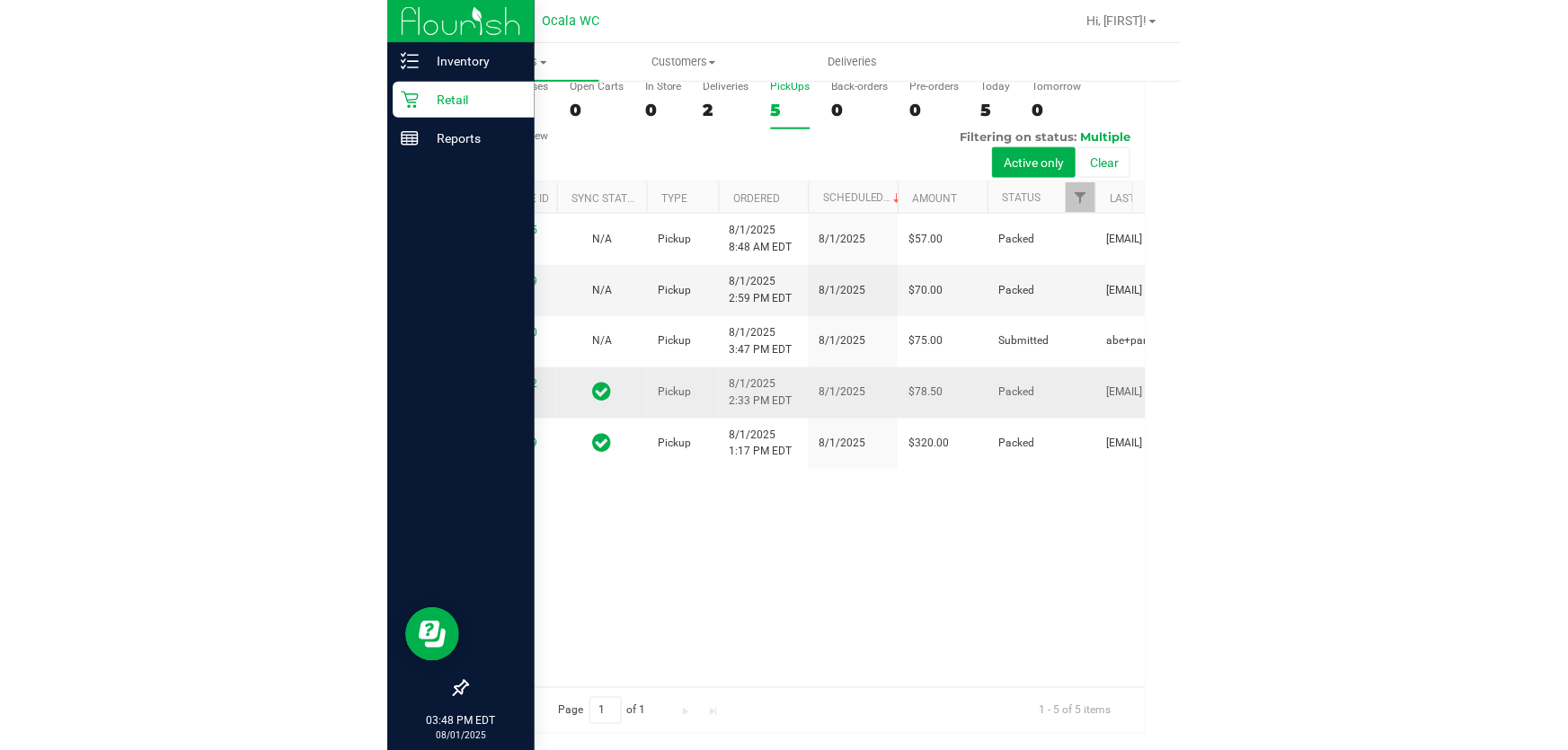 scroll, scrollTop: 0, scrollLeft: 0, axis: both 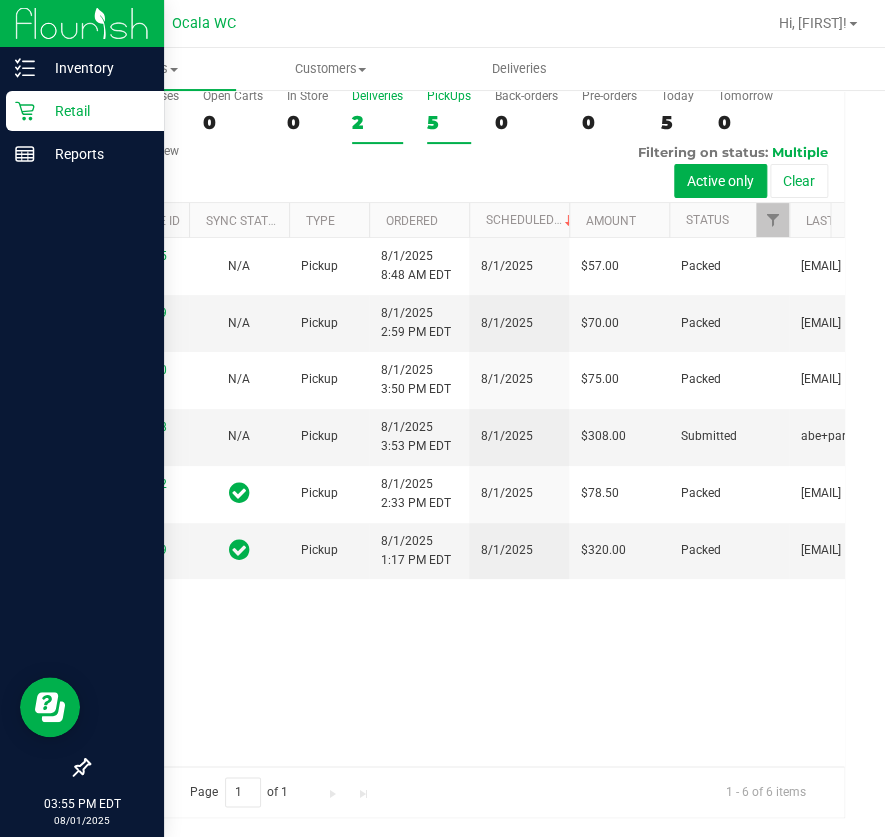 click on "2" at bounding box center (377, 122) 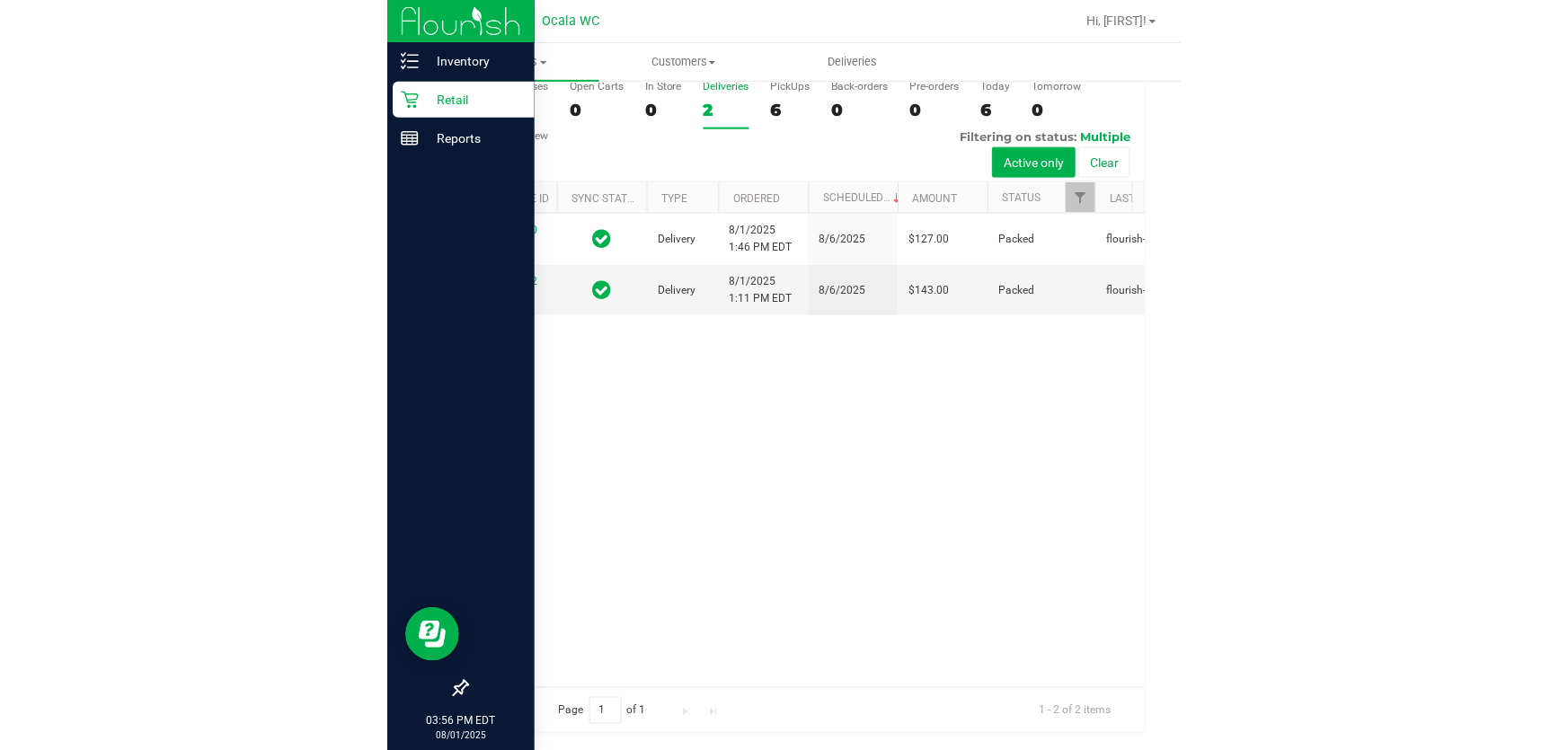 scroll, scrollTop: 13, scrollLeft: 0, axis: vertical 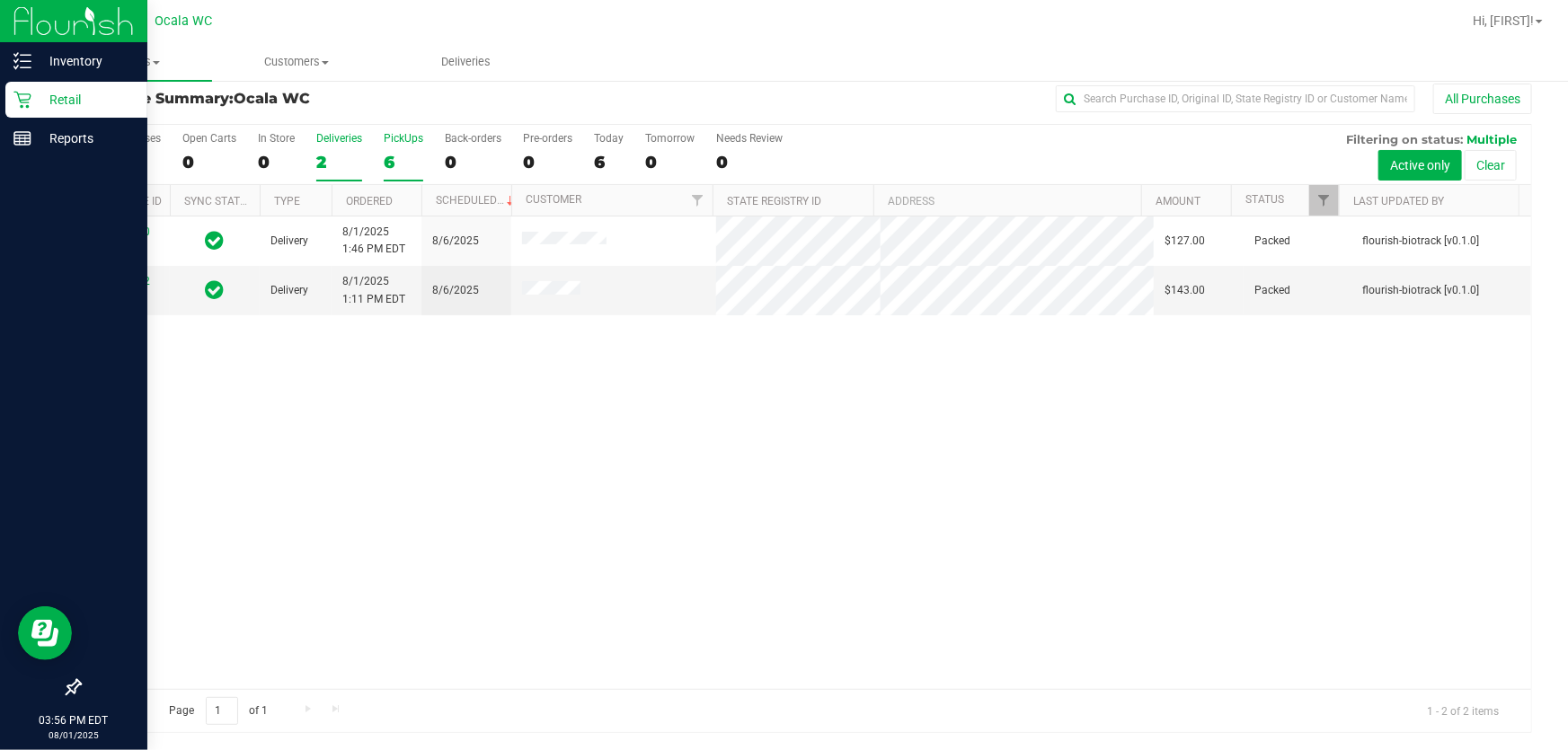 click on "6" at bounding box center [403, 162] 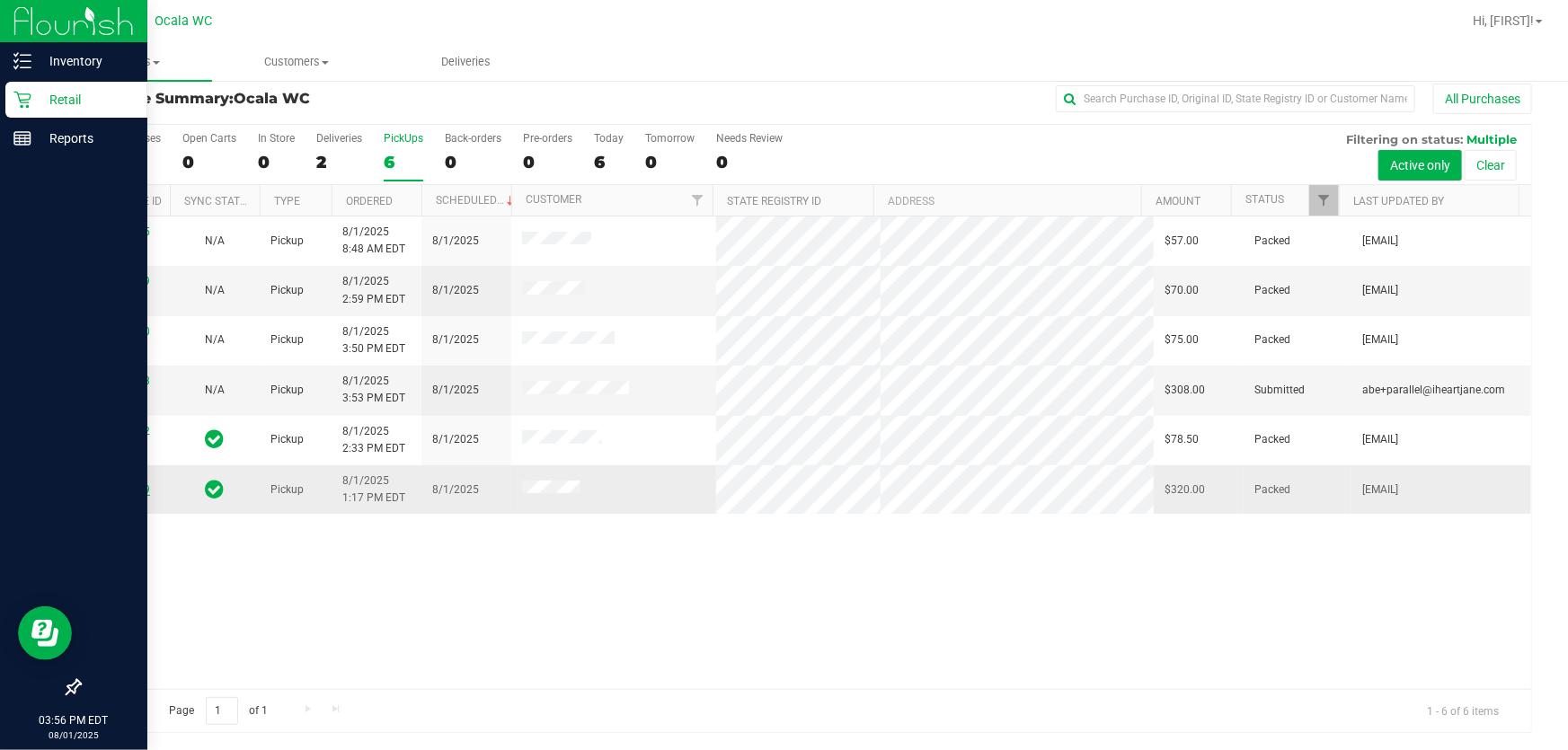 click on "11723929" at bounding box center (125, 490) 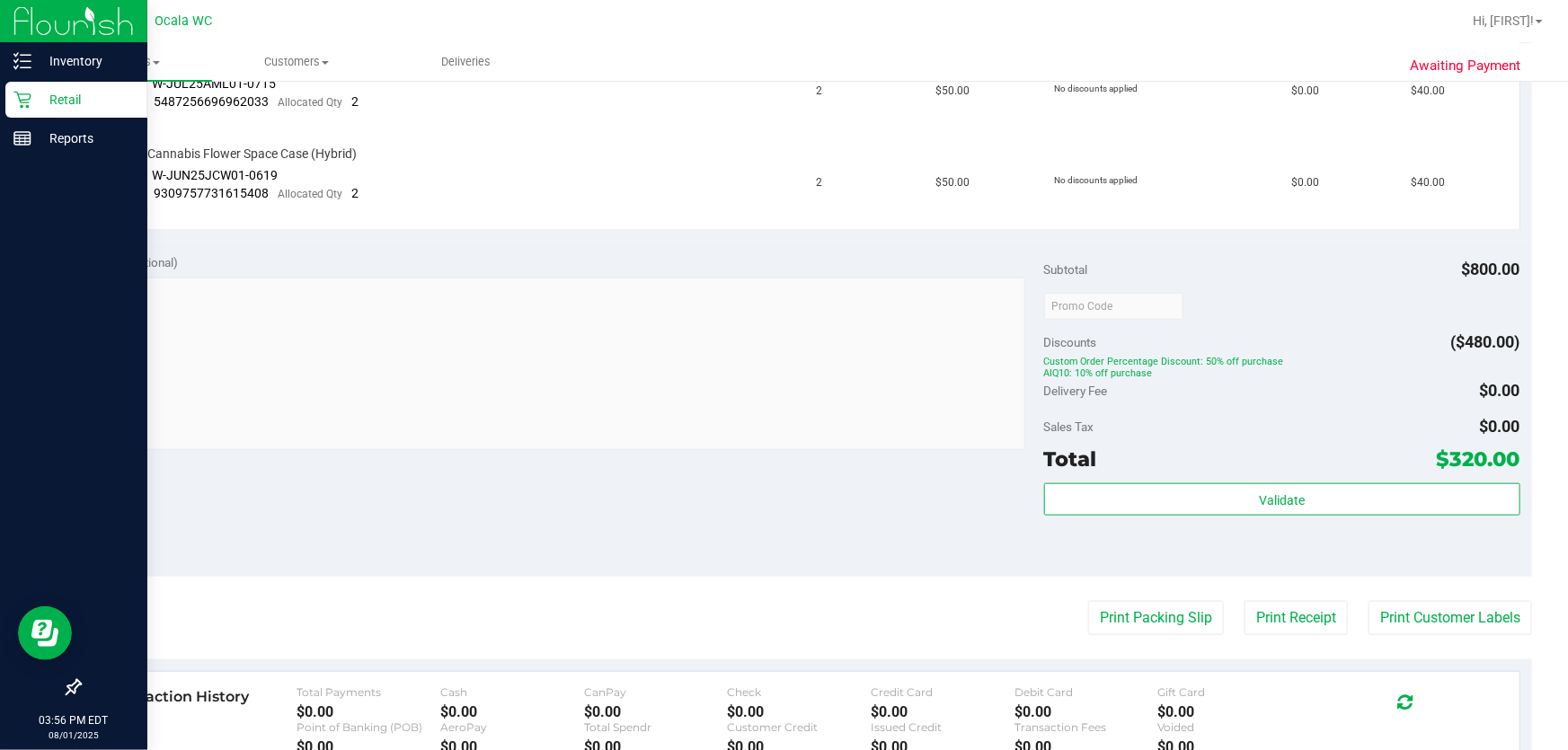 scroll, scrollTop: 748, scrollLeft: 0, axis: vertical 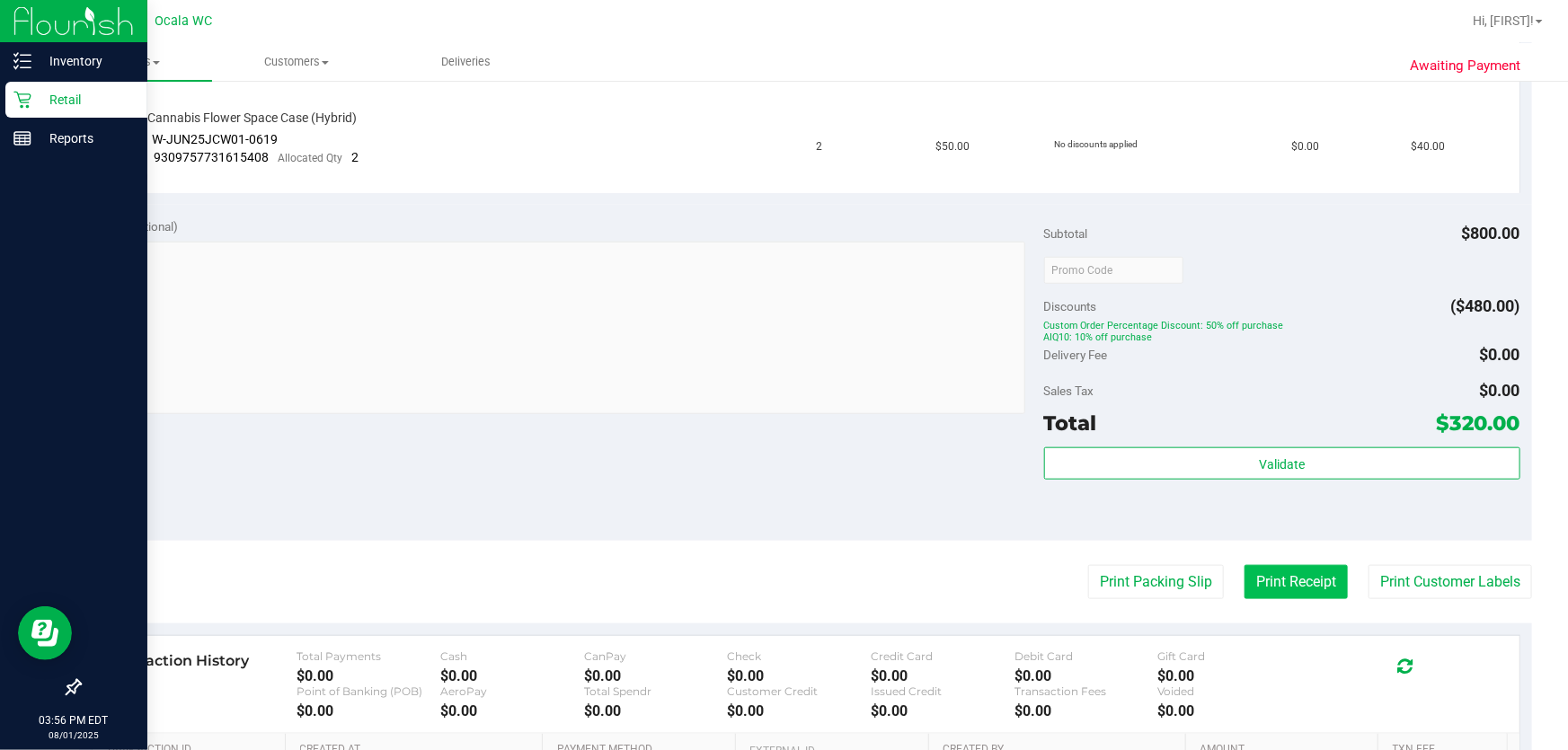 click on "Print Receipt" at bounding box center [1296, 582] 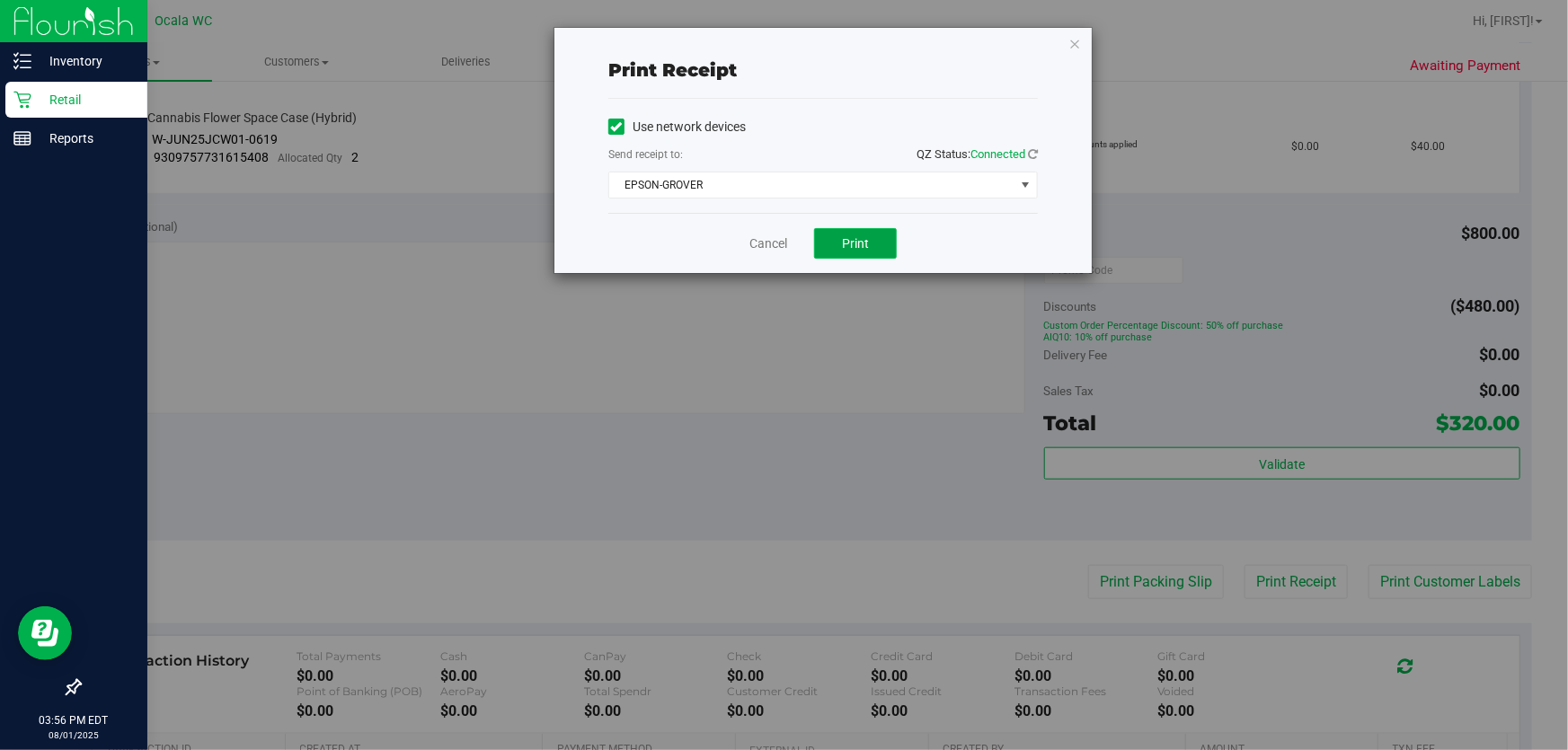 click on "Print" at bounding box center (855, 243) 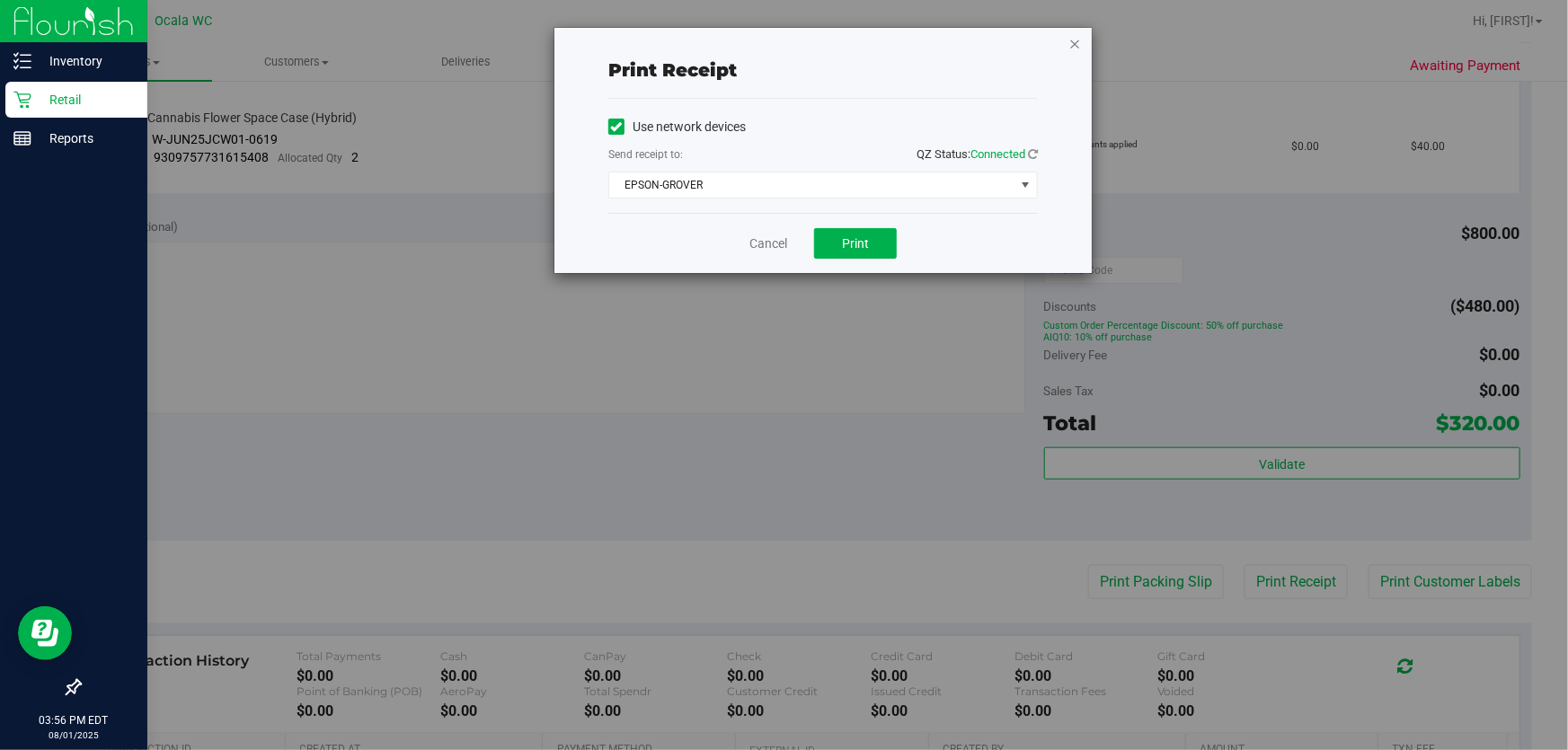 click at bounding box center [1075, 43] 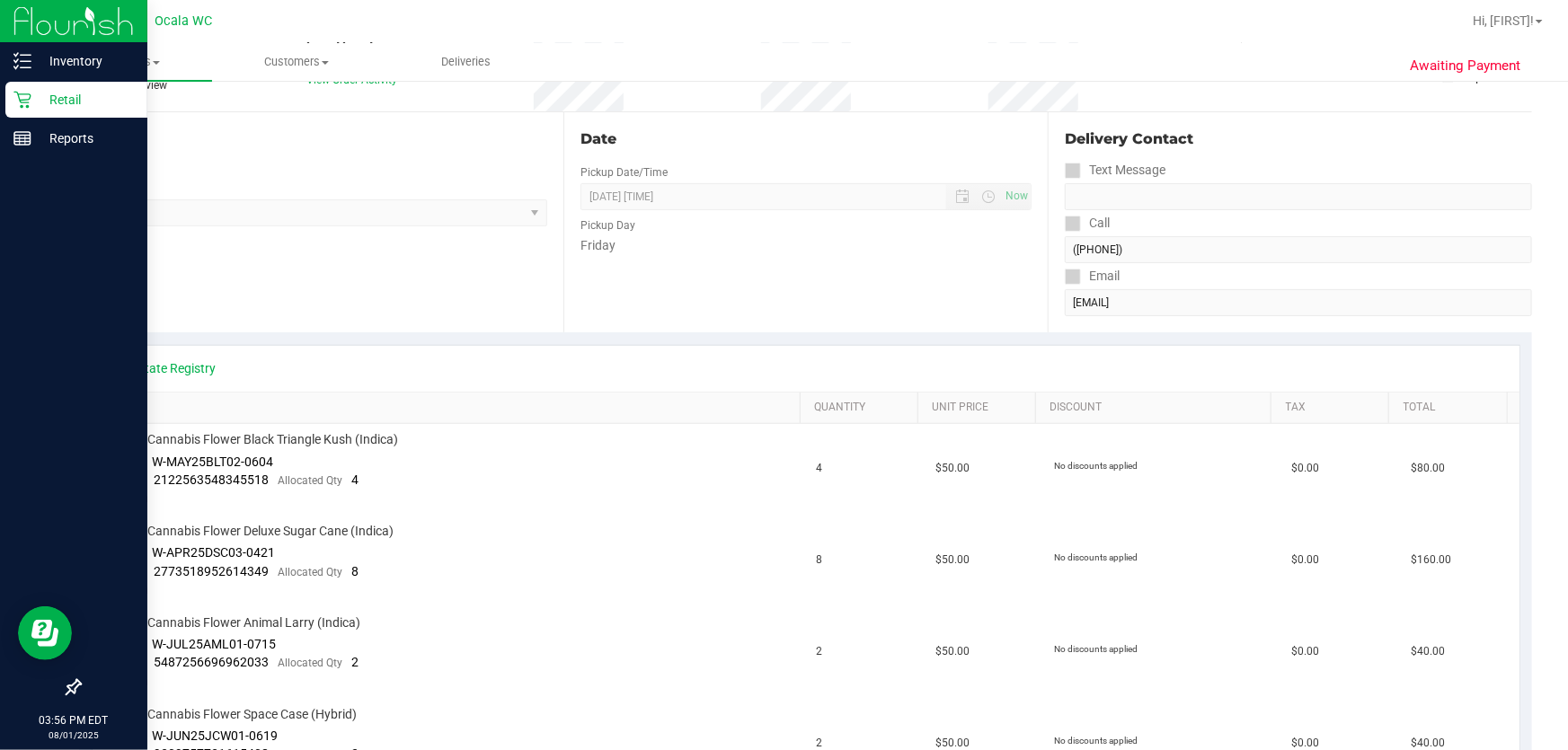 scroll, scrollTop: 0, scrollLeft: 0, axis: both 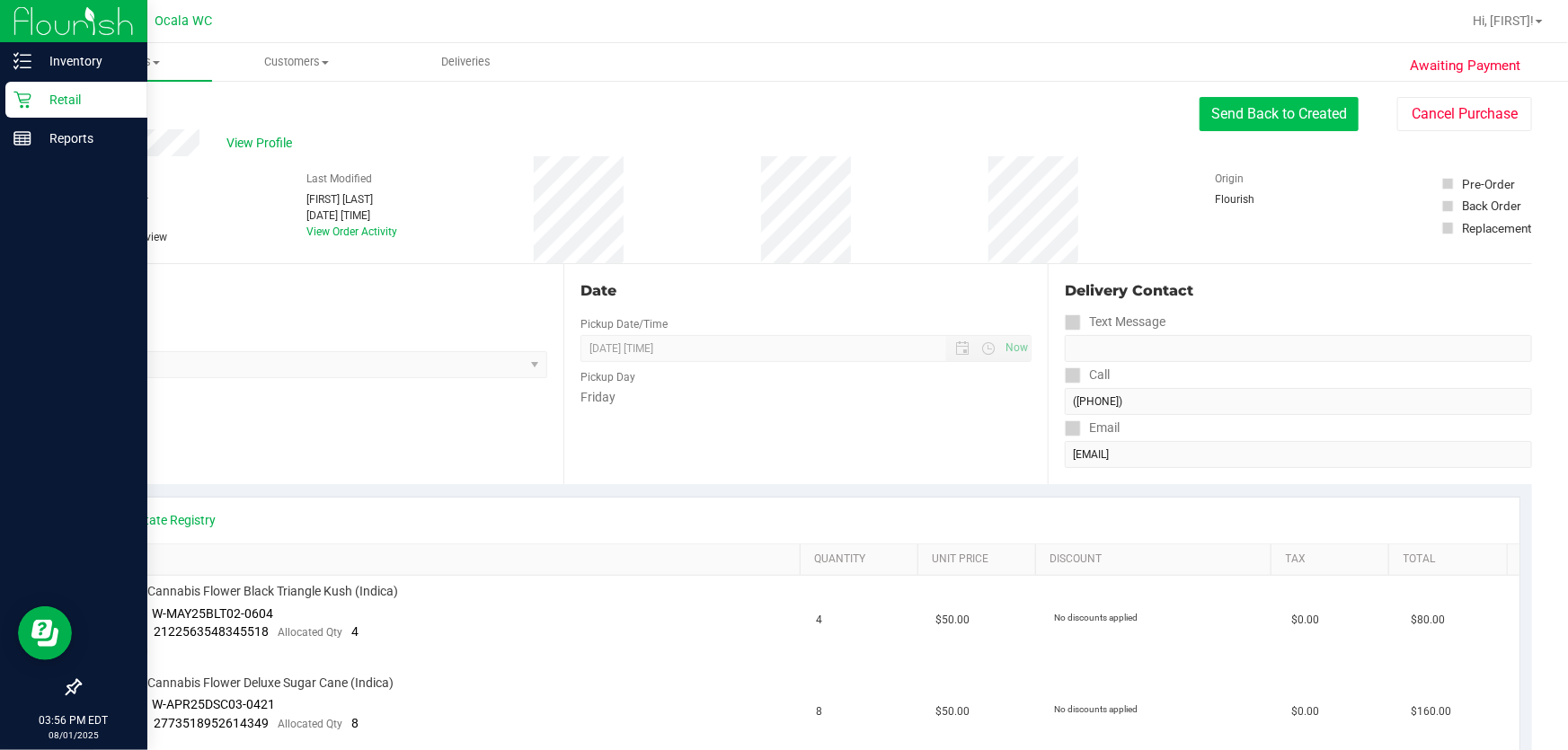 click on "Send Back to Created" at bounding box center (1279, 114) 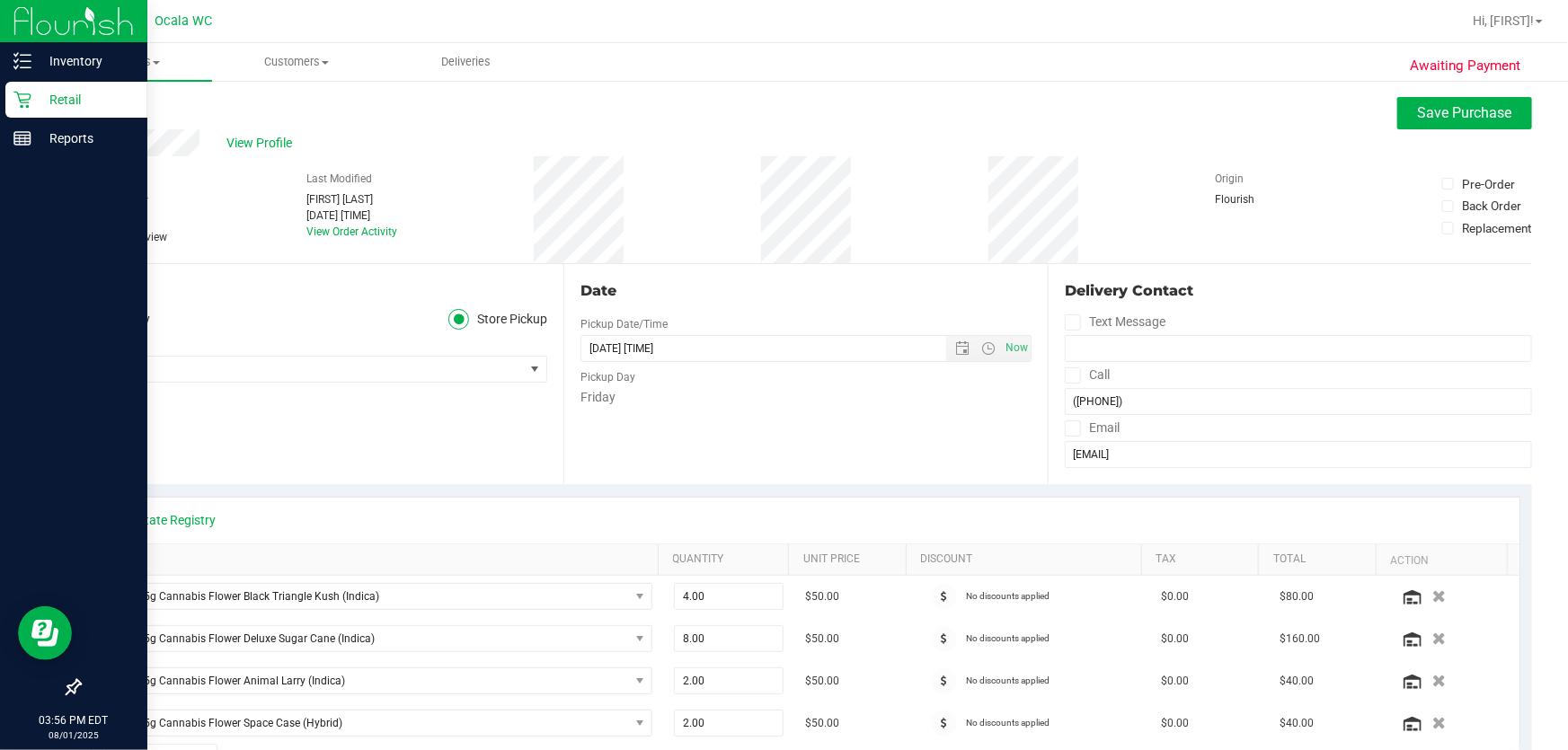 click on "Delivery" at bounding box center (115, 319) 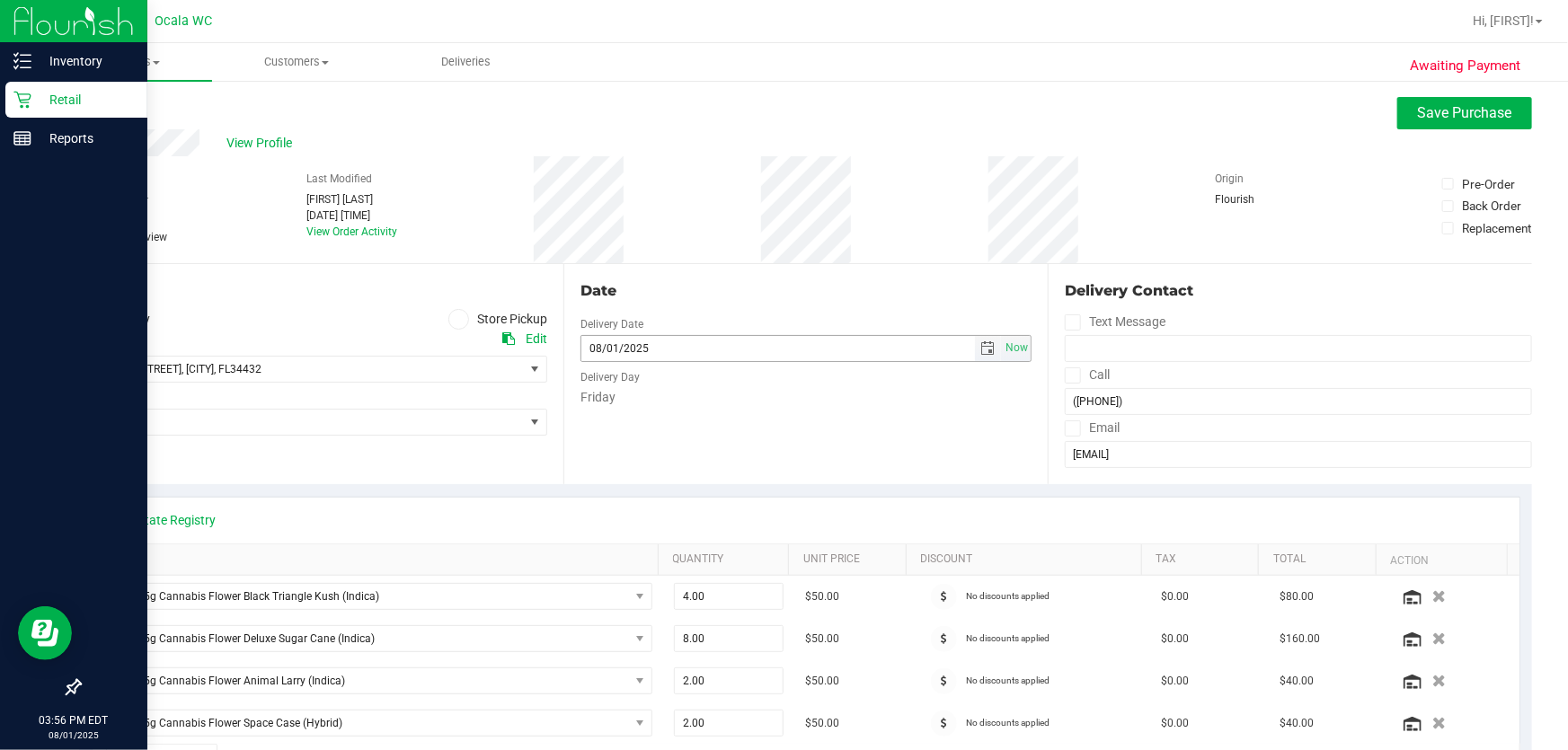 click at bounding box center [988, 349] 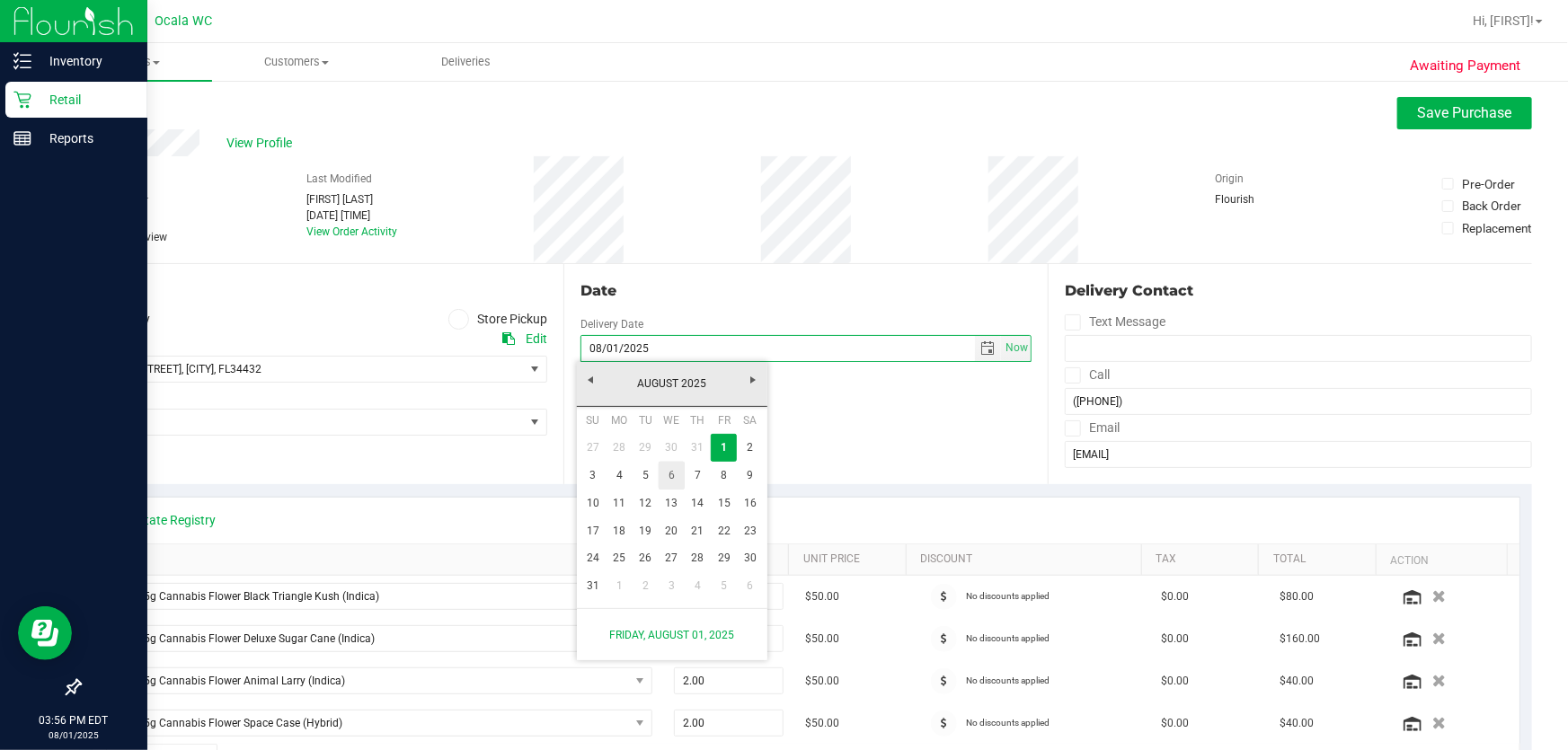 click on "6" at bounding box center [671, 475] 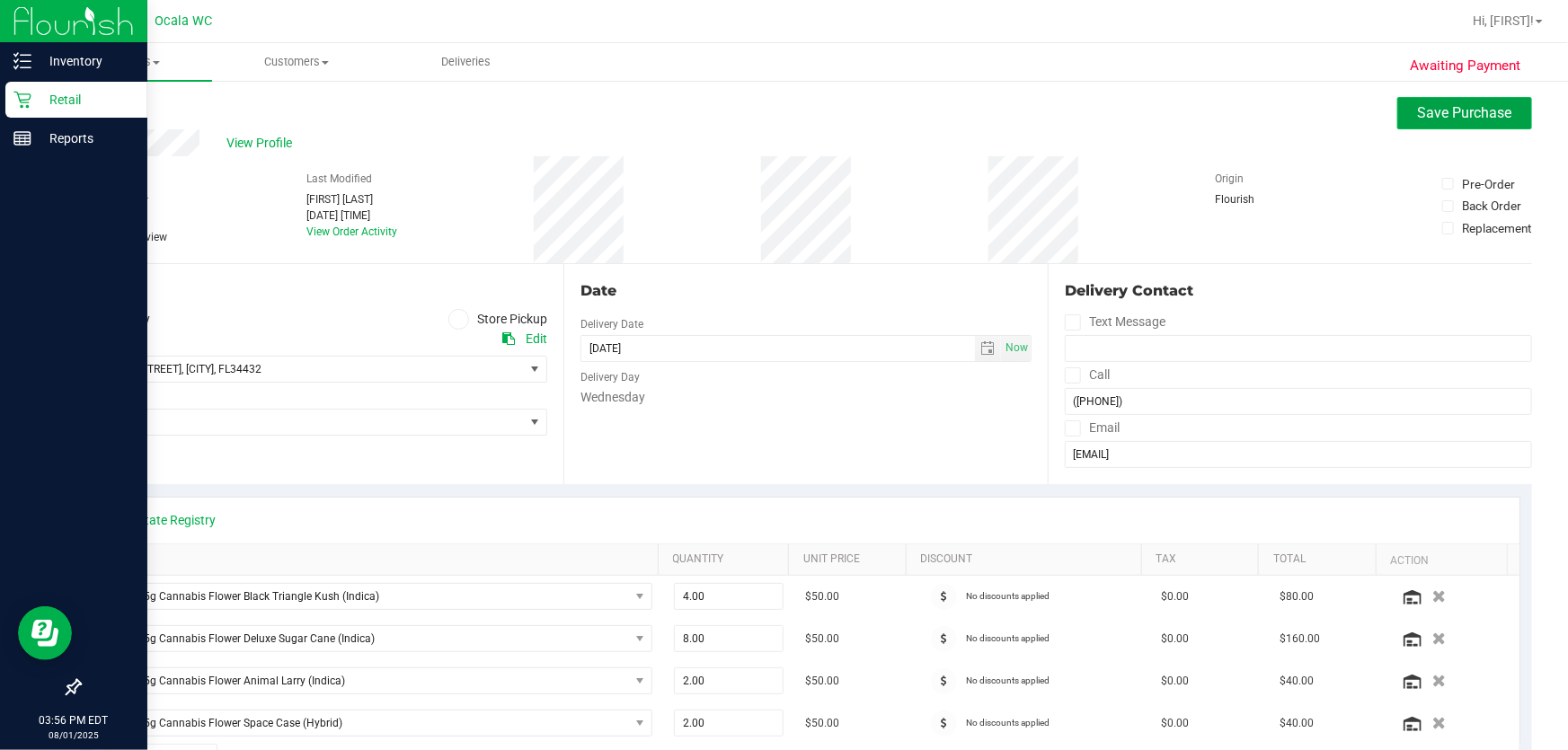 click on "Save Purchase" at bounding box center [1465, 112] 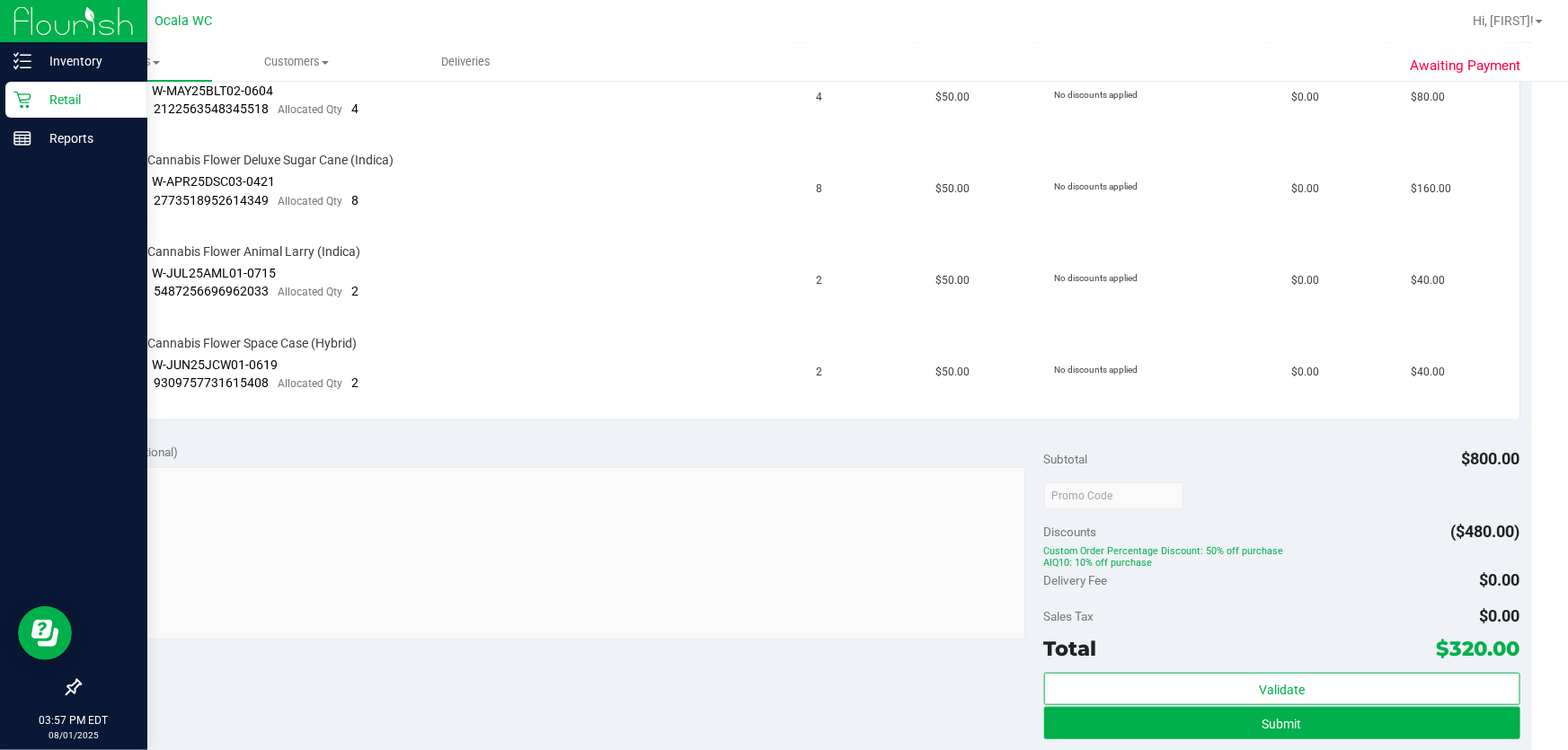 scroll, scrollTop: 735, scrollLeft: 0, axis: vertical 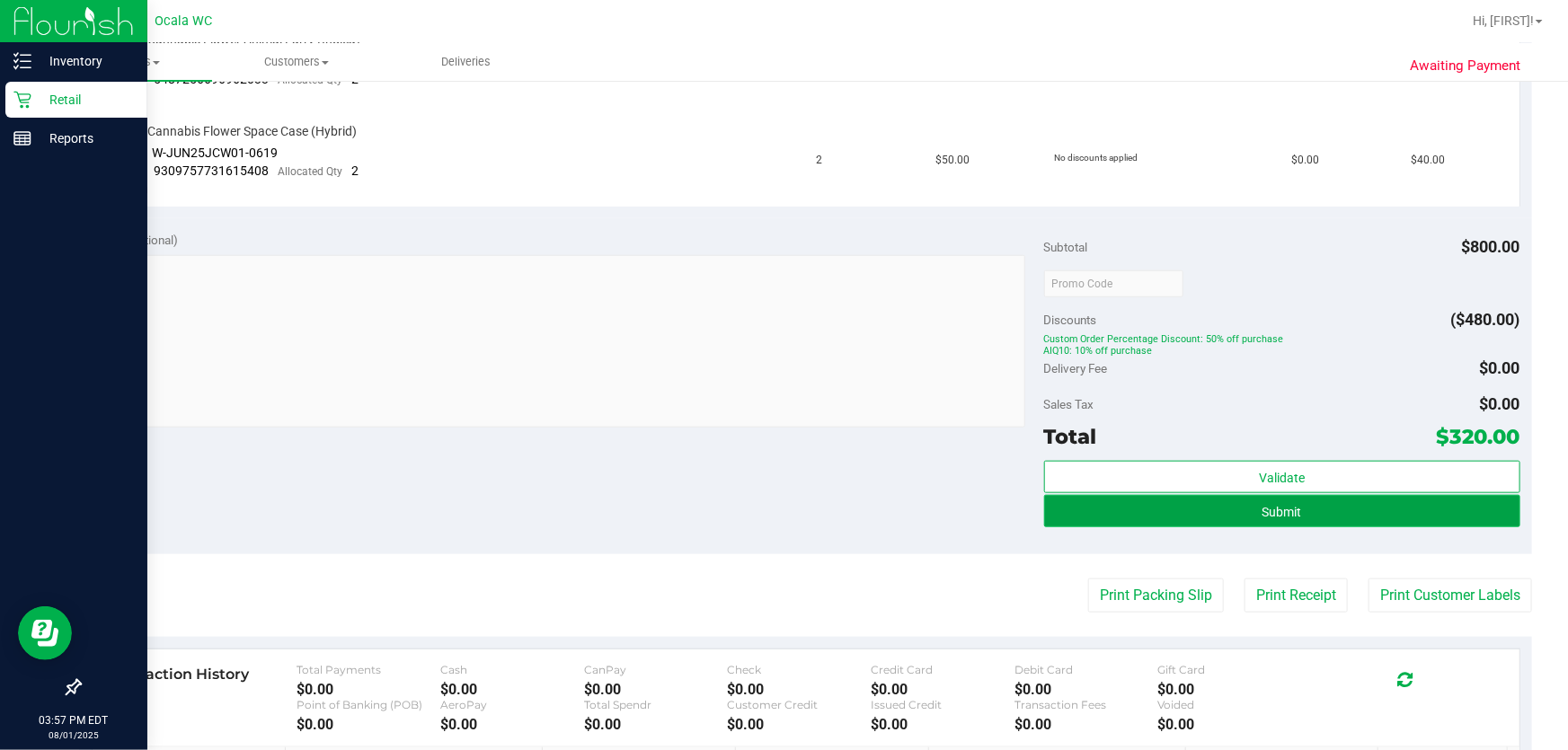 click on "Submit" at bounding box center [1282, 512] 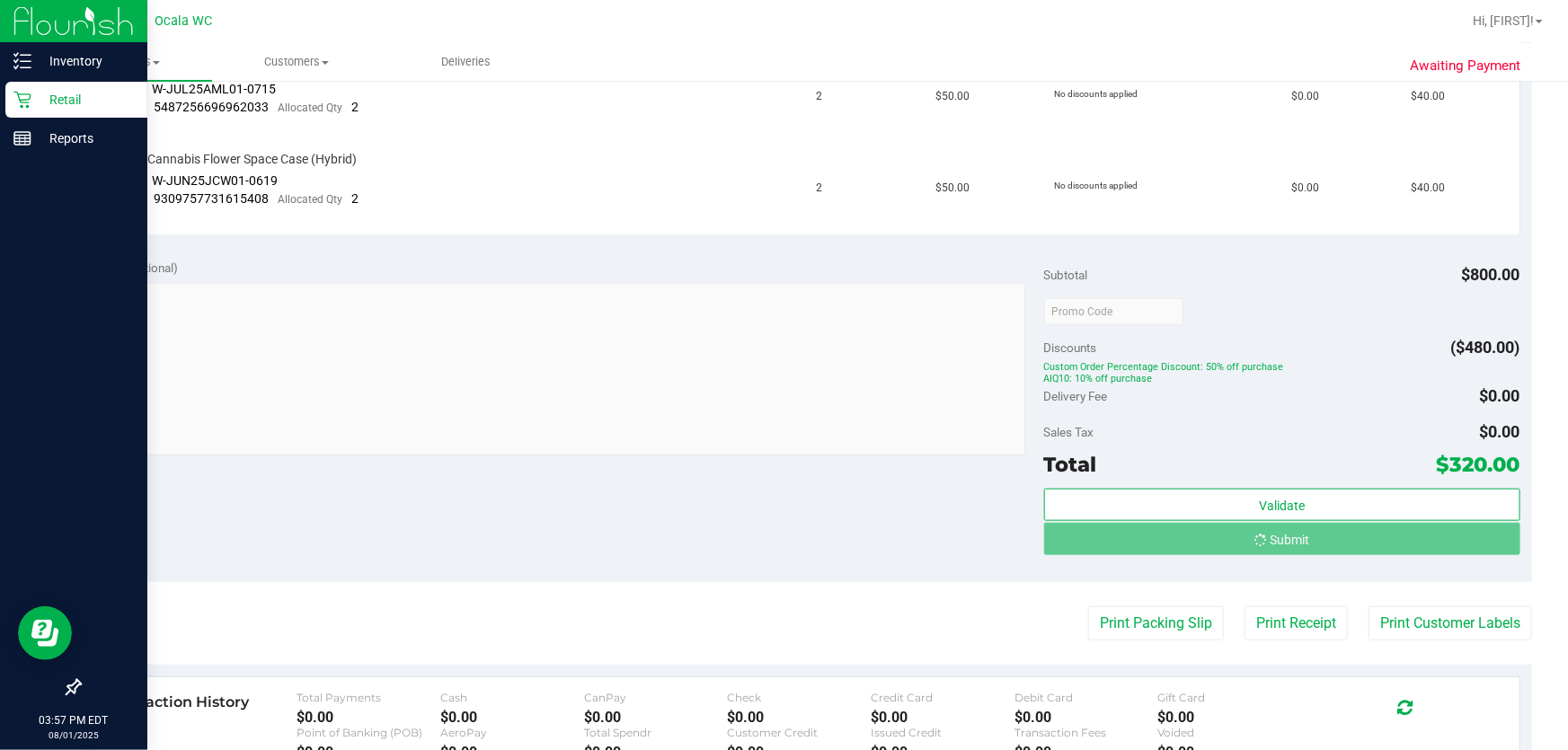 scroll, scrollTop: 678, scrollLeft: 0, axis: vertical 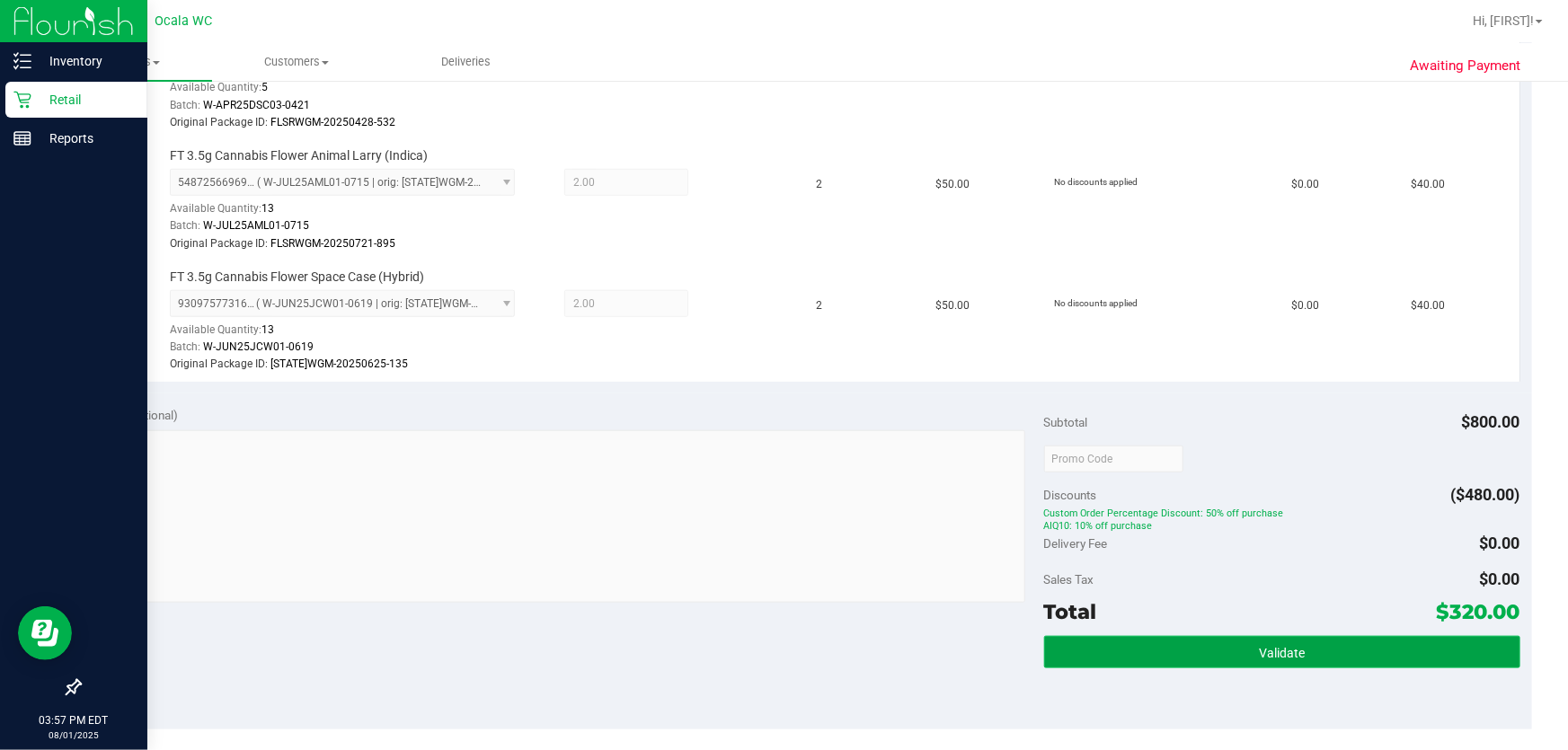 click on "Validate" at bounding box center [1282, 652] 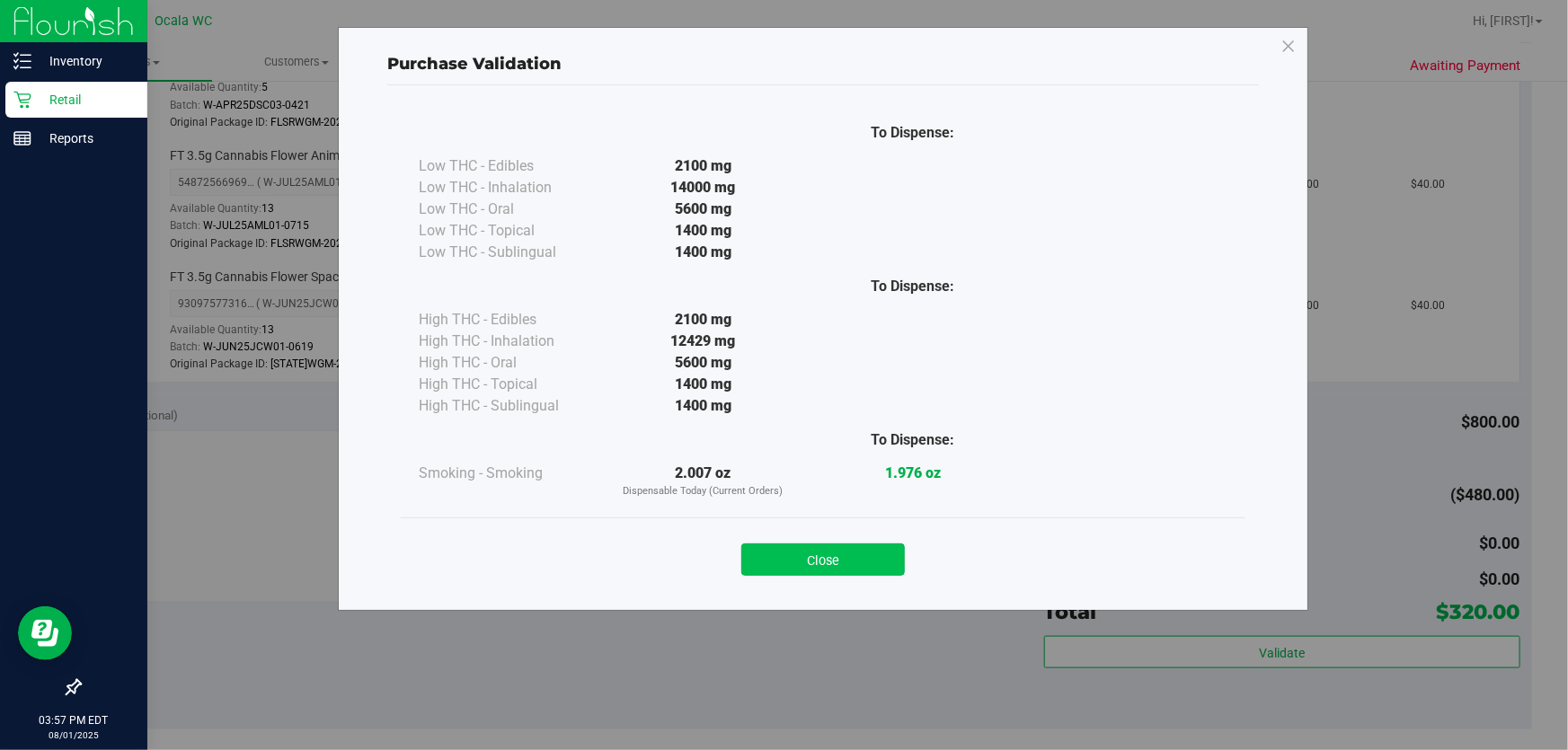 click on "Close" at bounding box center [823, 560] 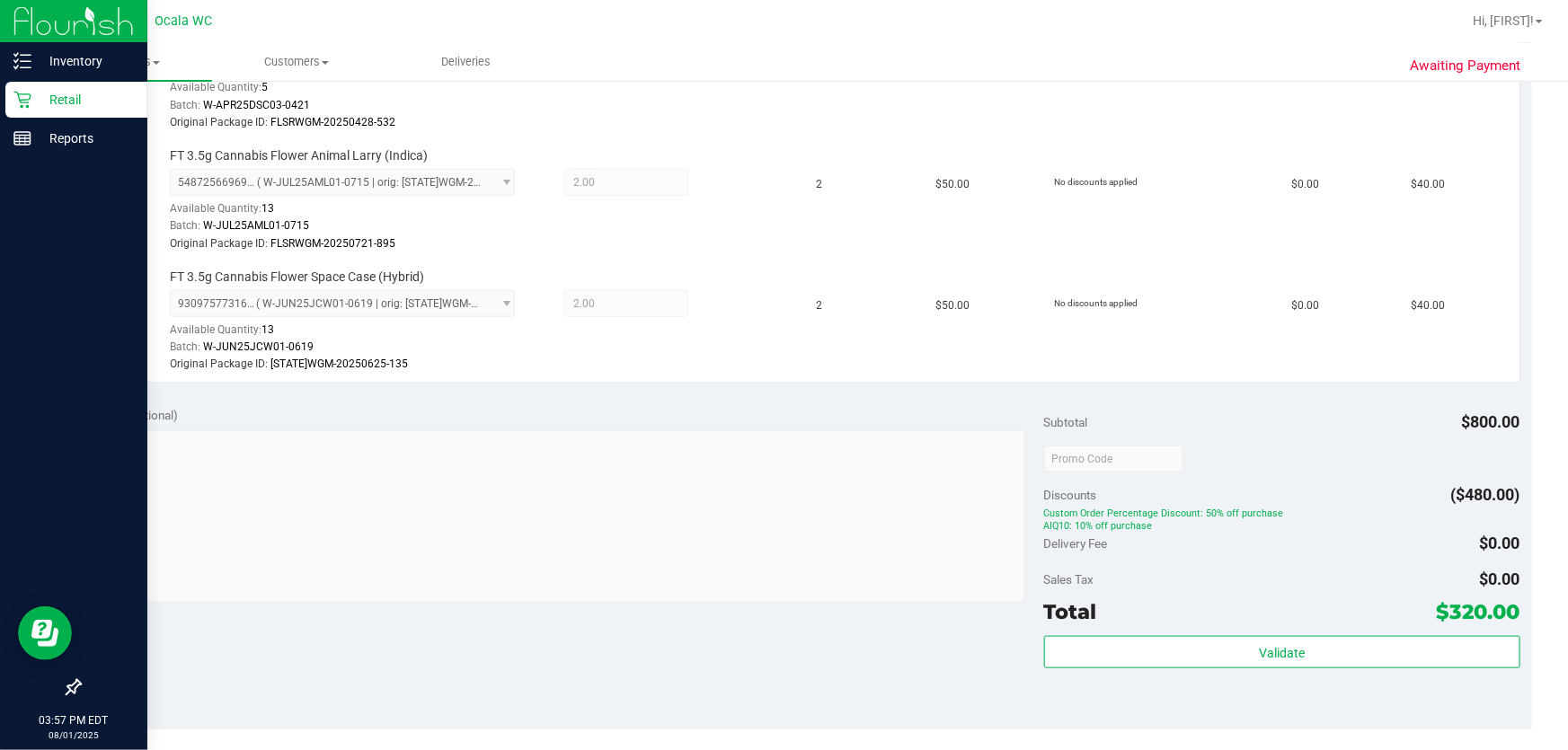 scroll, scrollTop: 1005, scrollLeft: 0, axis: vertical 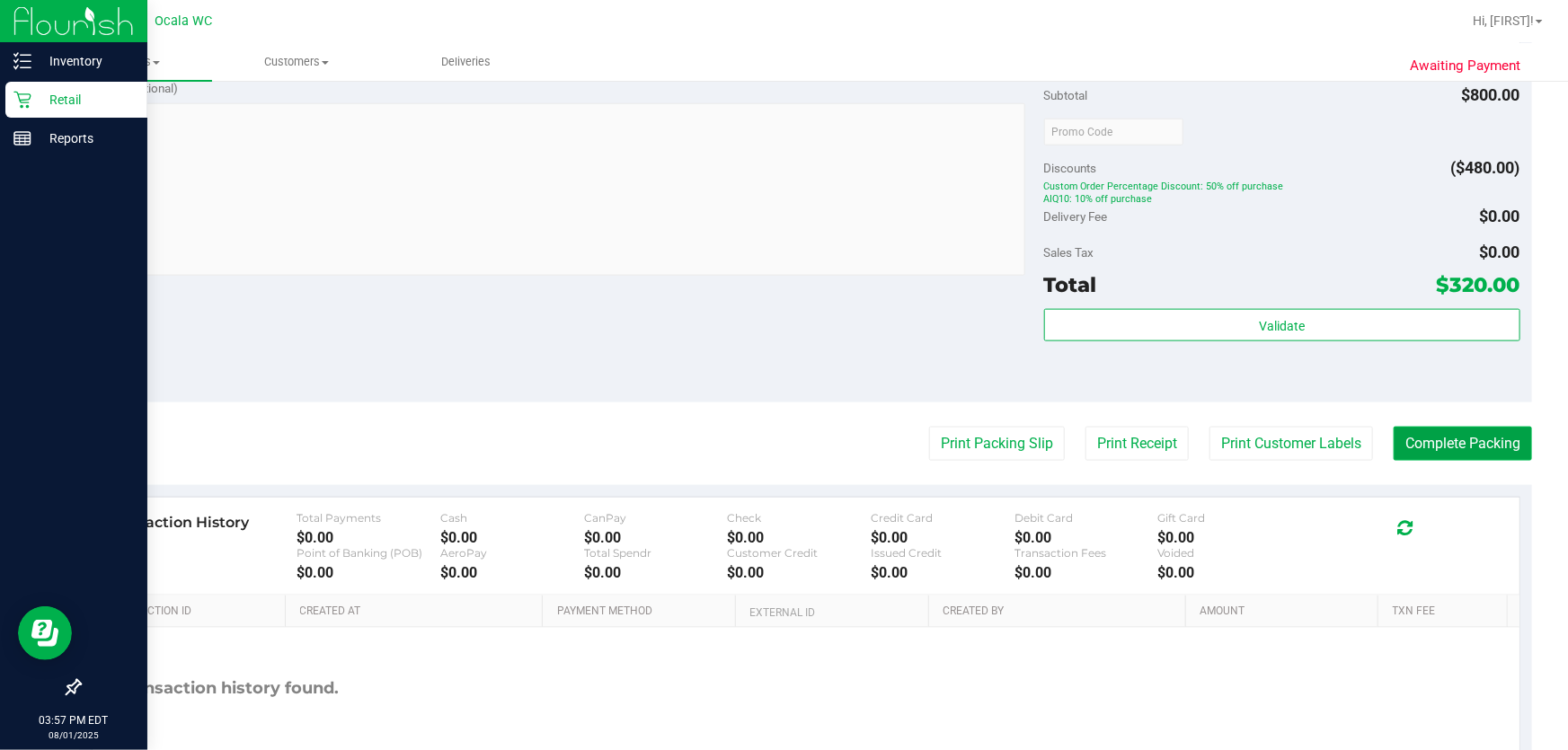 click on "Complete Packing" at bounding box center (1463, 444) 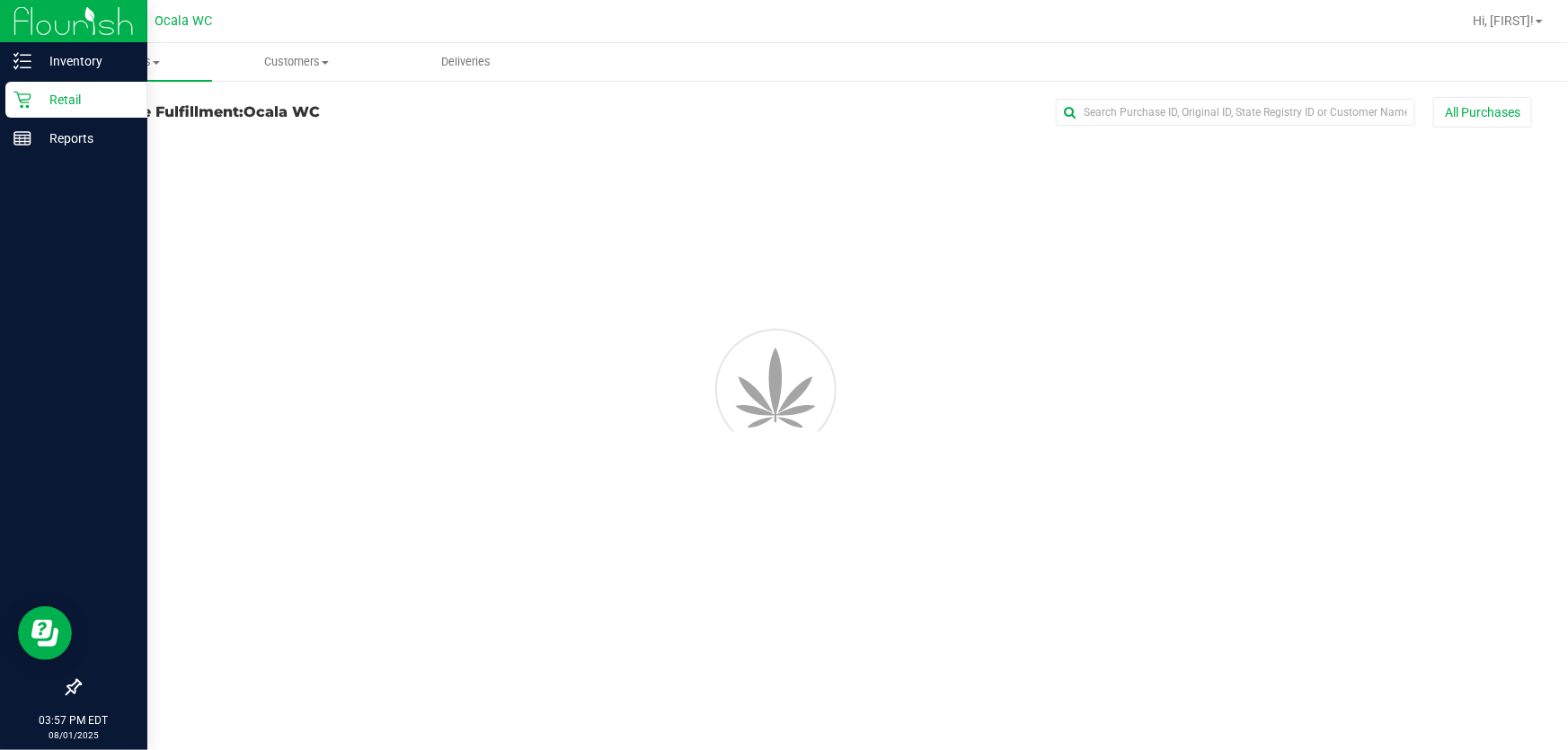scroll, scrollTop: 0, scrollLeft: 0, axis: both 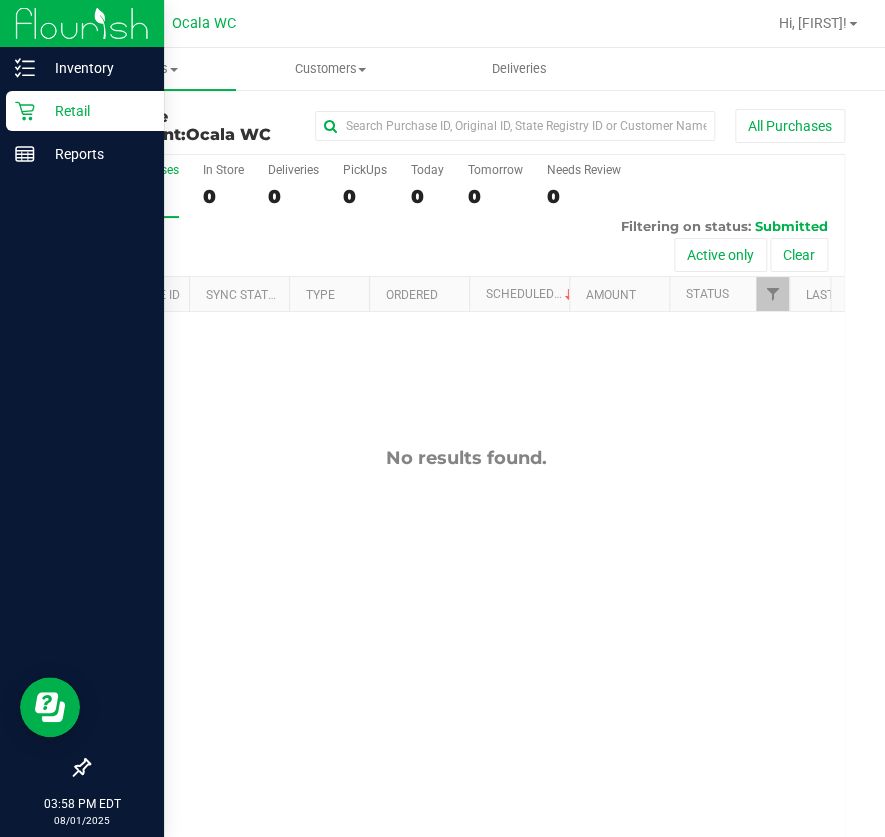 click on "Retail" at bounding box center [95, 111] 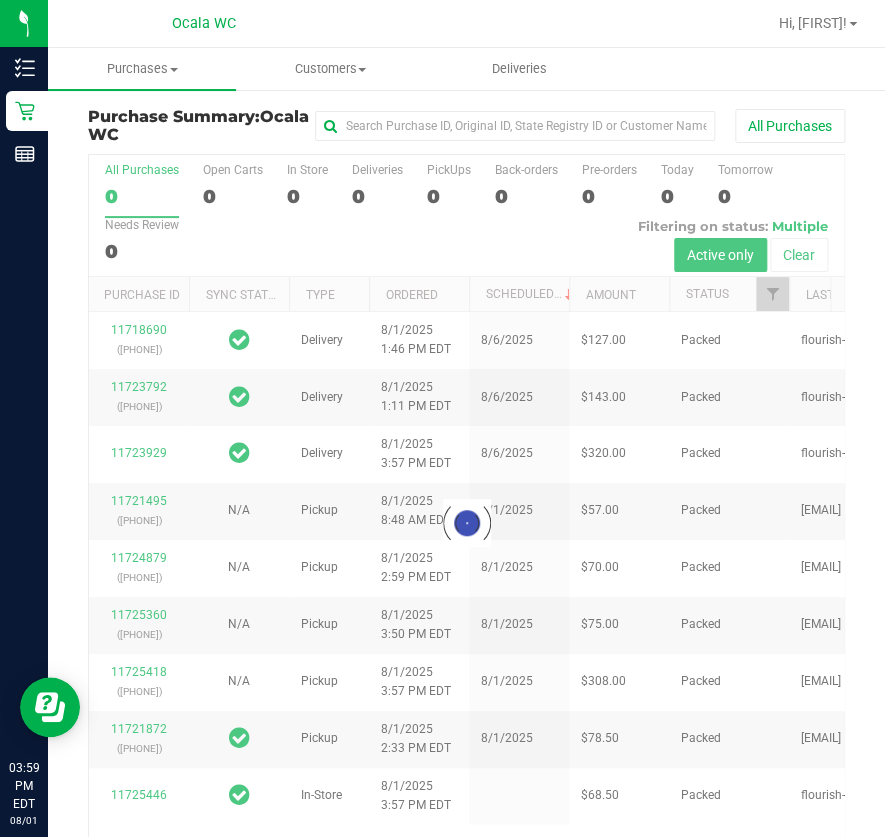click at bounding box center [466, 523] 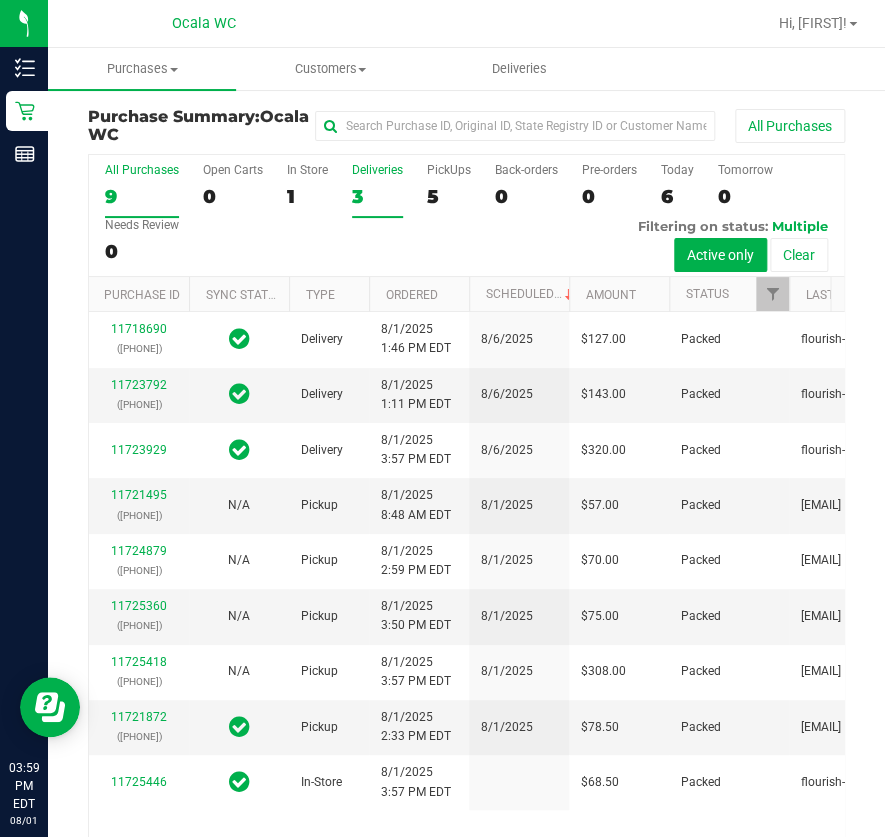 click on "3" at bounding box center (377, 196) 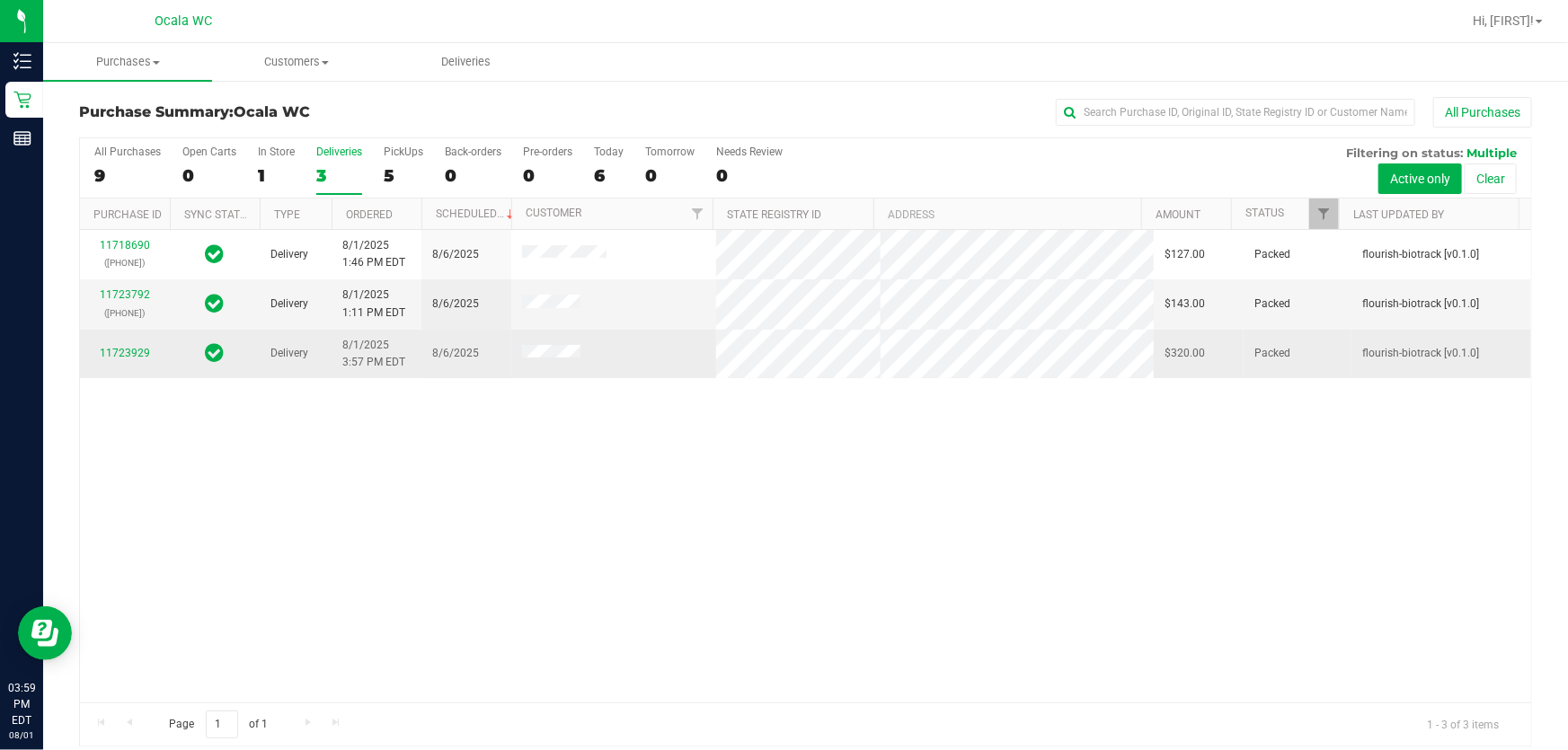 click on "11723929" at bounding box center [125, 353] 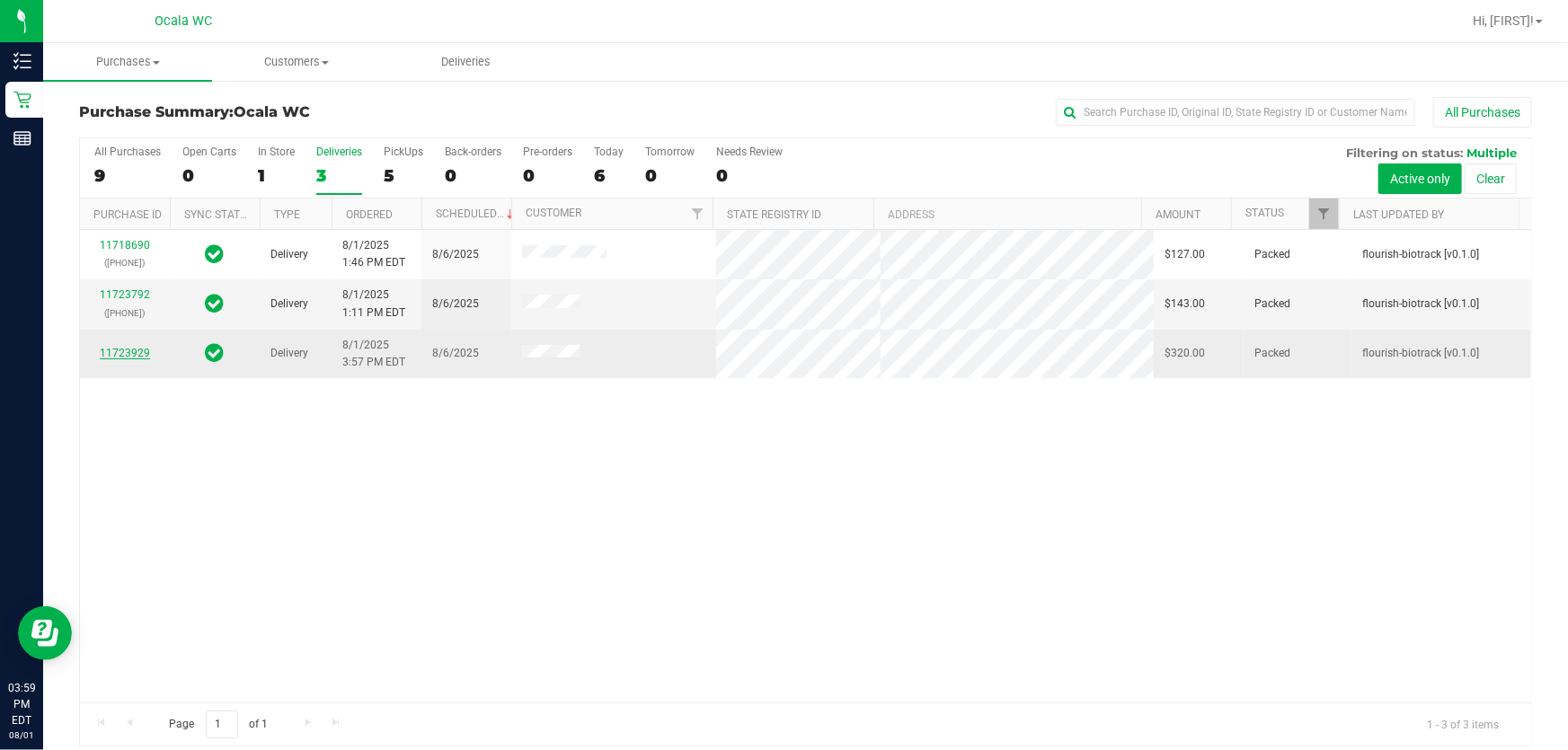 click on "11723929" at bounding box center [125, 353] 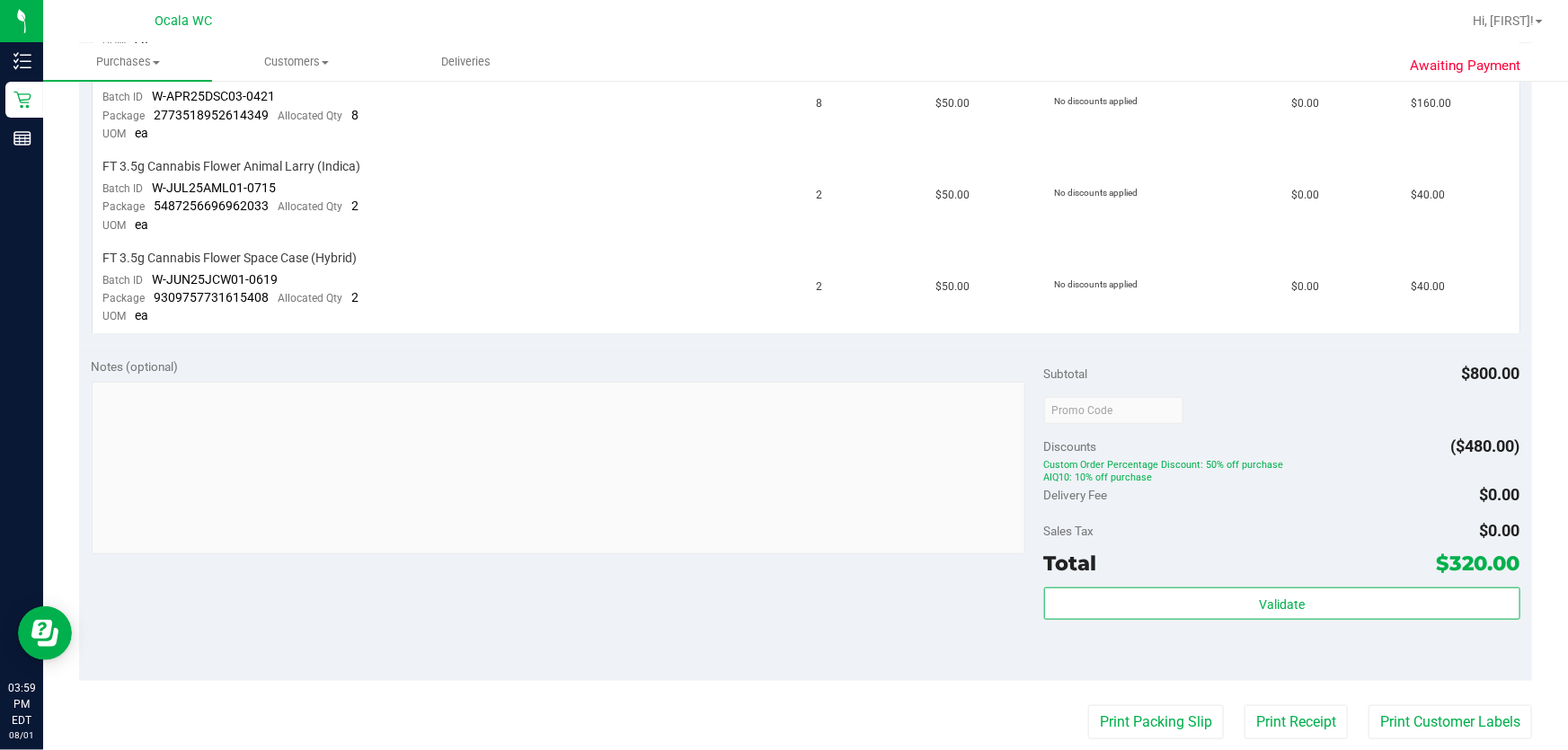 scroll, scrollTop: 735, scrollLeft: 0, axis: vertical 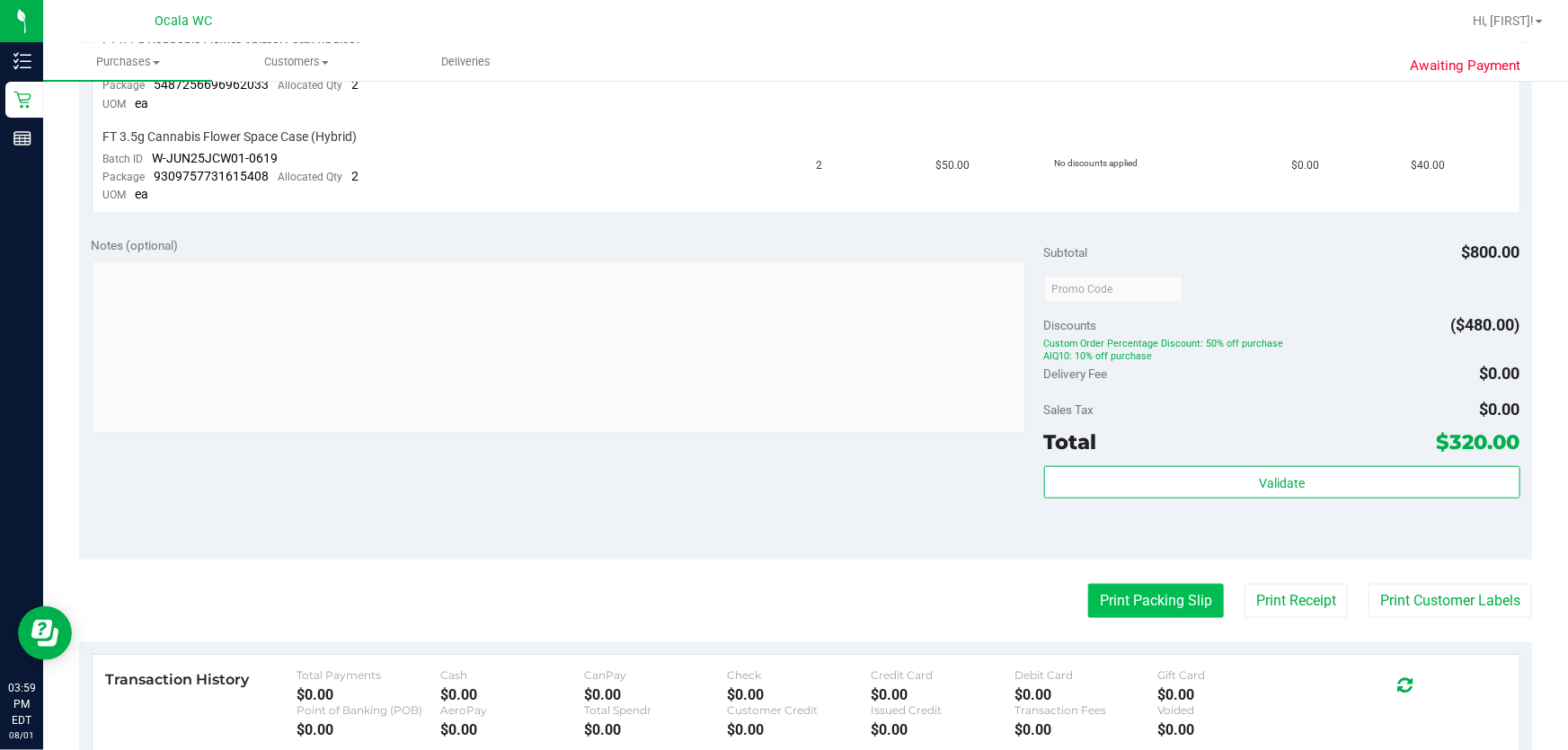 click on "Print Packing Slip" at bounding box center [1156, 601] 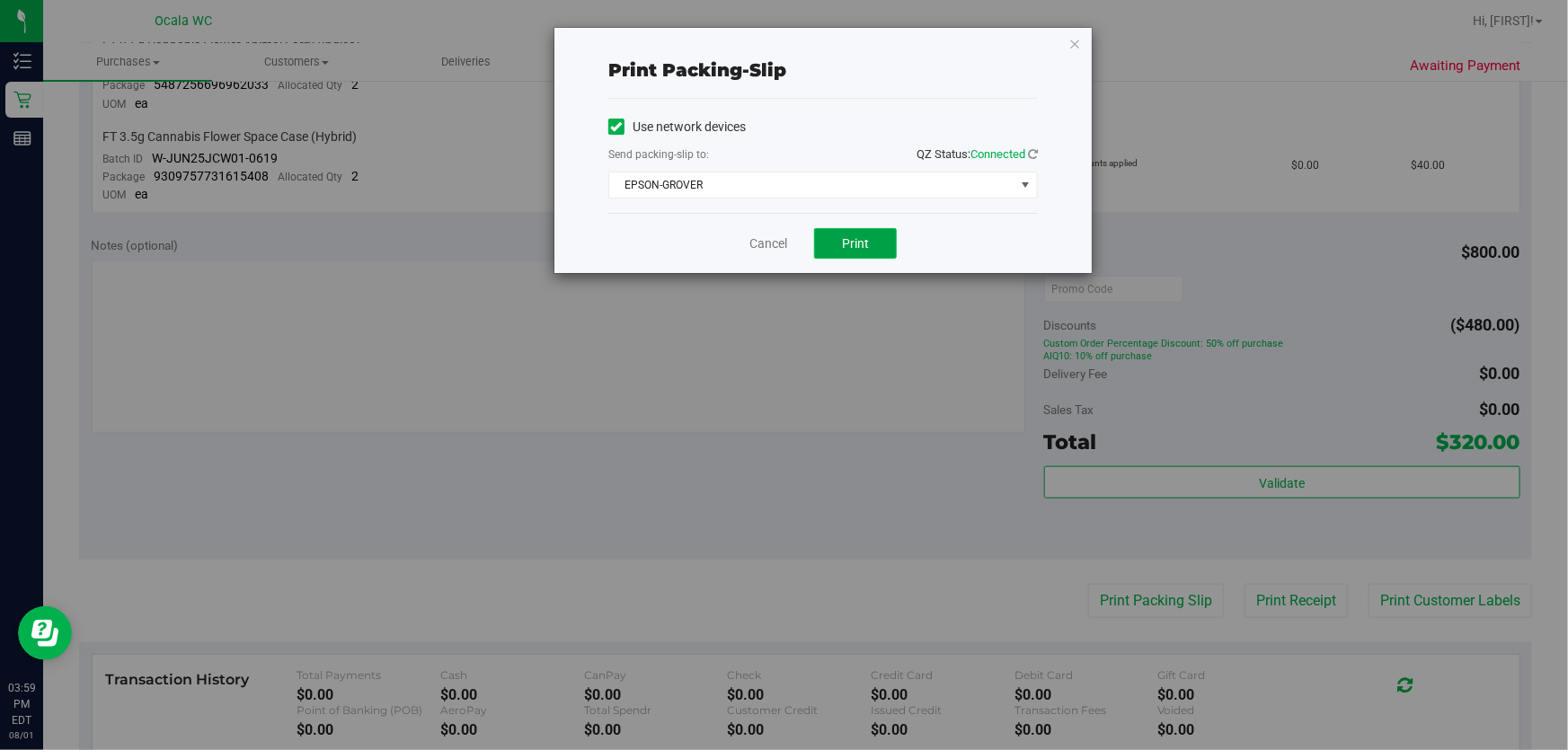 click on "Print" at bounding box center [855, 243] 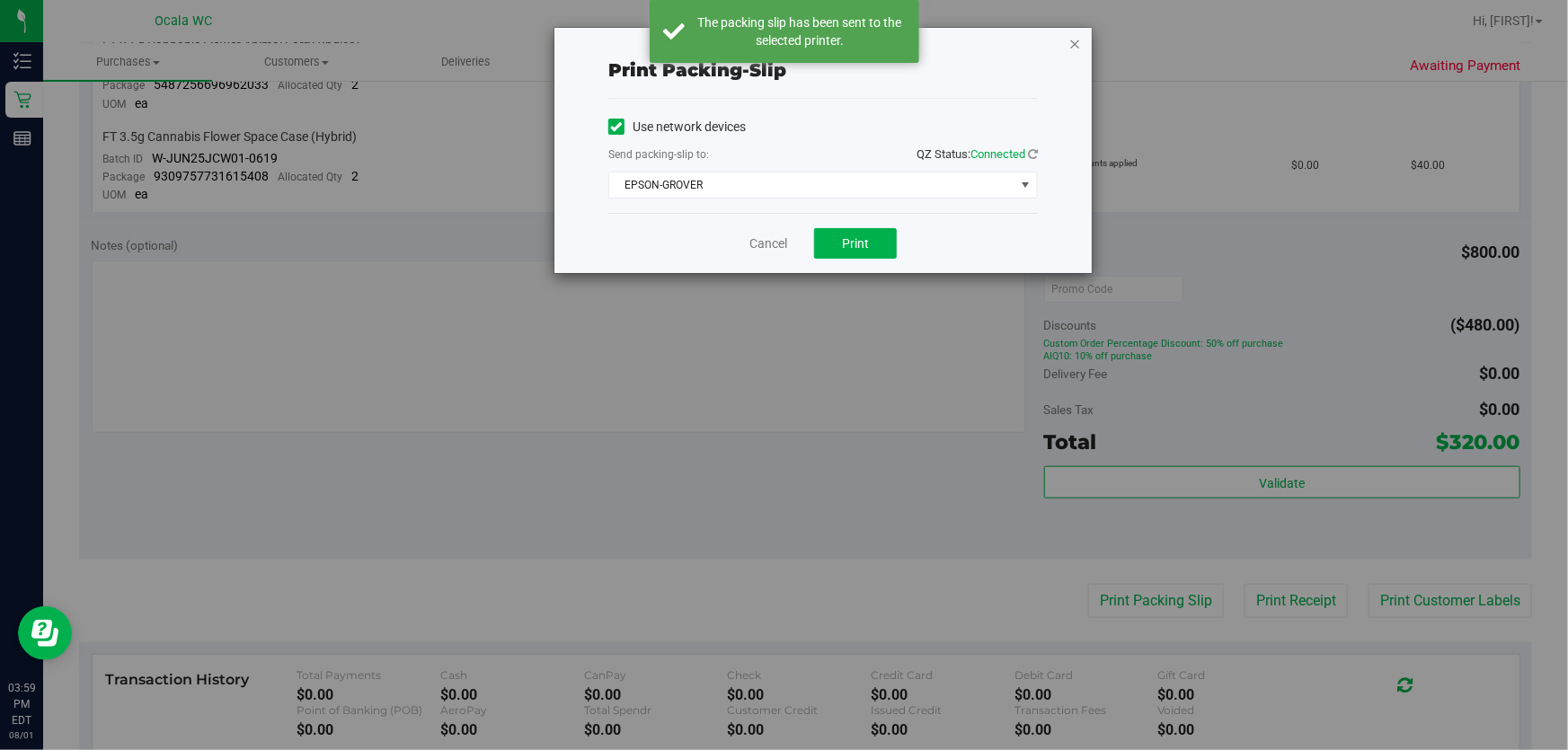 click at bounding box center (1075, 43) 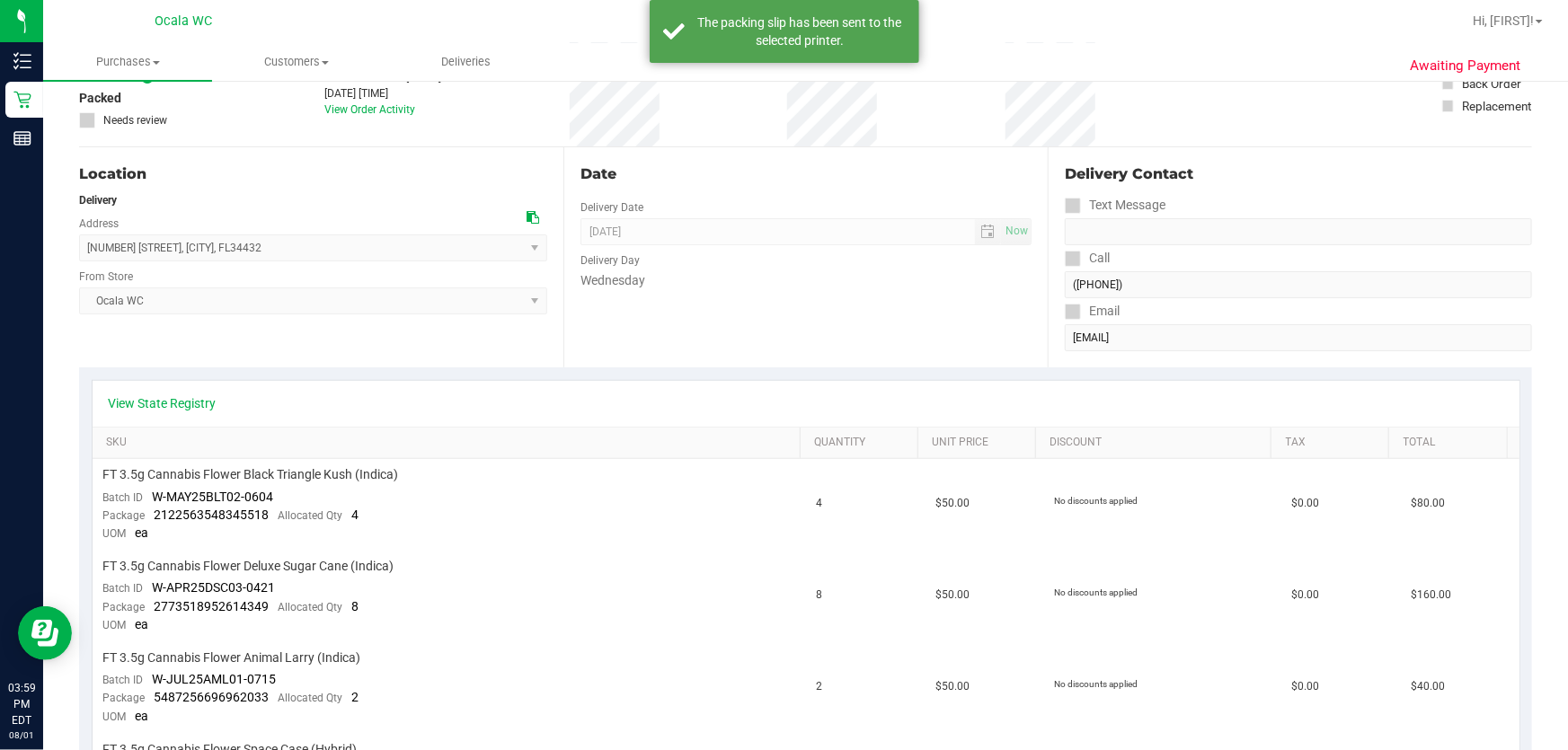 scroll, scrollTop: 0, scrollLeft: 0, axis: both 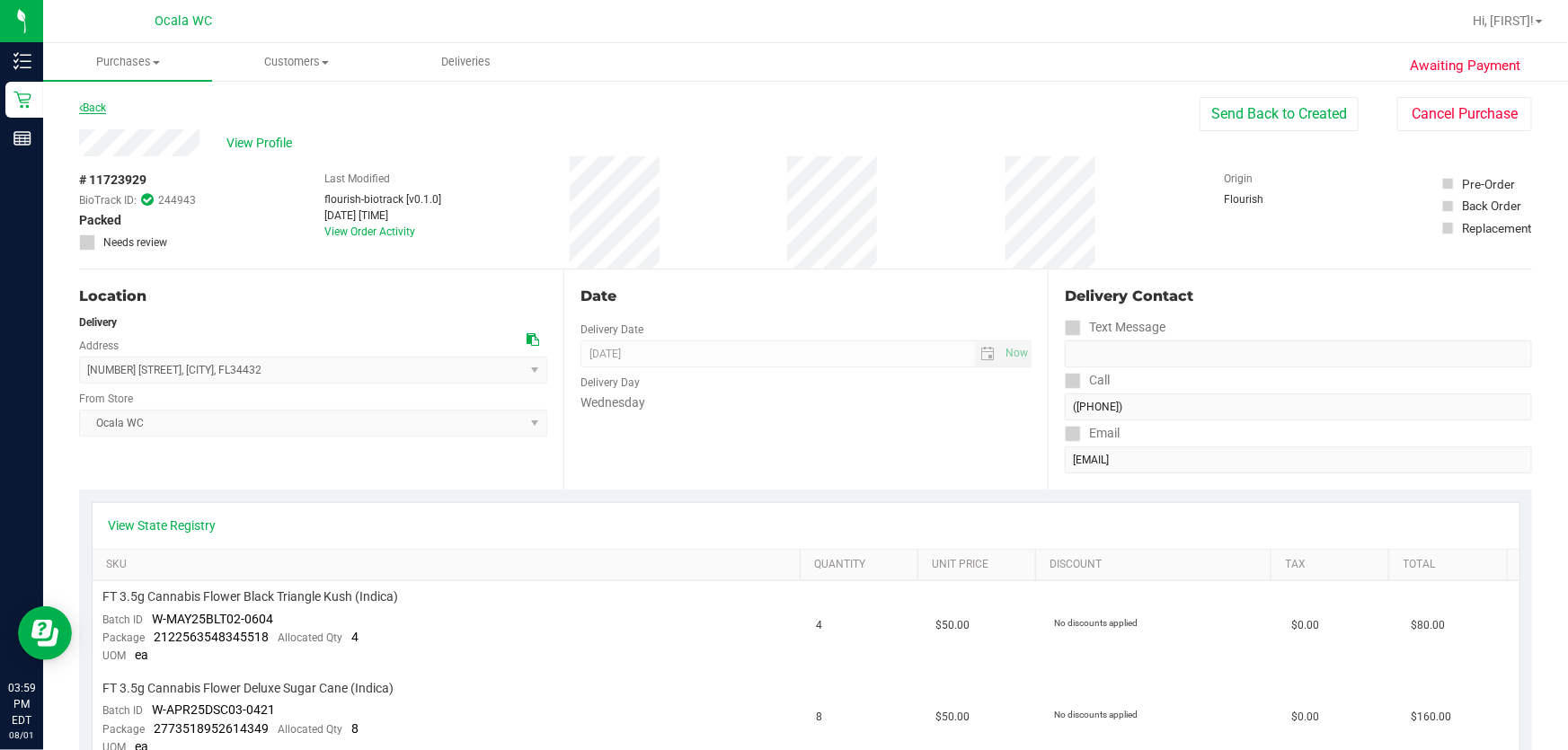 click on "Back" at bounding box center (93, 108) 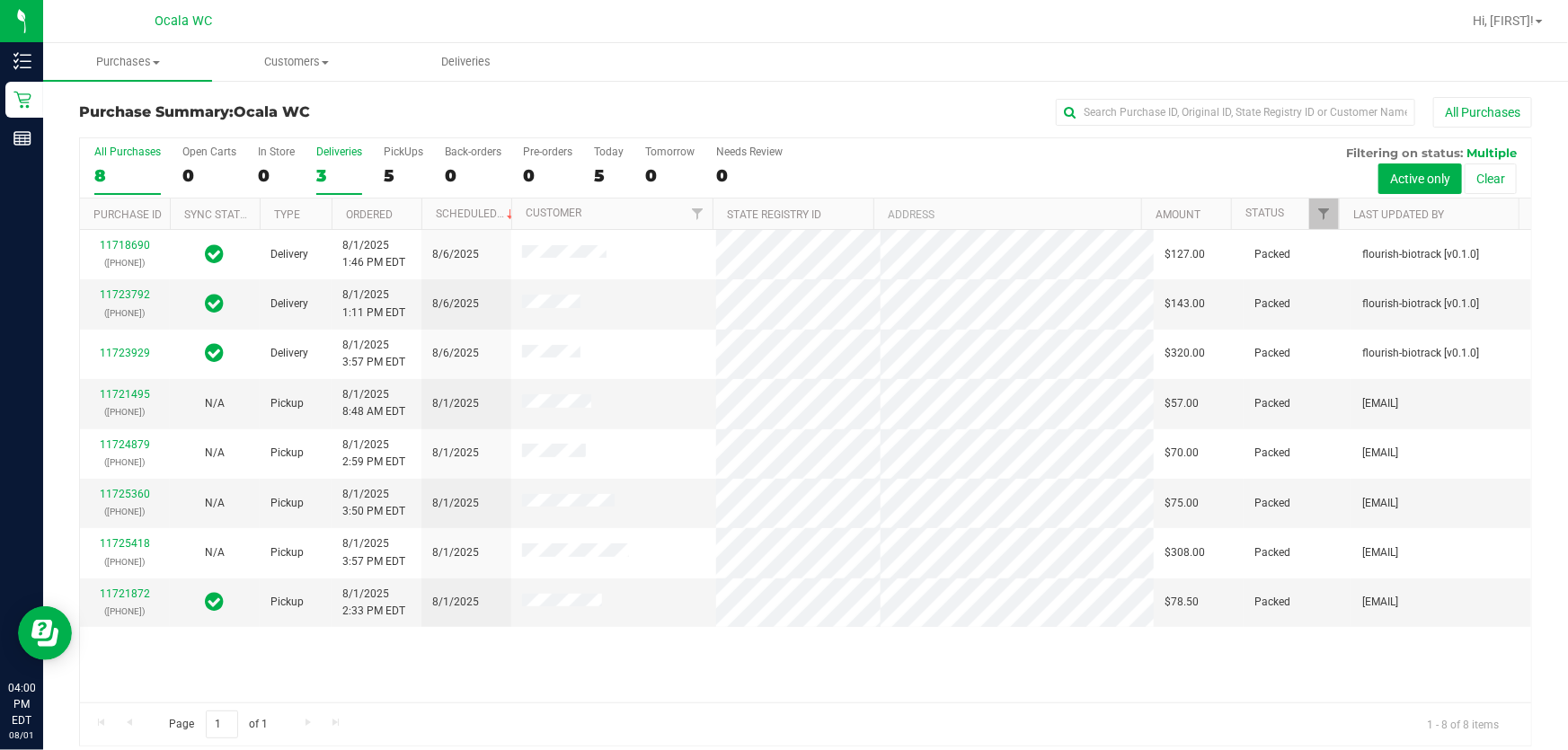 click on "3" at bounding box center (339, 175) 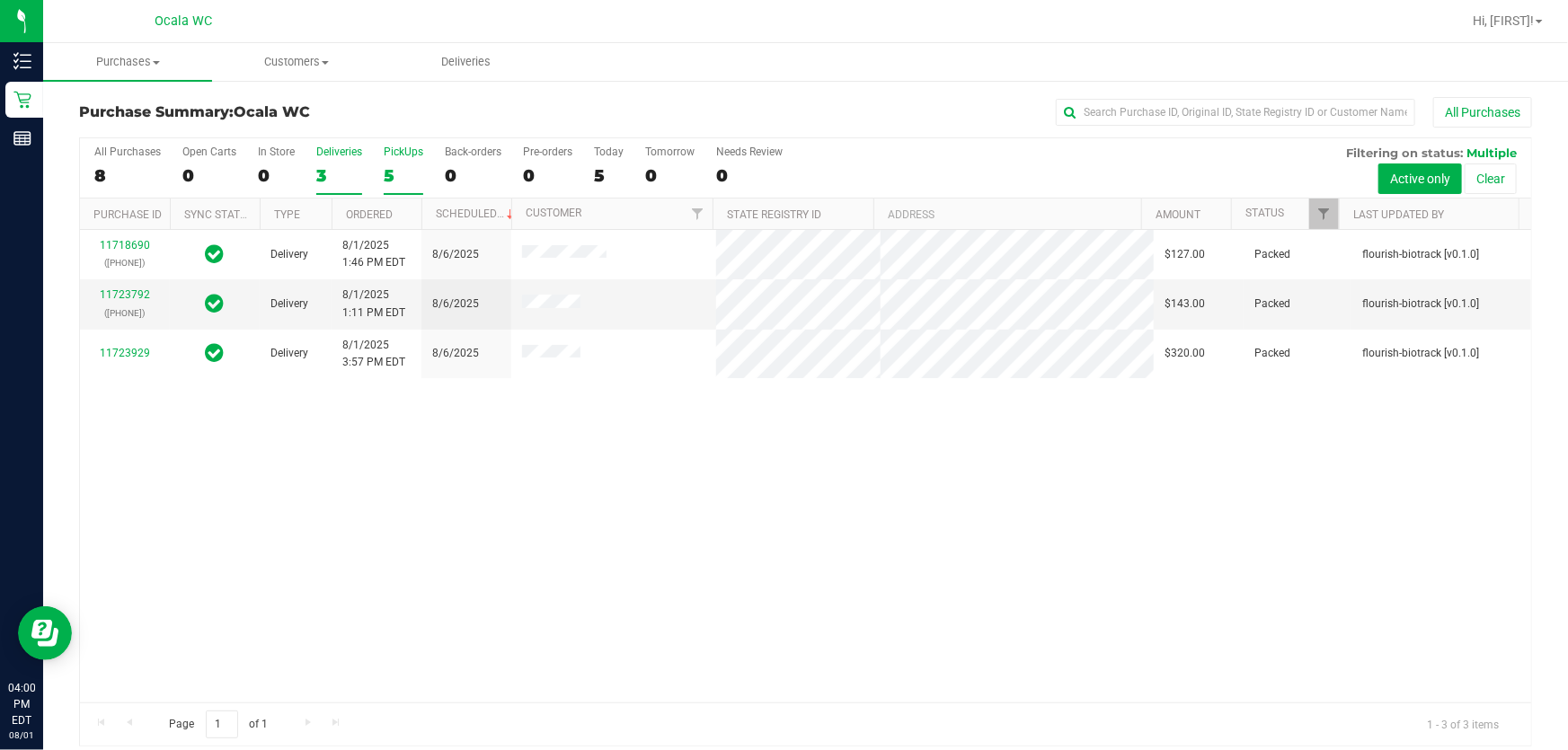 click on "PickUps
5" at bounding box center [403, 170] 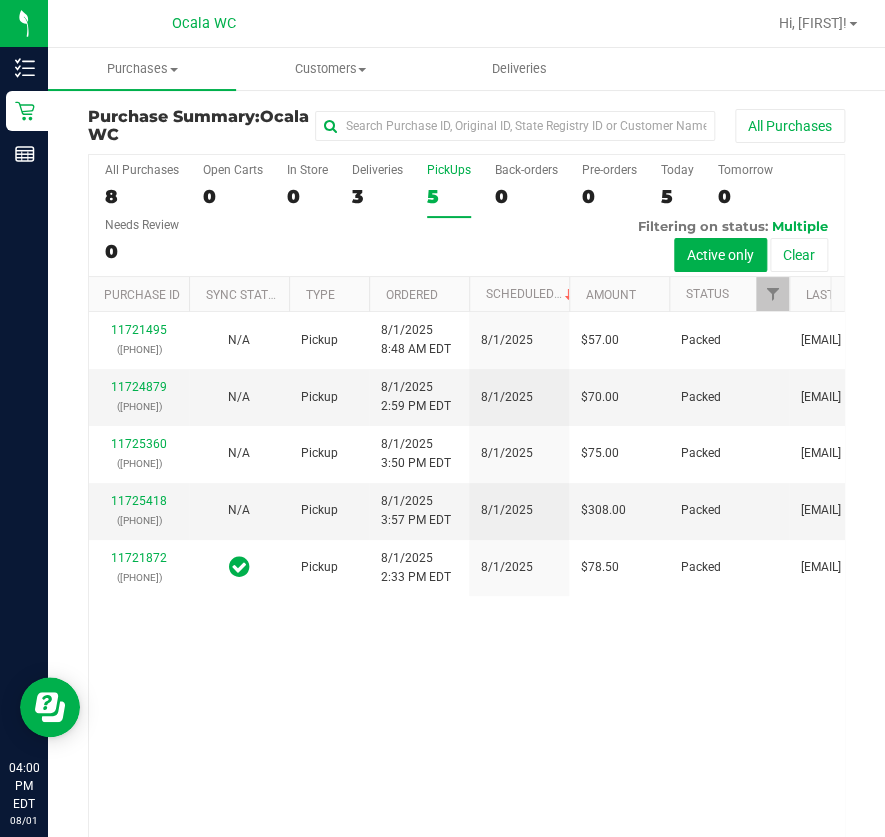 click on "Hi, [FIRST]!" at bounding box center (818, 23) 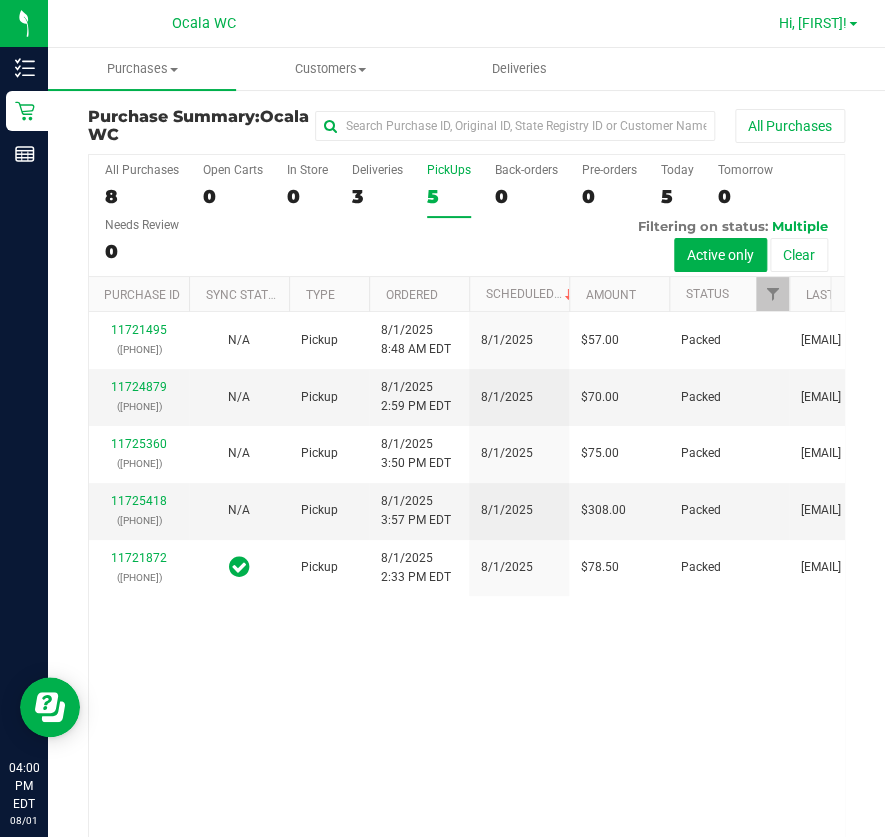 click on "Hi, [FIRST]!" at bounding box center (813, 23) 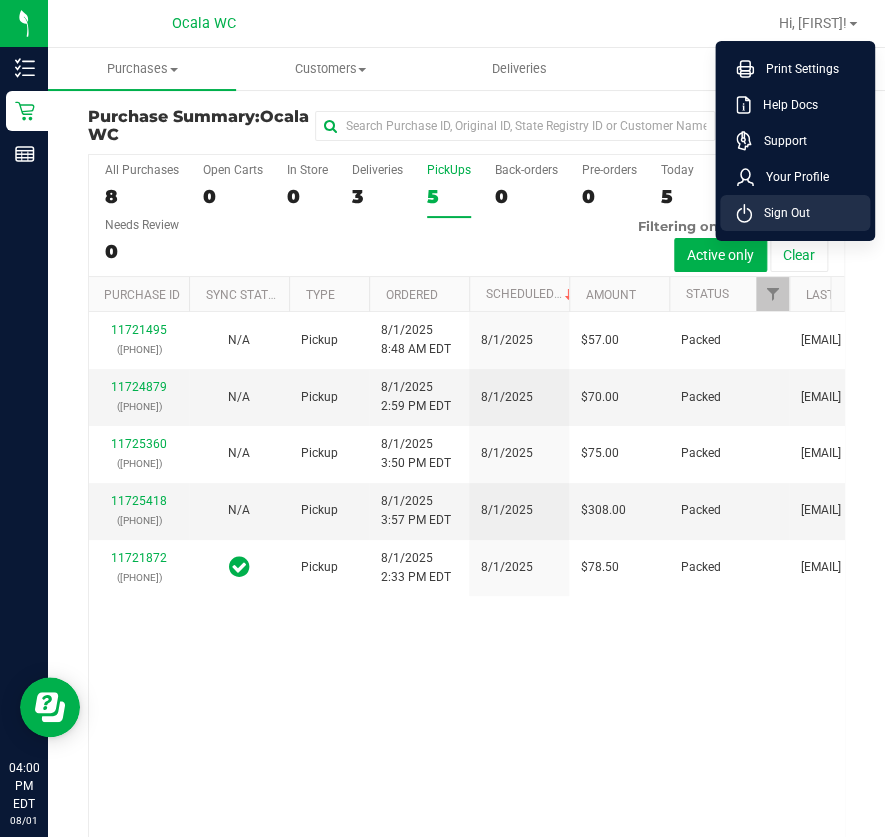 click on "Sign Out" at bounding box center [795, 213] 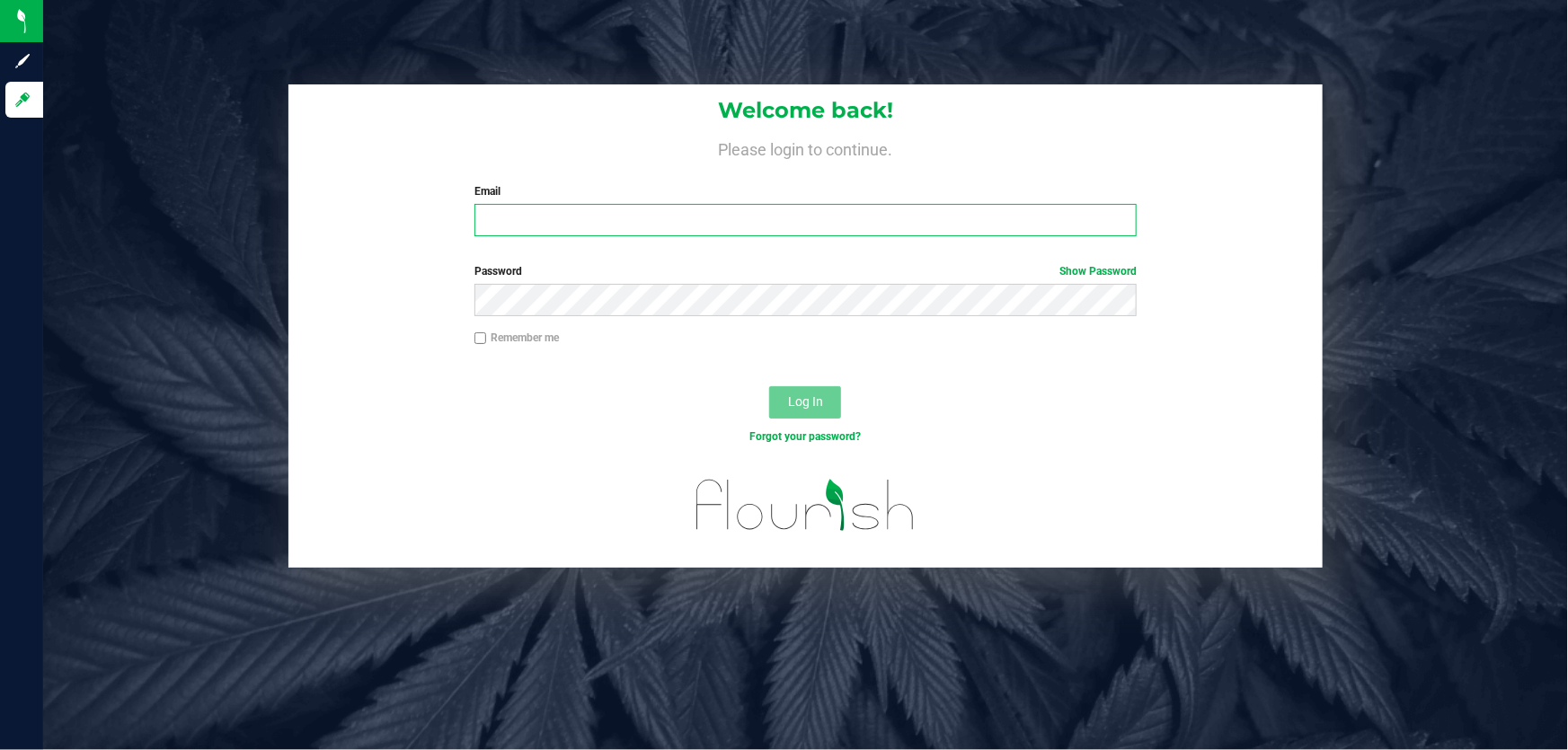 click on "Email" at bounding box center (806, 220) 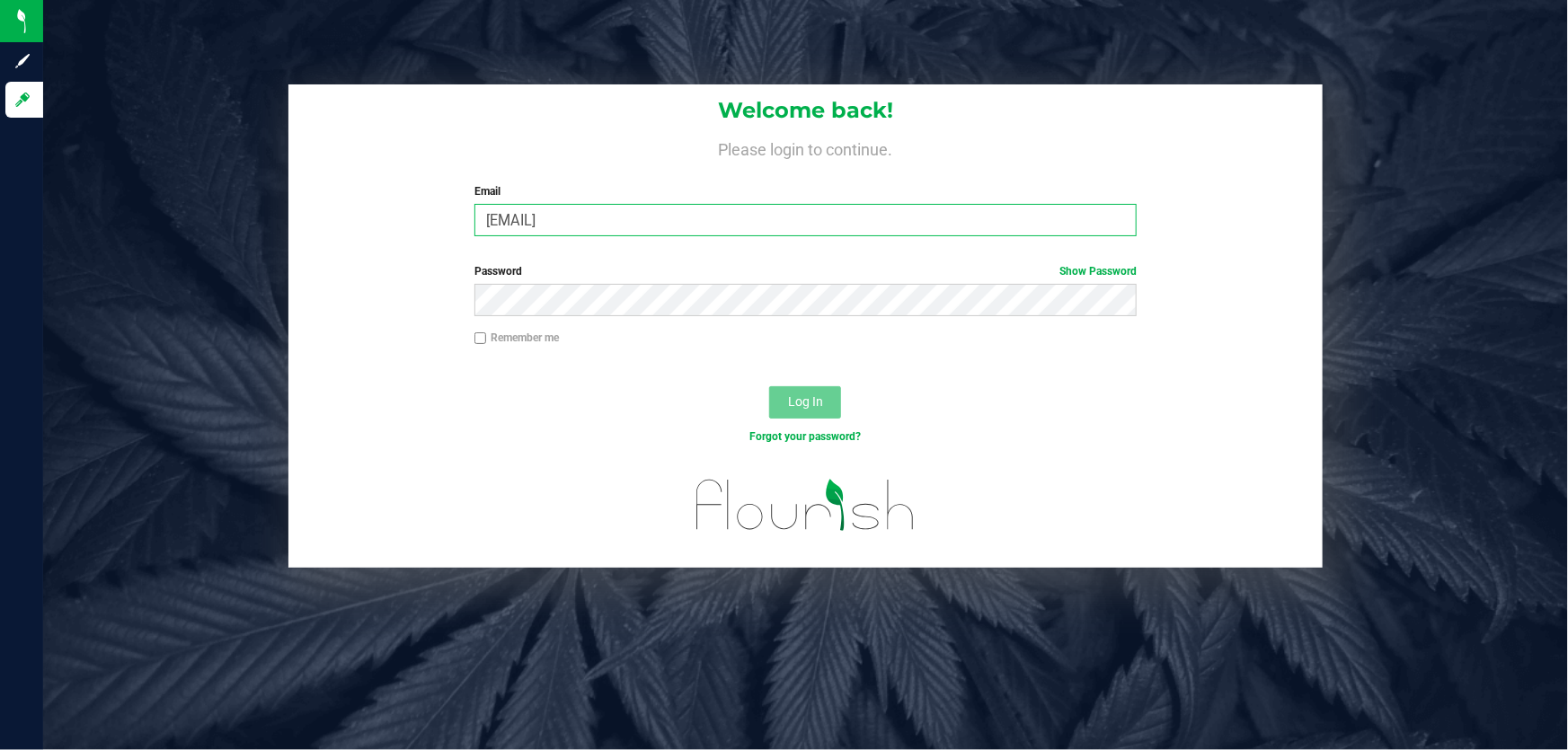 type on "[EMAIL]" 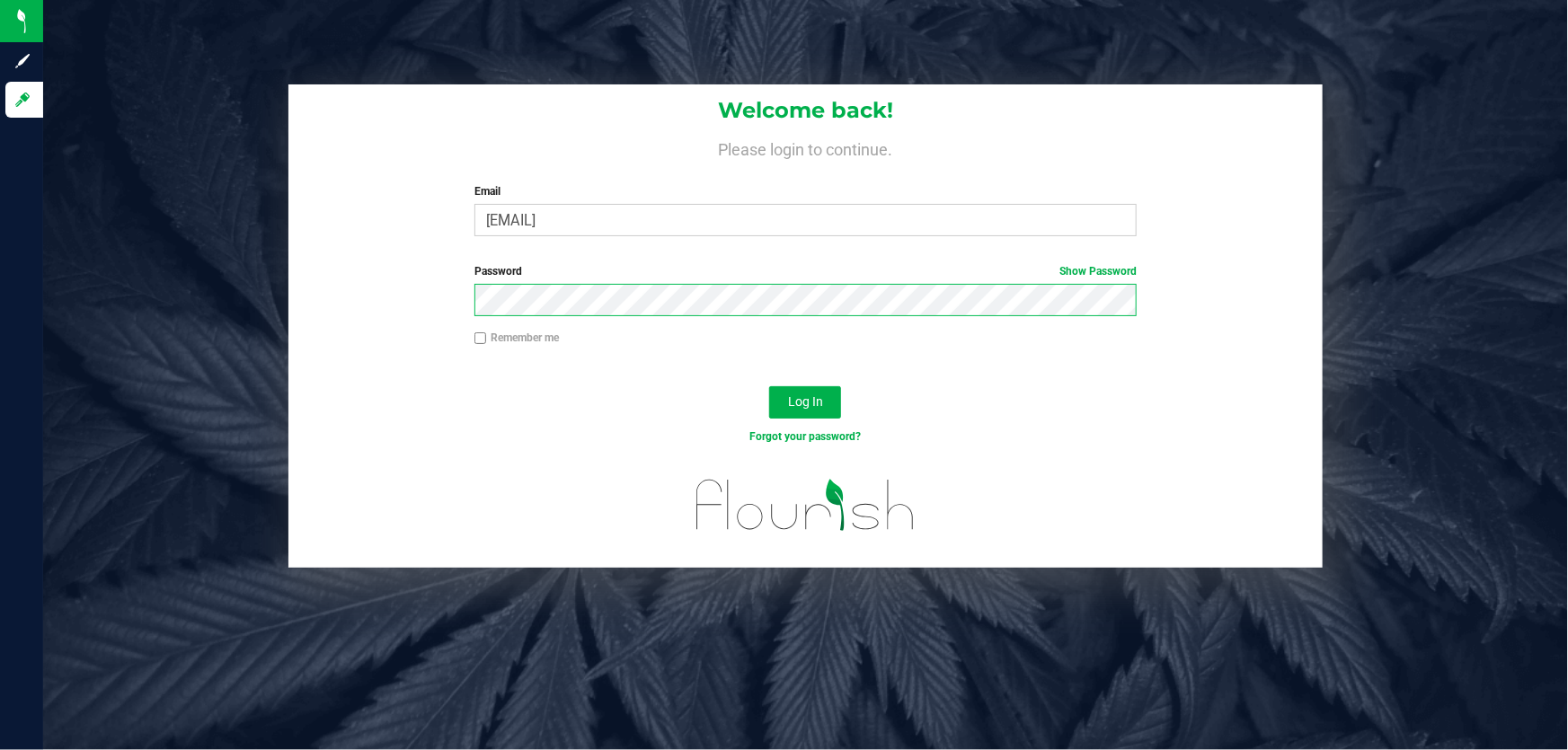 click on "Log In" at bounding box center [805, 402] 